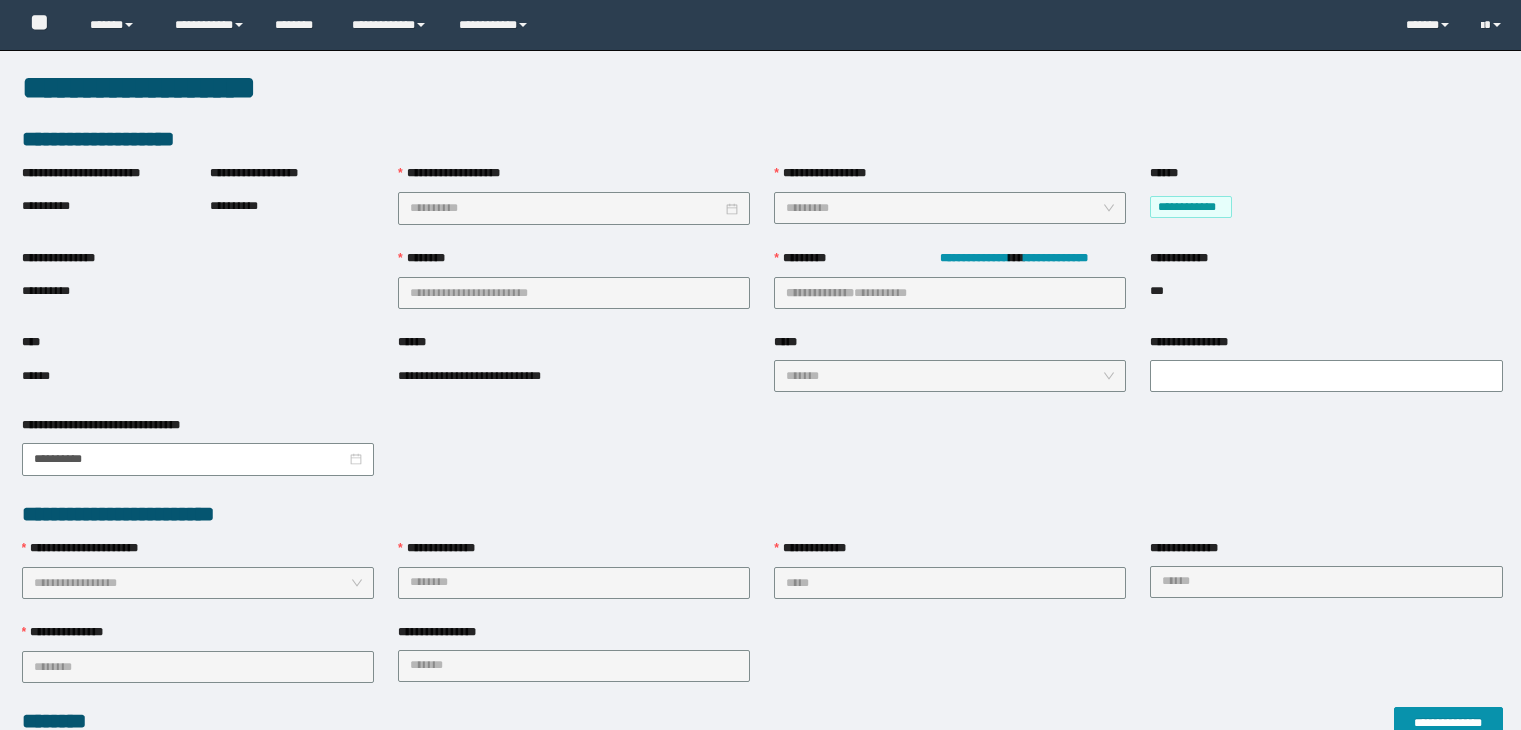 scroll, scrollTop: 200, scrollLeft: 0, axis: vertical 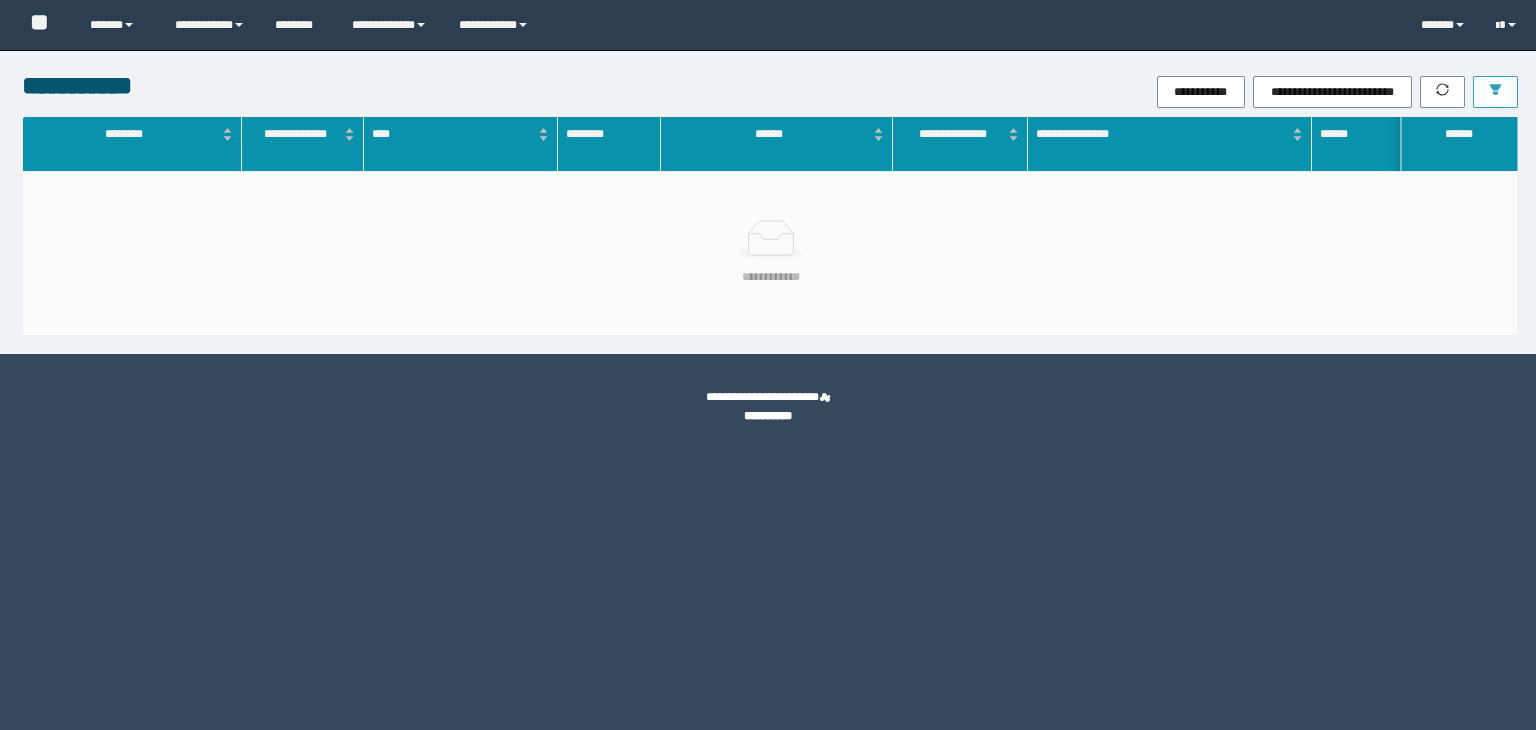 click at bounding box center (1495, 92) 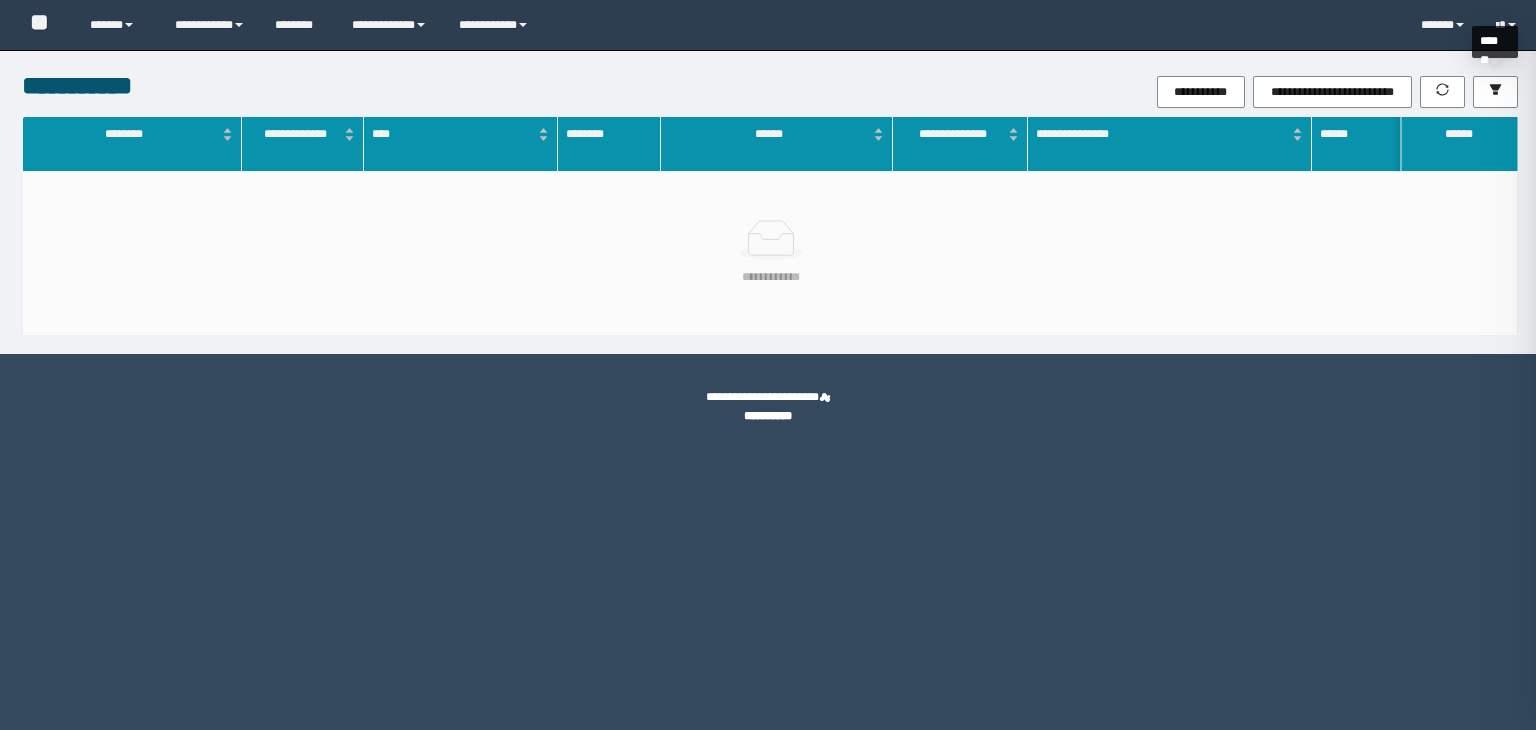 scroll, scrollTop: 0, scrollLeft: 0, axis: both 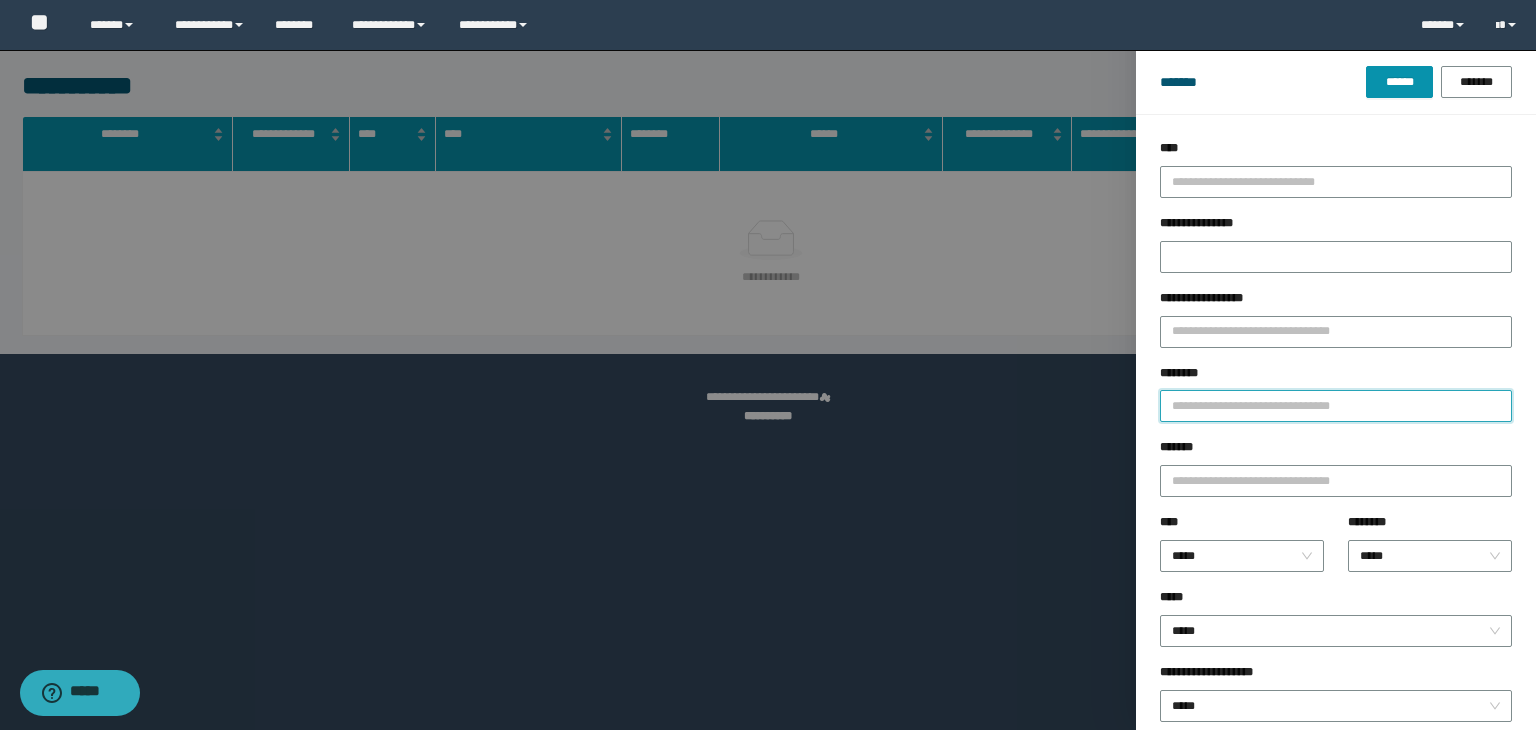 click on "********" at bounding box center (1336, 406) 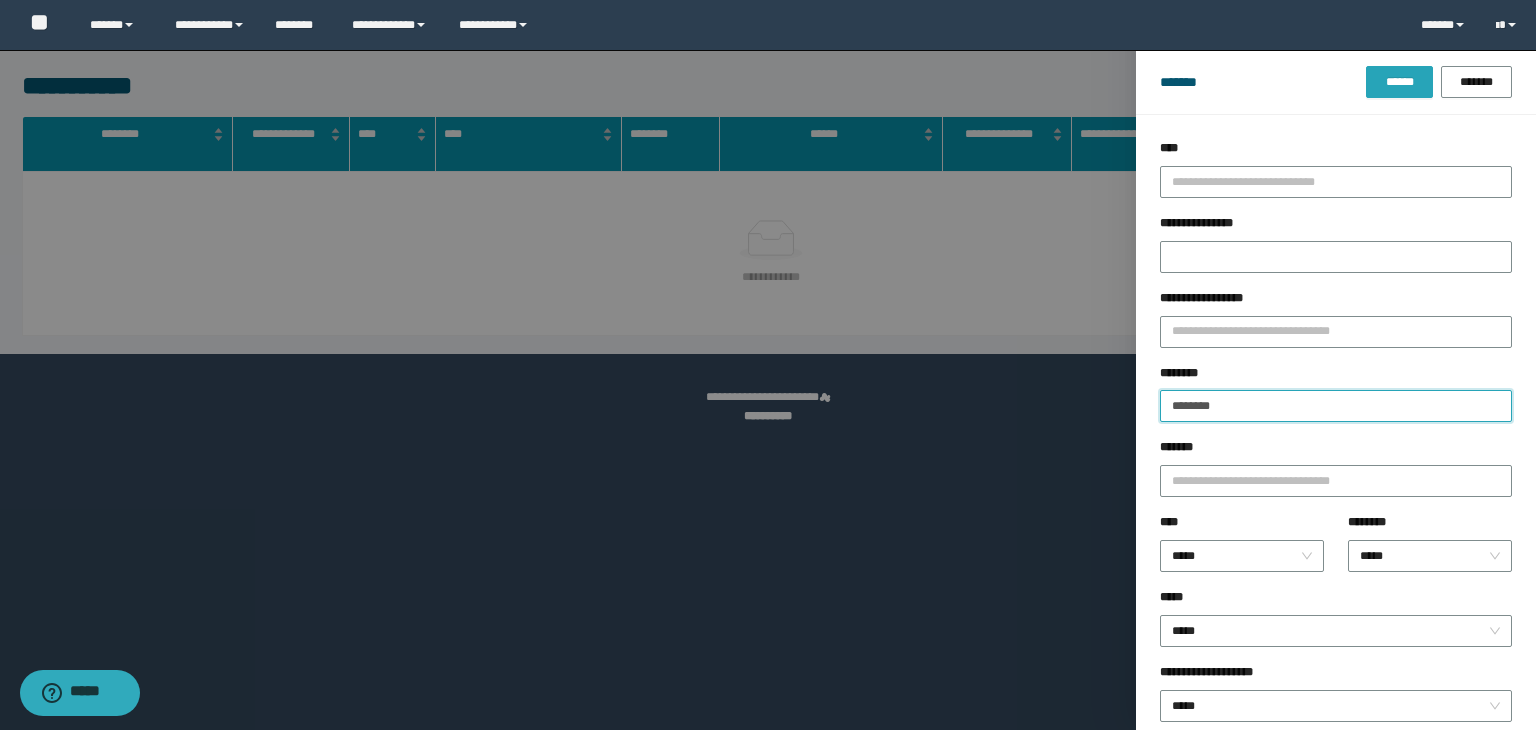 type on "********" 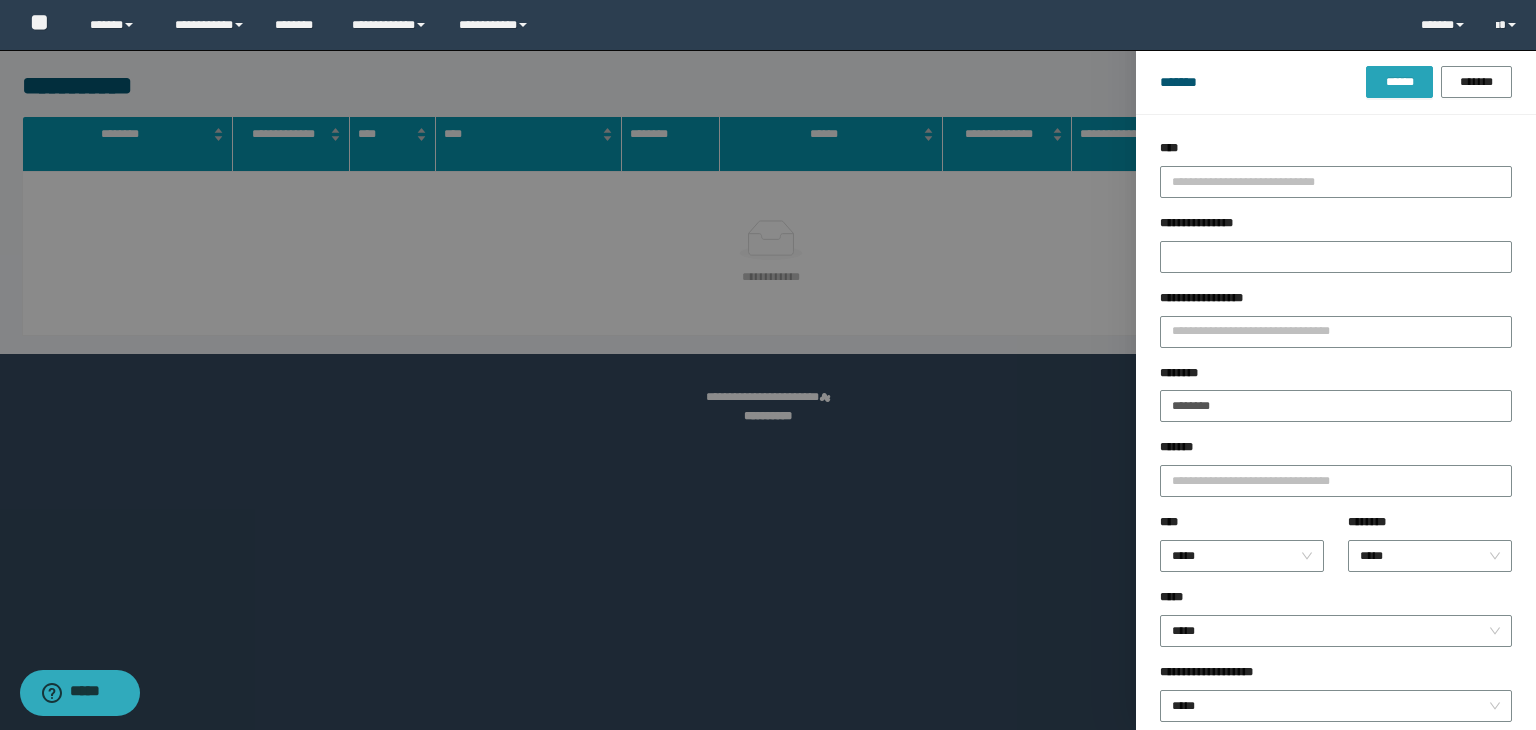 click on "******" at bounding box center (1399, 82) 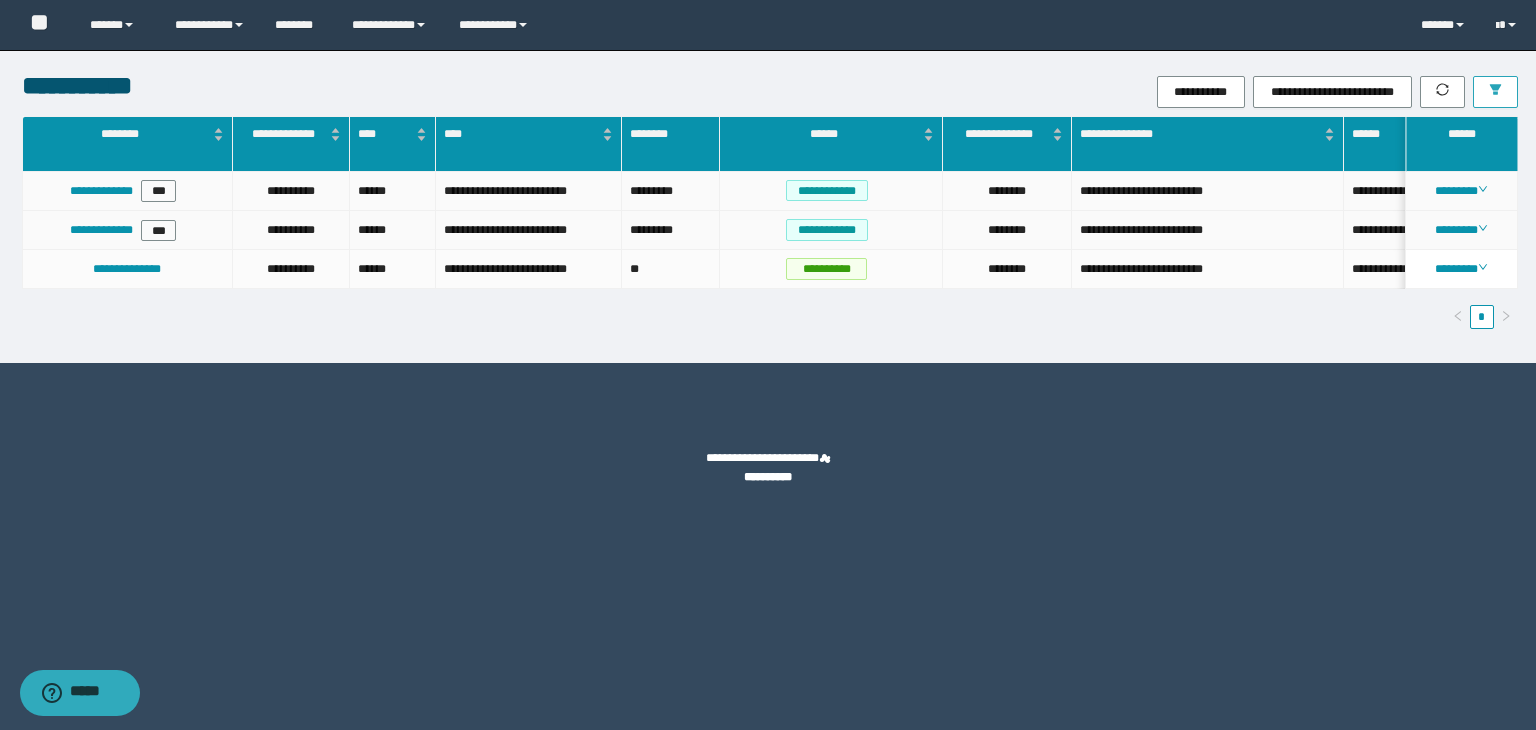type 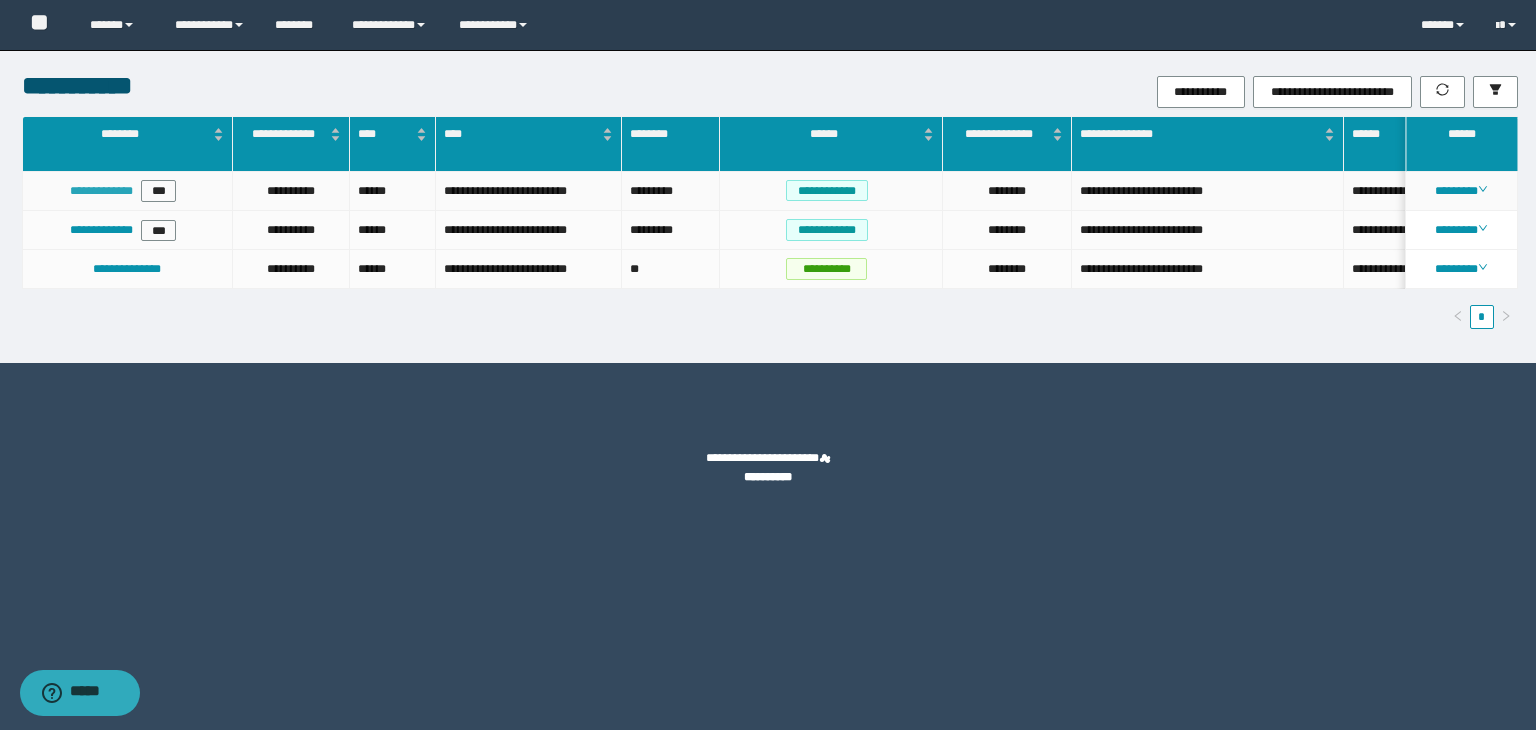 click on "**********" at bounding box center (101, 191) 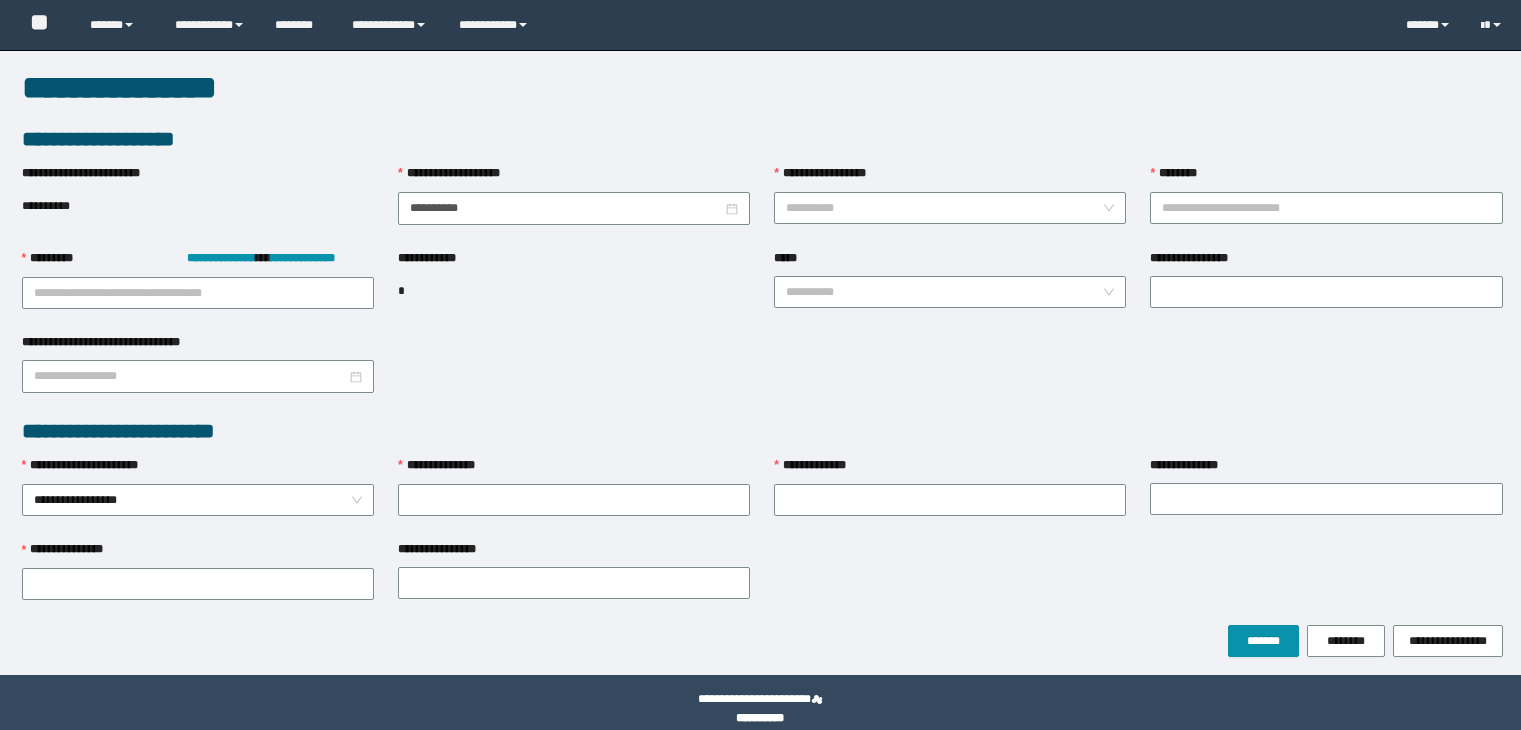 scroll, scrollTop: 0, scrollLeft: 0, axis: both 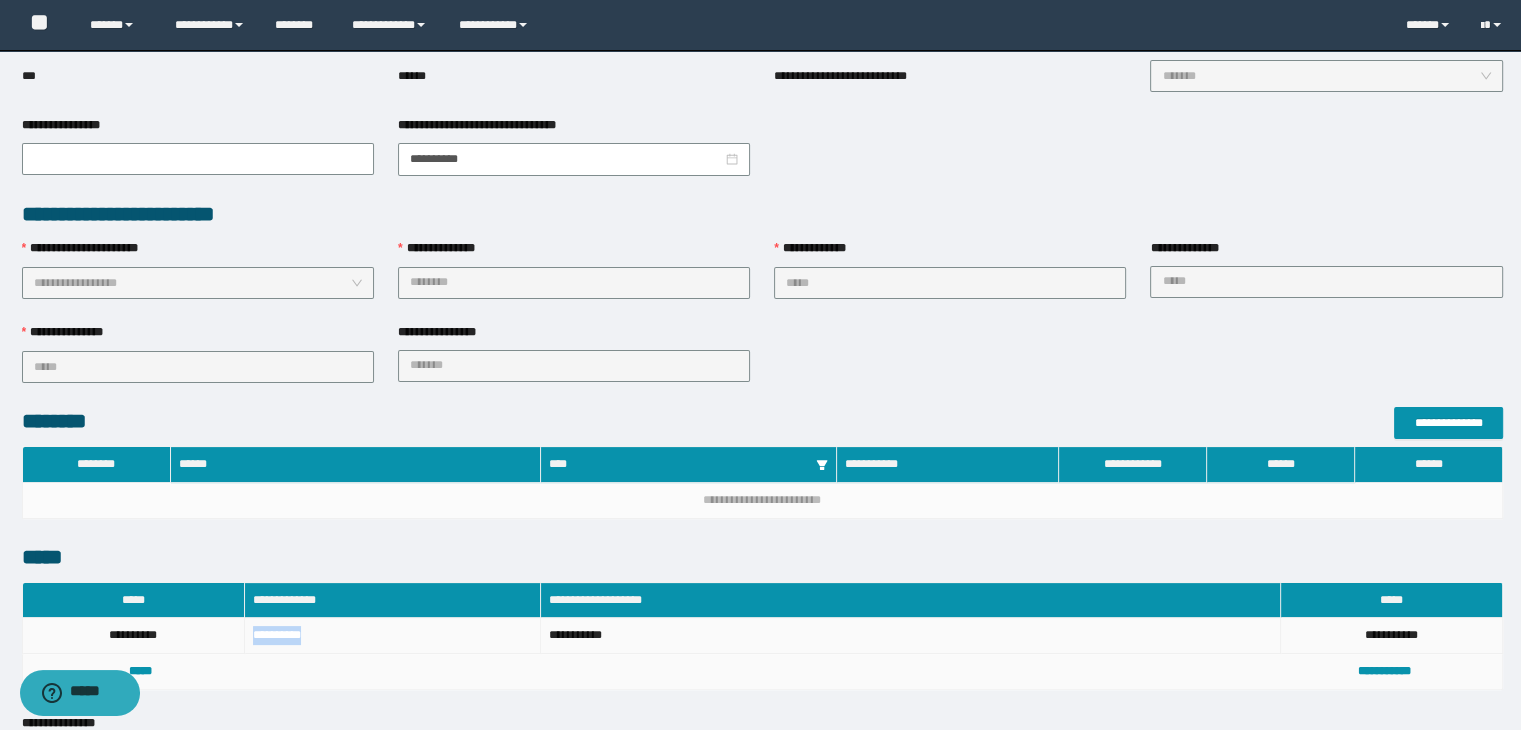 drag, startPoint x: 313, startPoint y: 630, endPoint x: 255, endPoint y: 634, distance: 58.137768 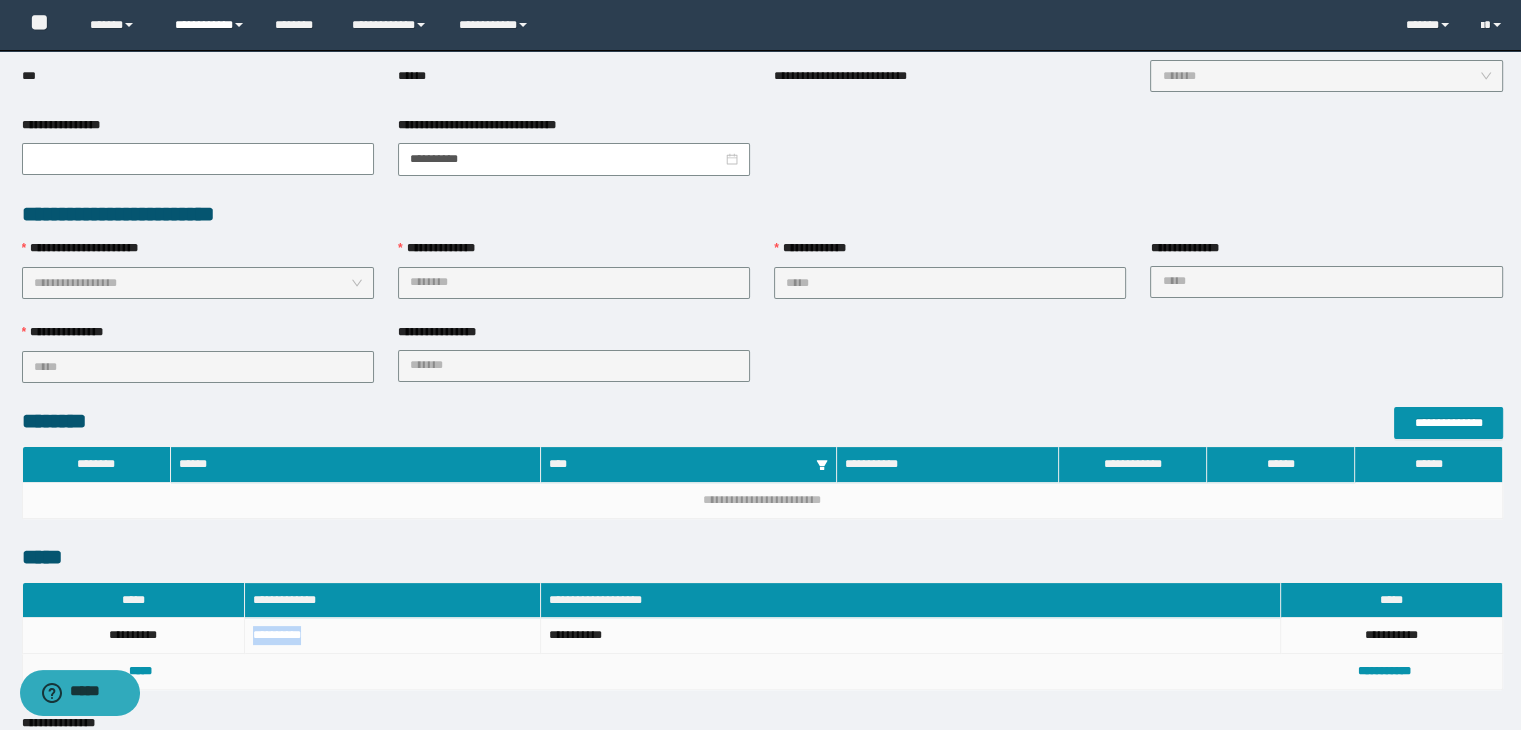 click on "**********" at bounding box center [210, 25] 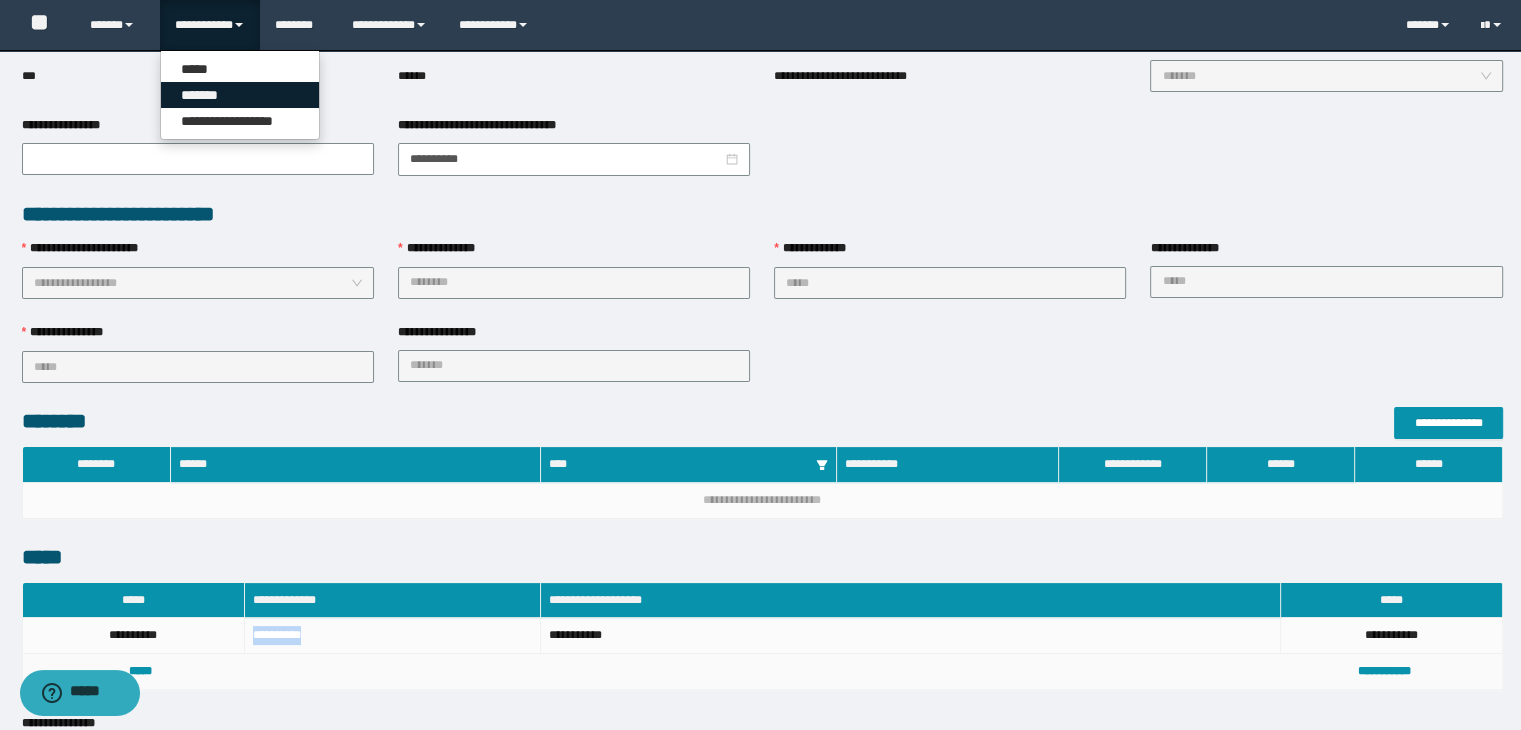 drag, startPoint x: 239, startPoint y: 94, endPoint x: 471, endPoint y: 181, distance: 247.77611 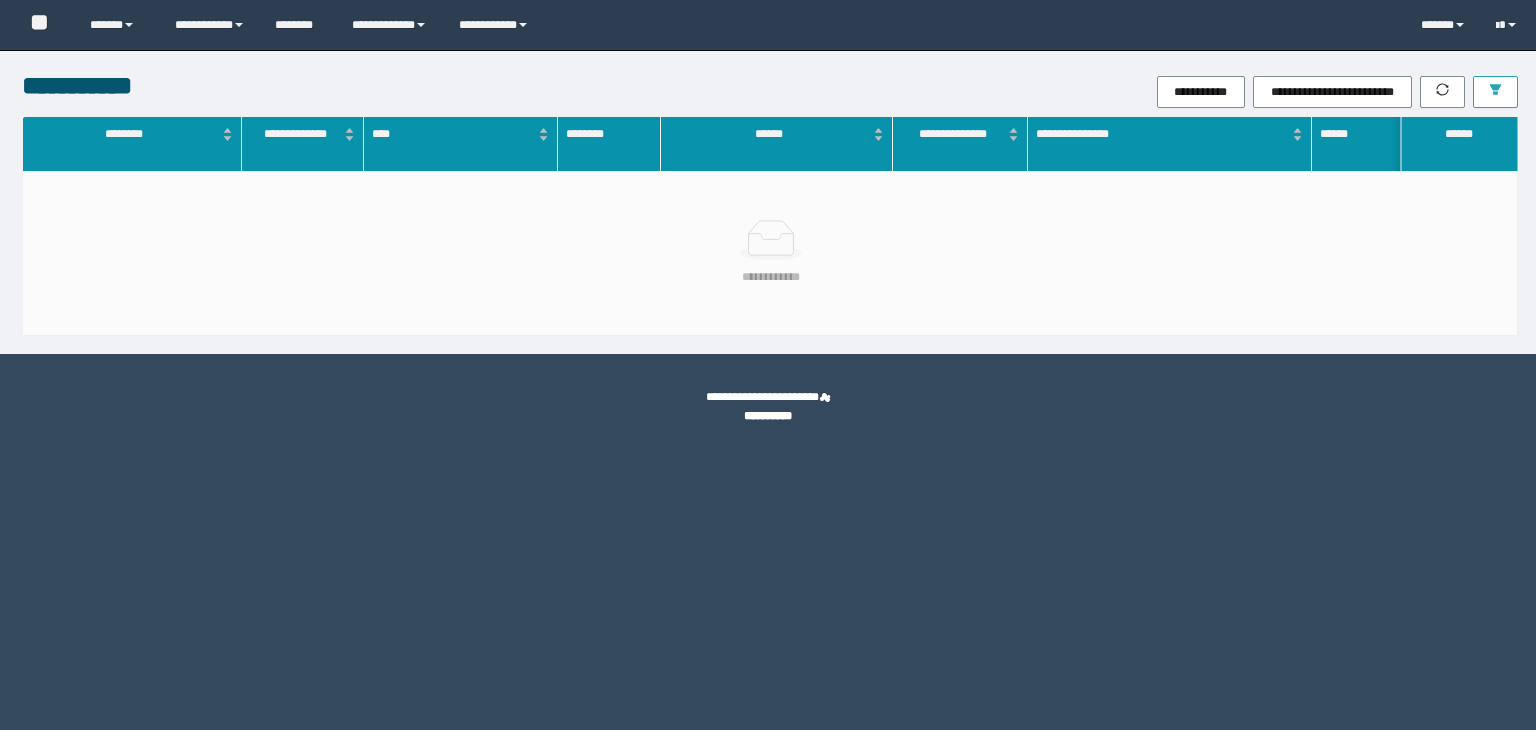 scroll, scrollTop: 0, scrollLeft: 0, axis: both 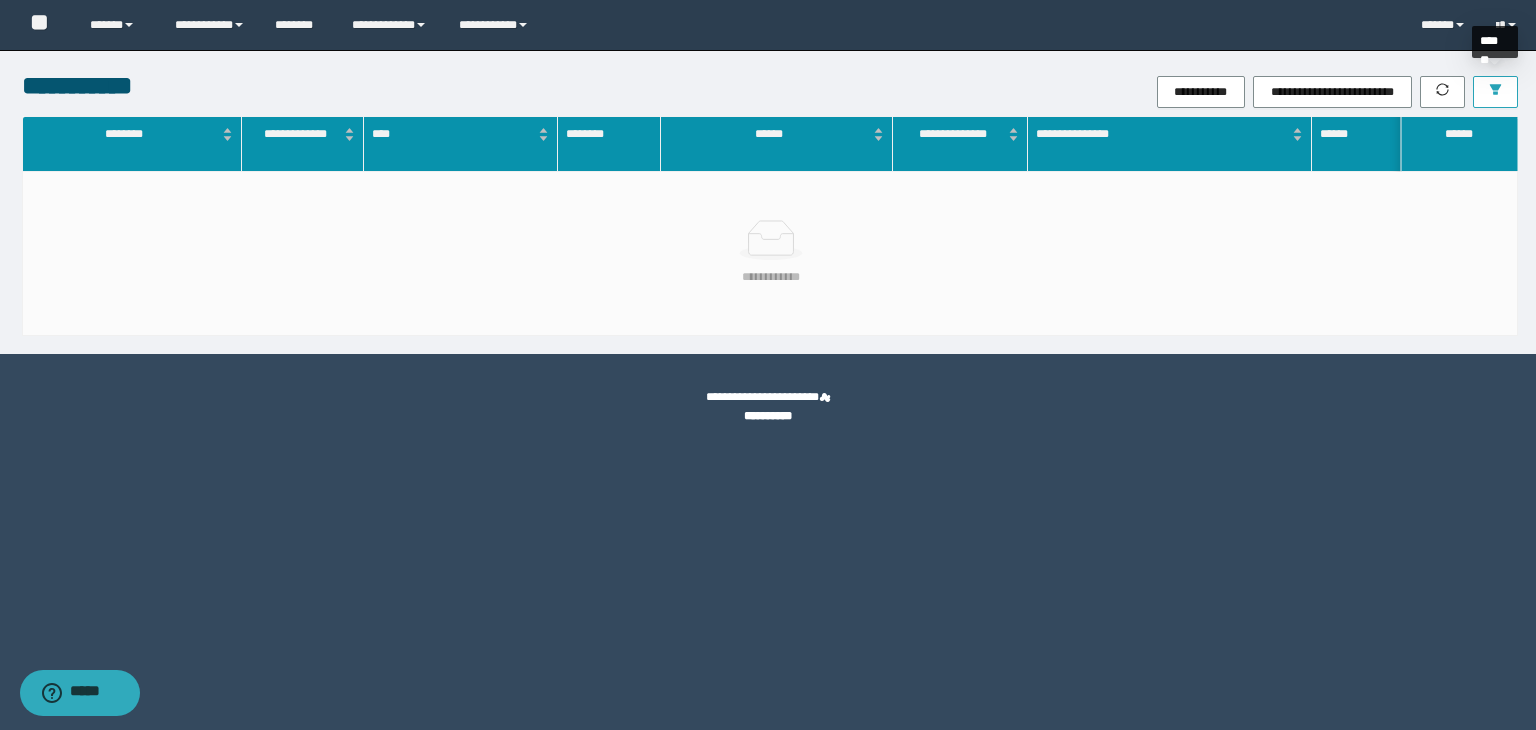 click at bounding box center [1495, 92] 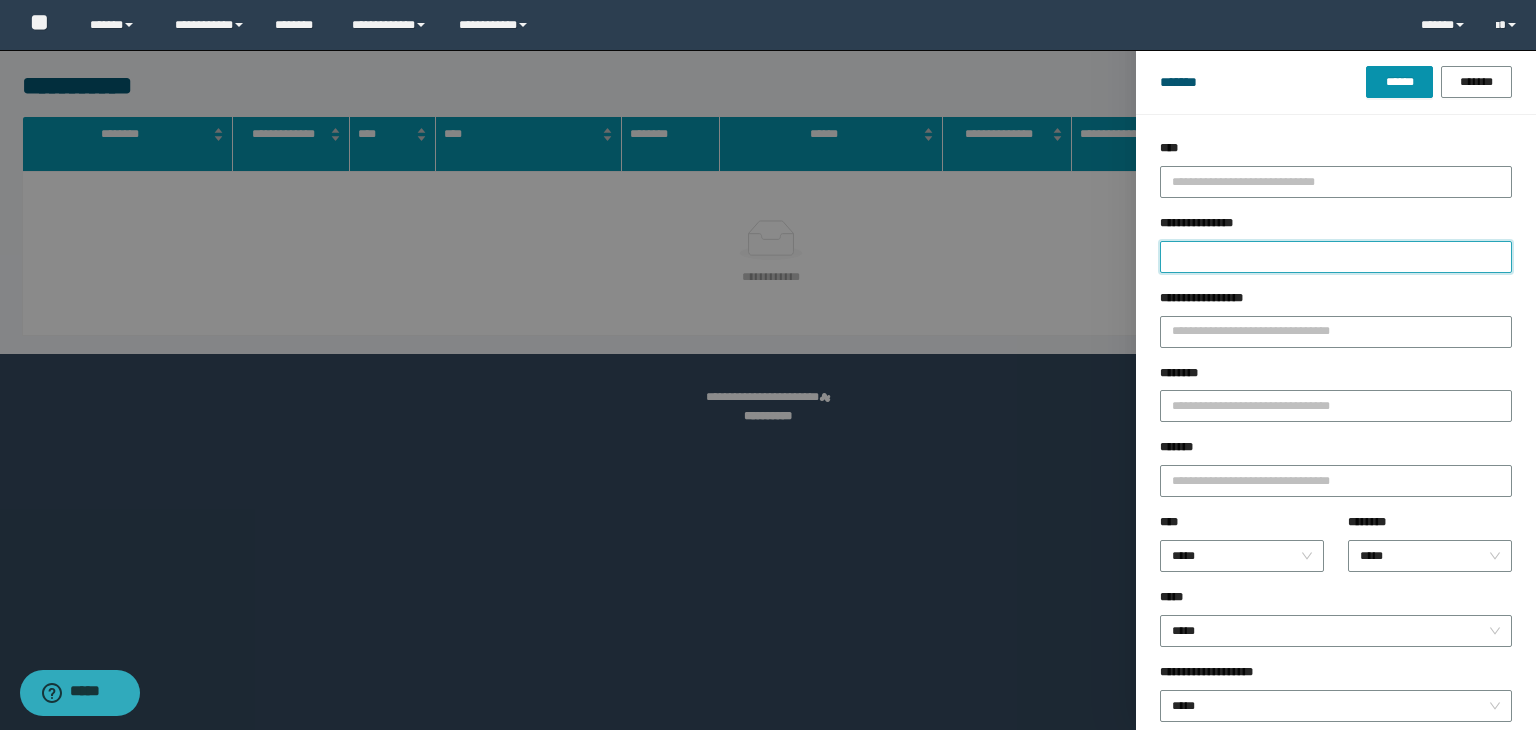 click on "**********" at bounding box center [1336, 257] 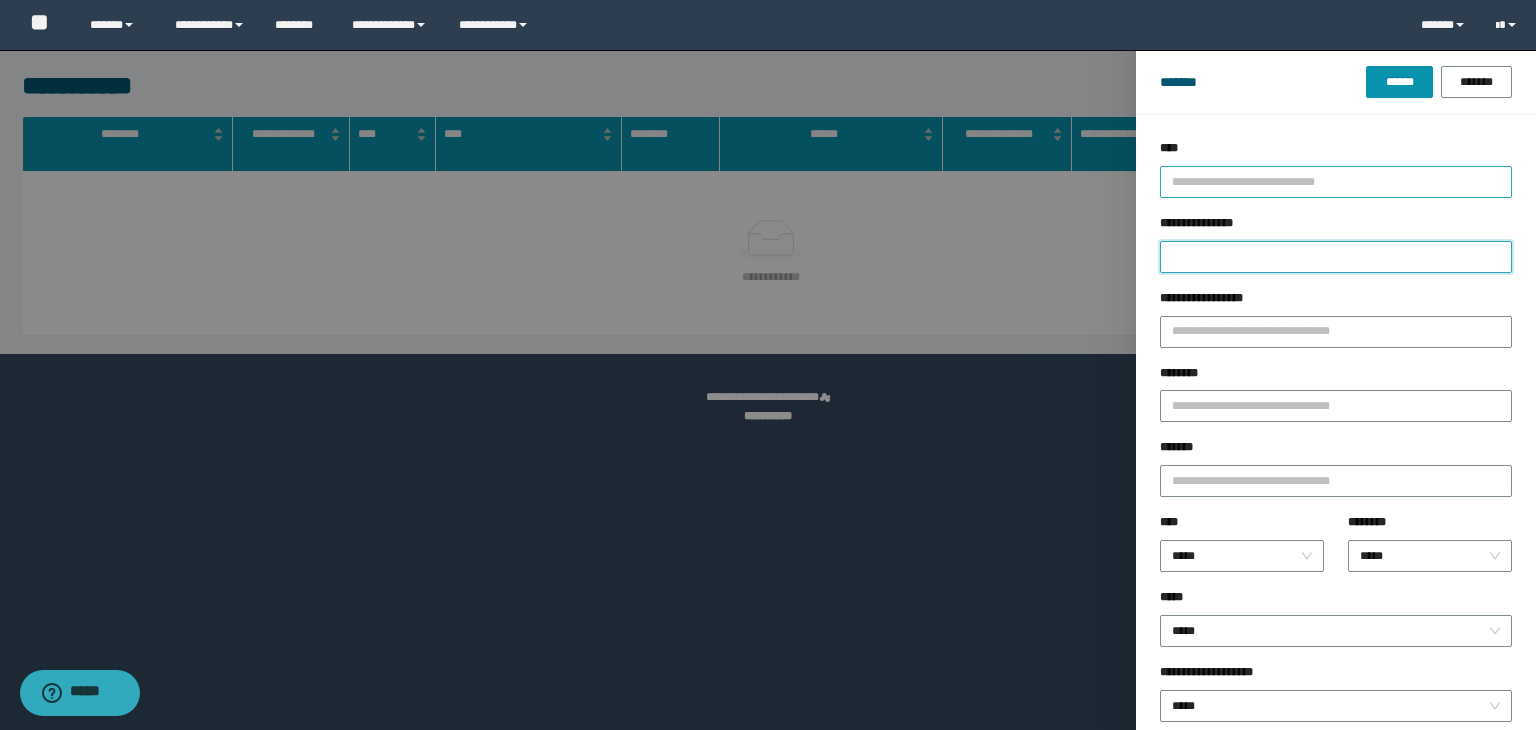 paste on "**********" 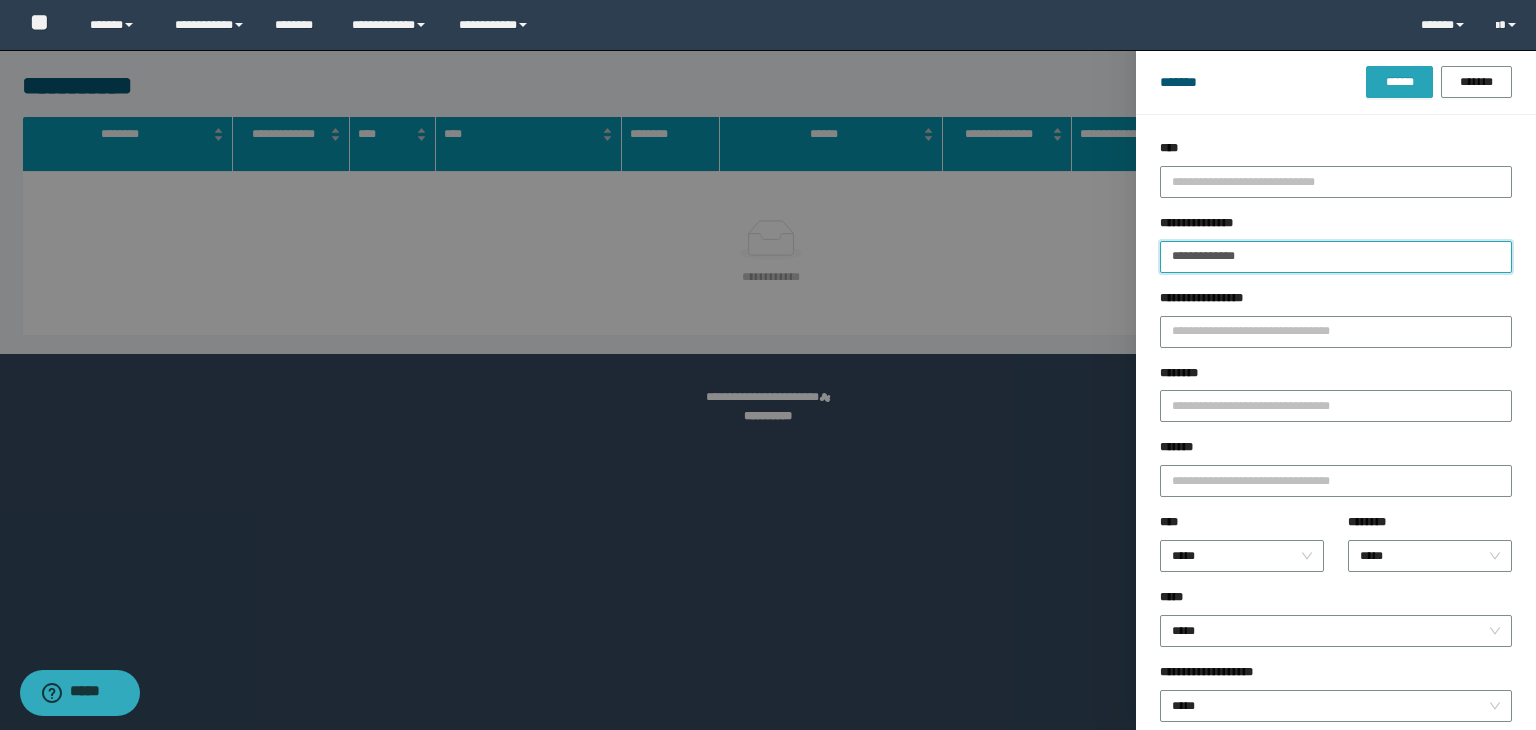type on "**********" 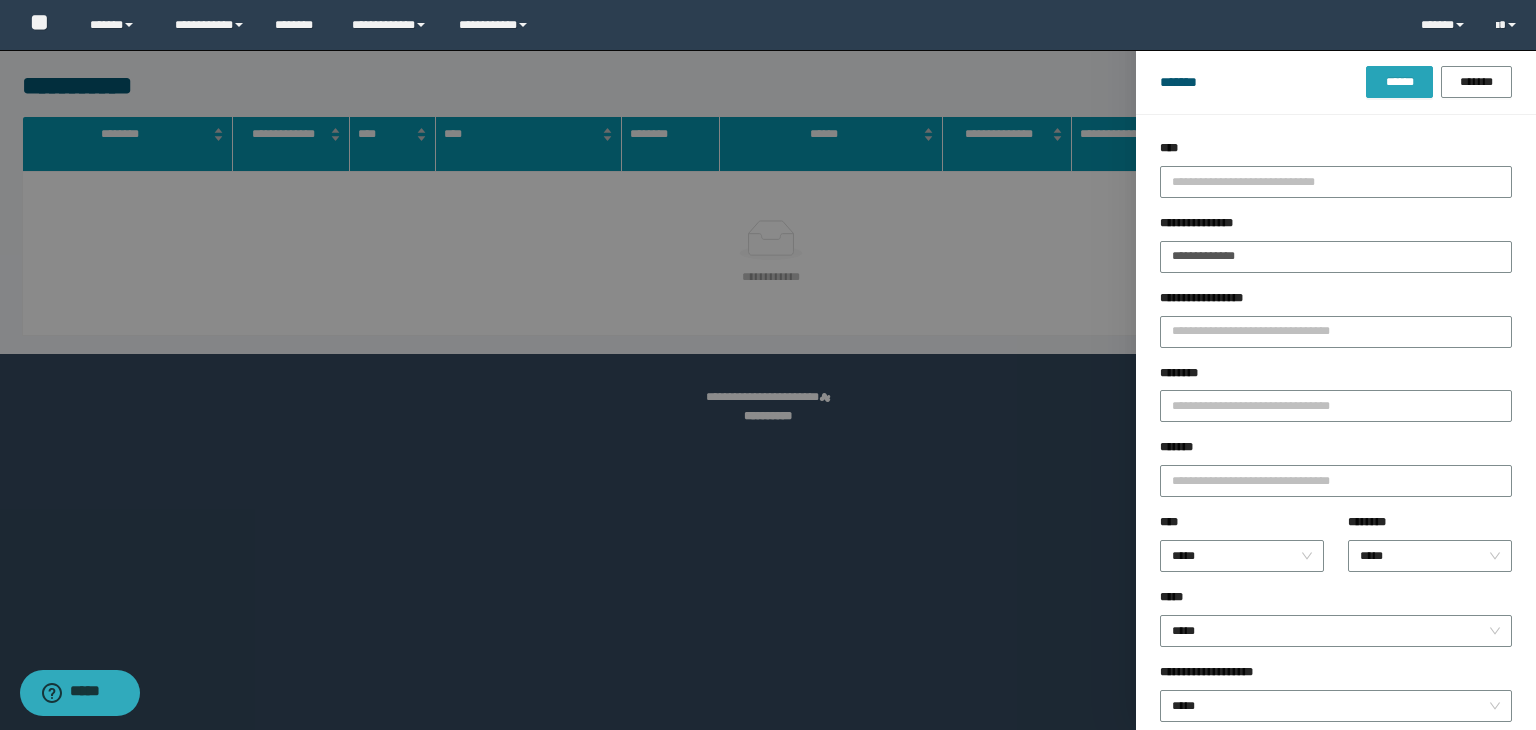 click on "******" at bounding box center [1399, 82] 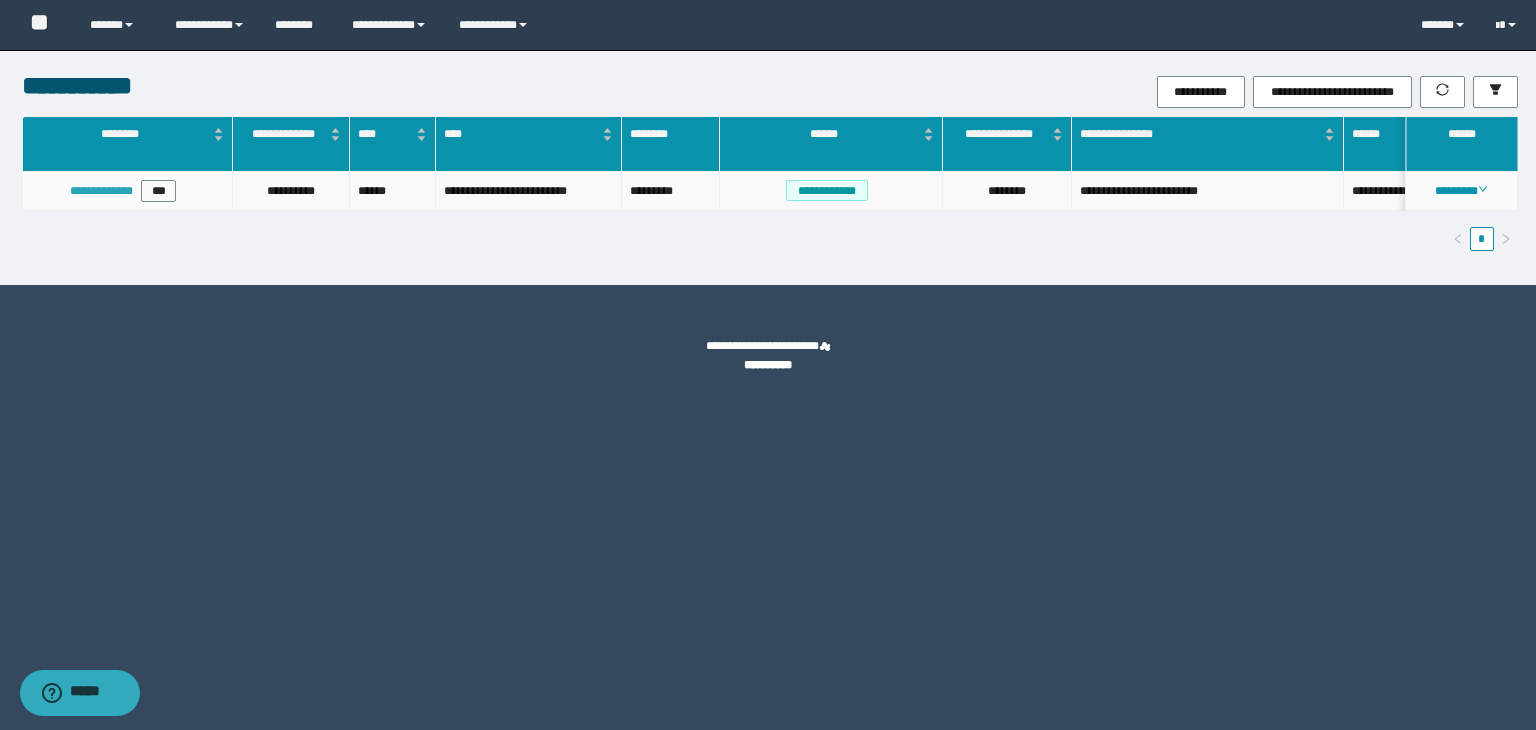 click on "**********" at bounding box center (101, 191) 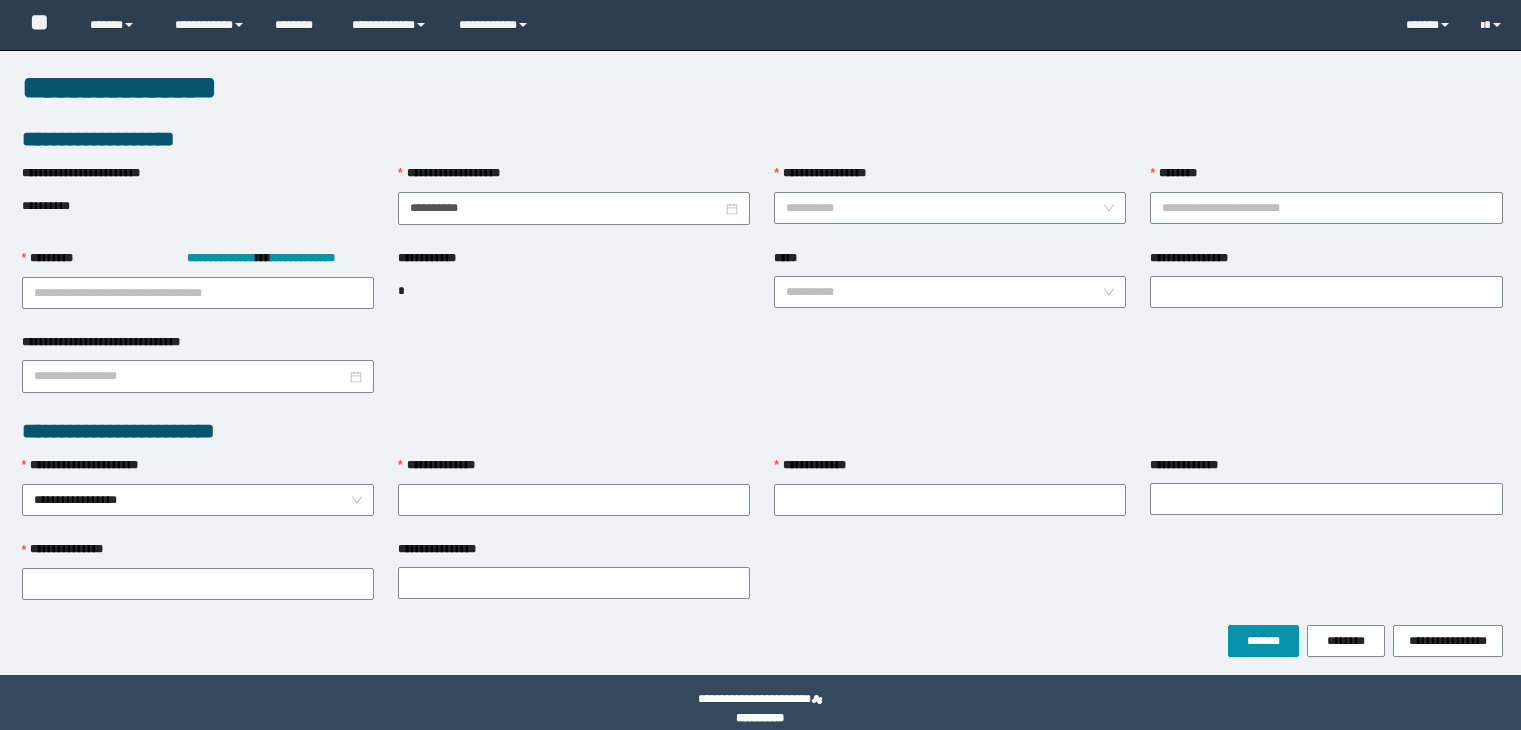 scroll, scrollTop: 0, scrollLeft: 0, axis: both 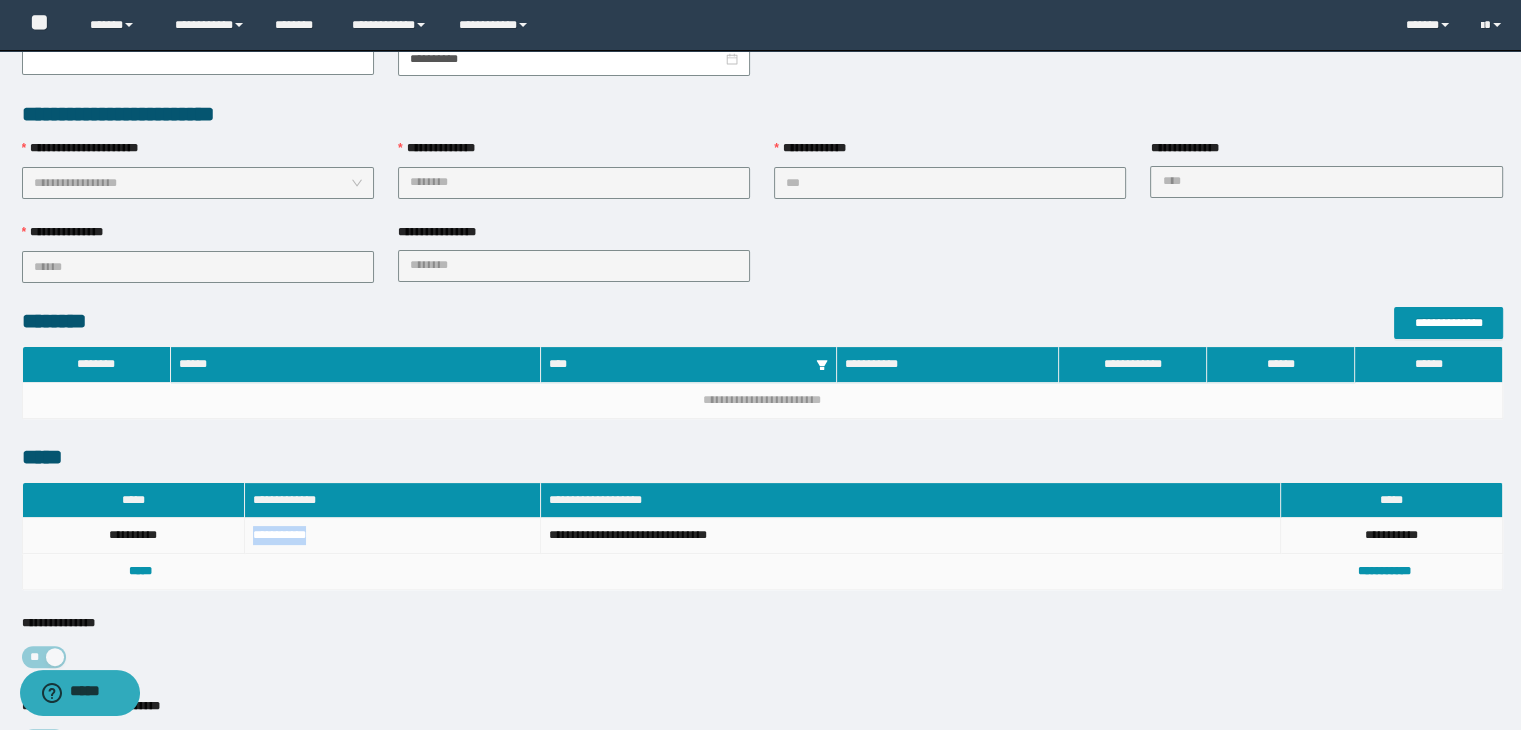 drag, startPoint x: 324, startPoint y: 533, endPoint x: 248, endPoint y: 539, distance: 76.23647 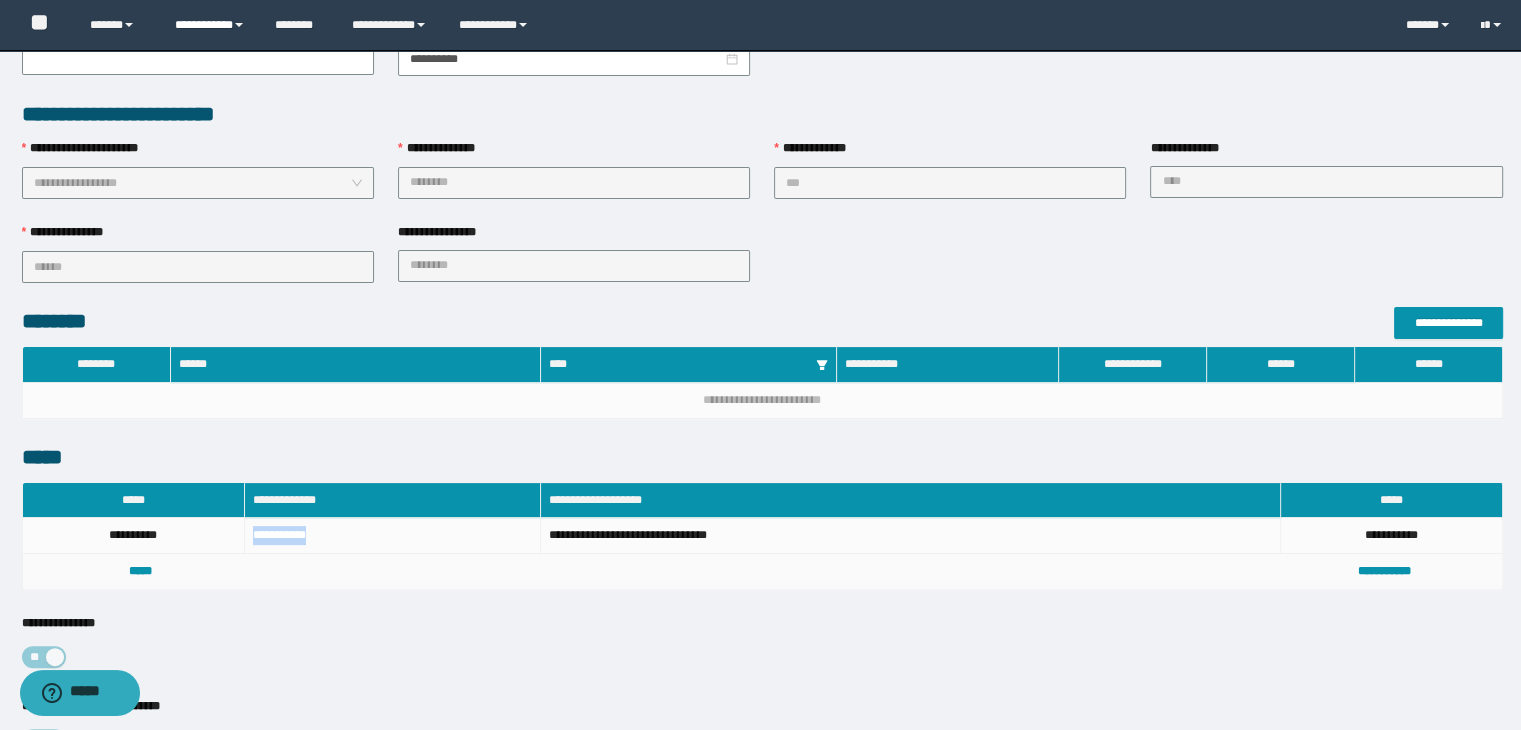 click on "**********" at bounding box center (210, 25) 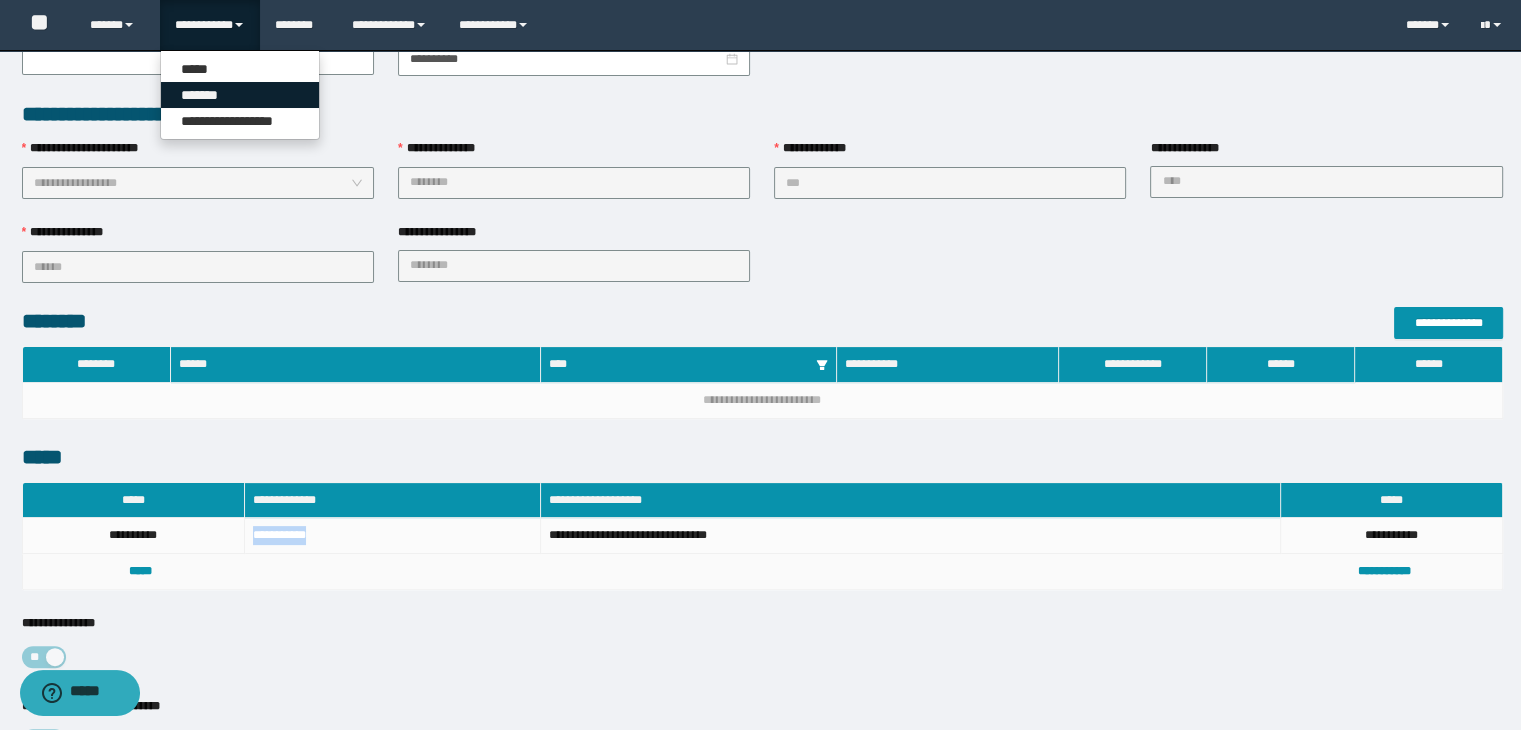 click on "*******" at bounding box center (240, 95) 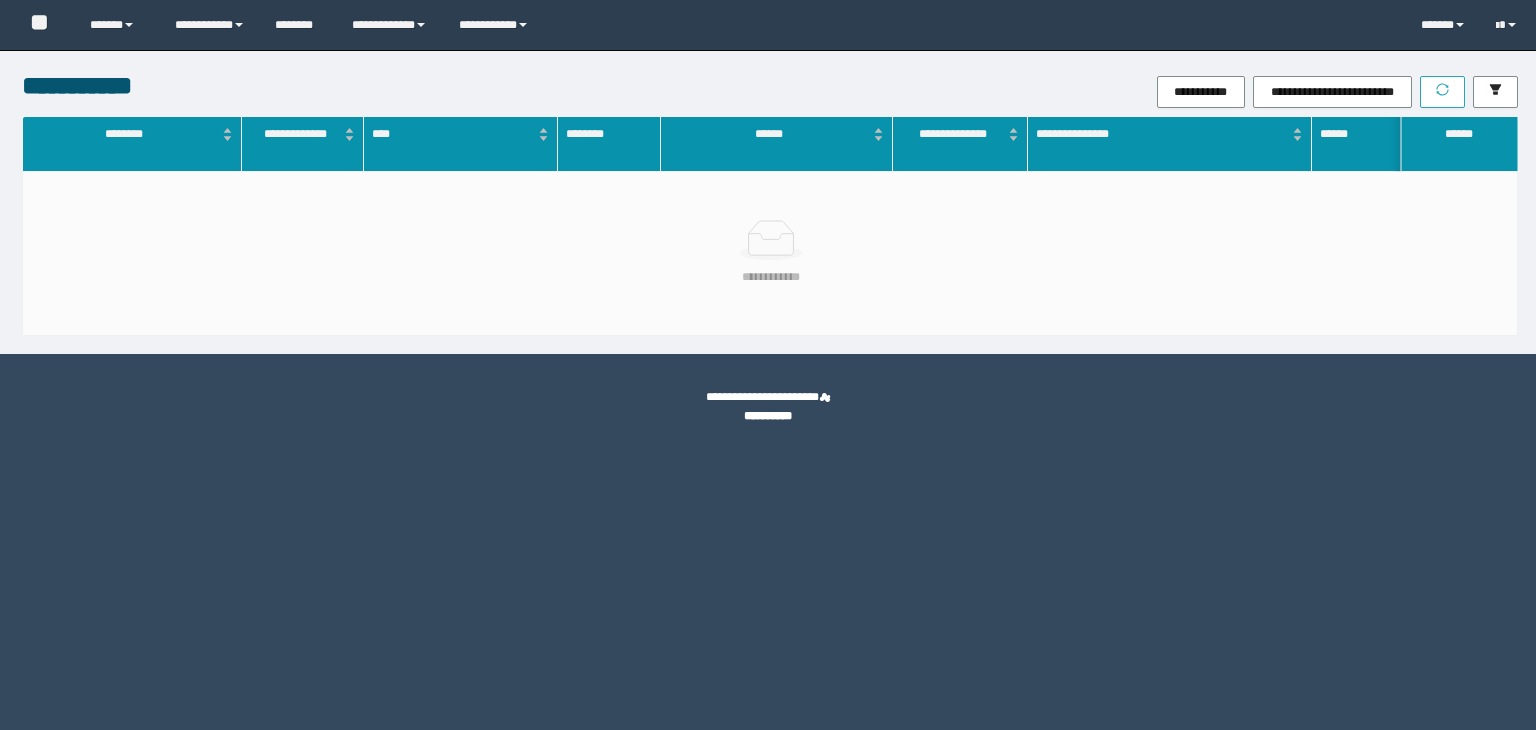 scroll, scrollTop: 0, scrollLeft: 0, axis: both 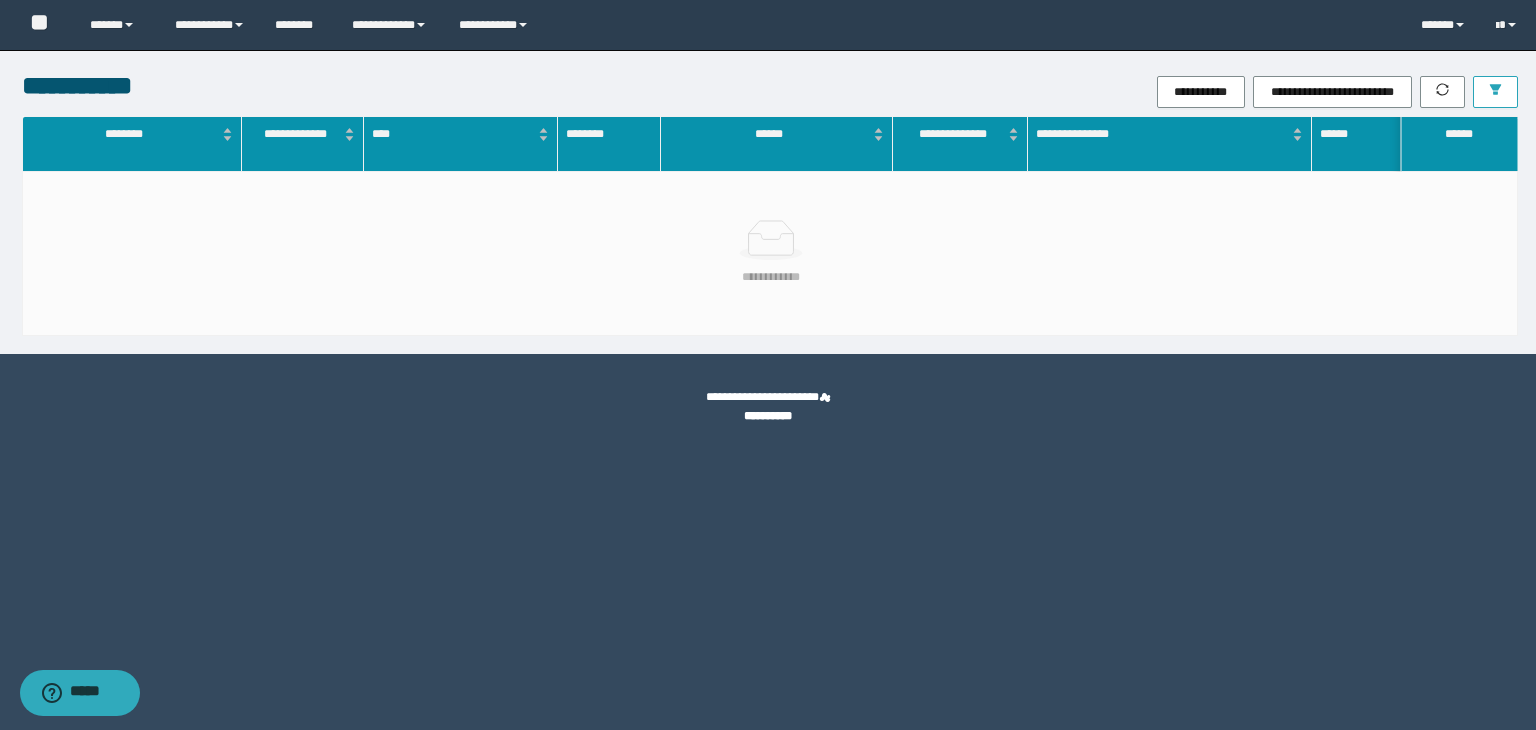 click 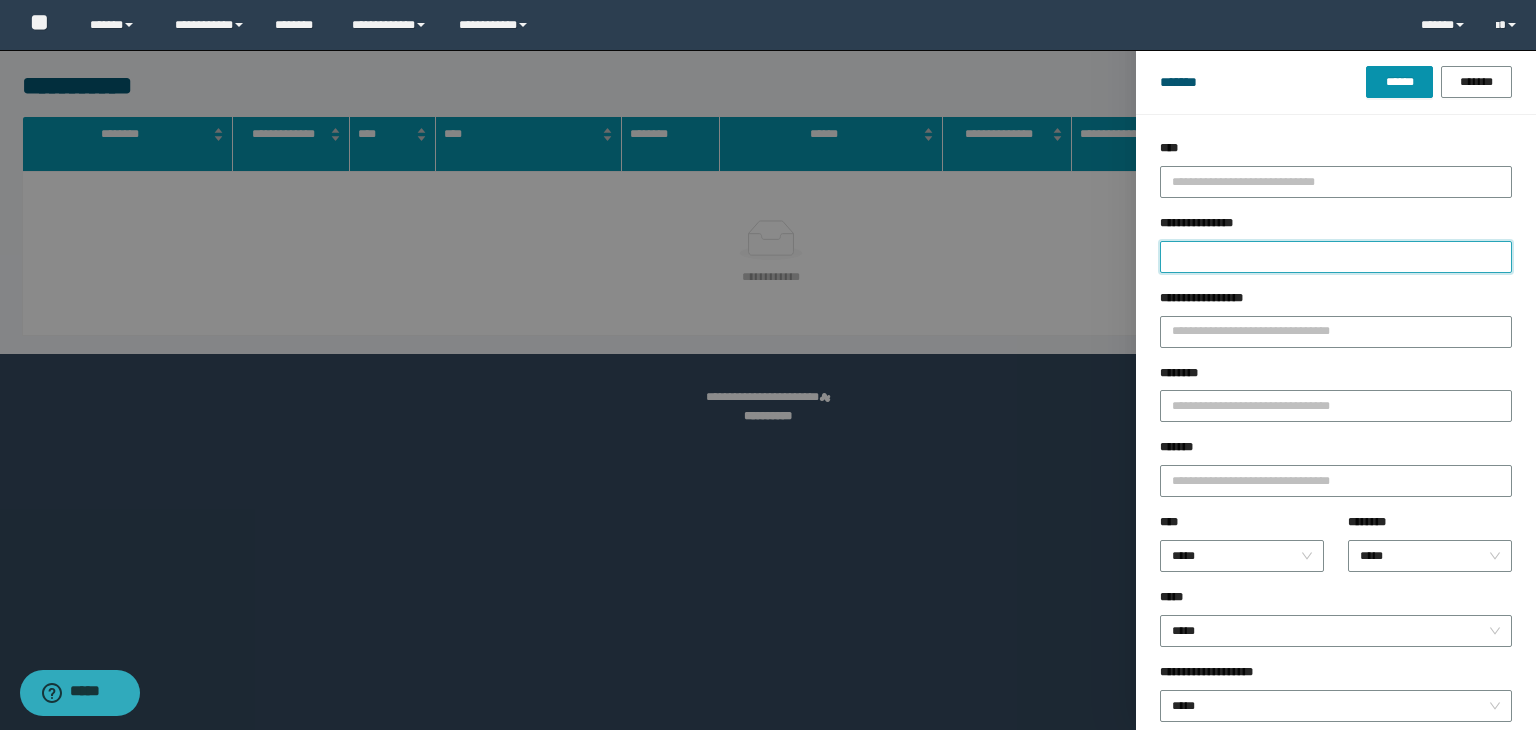 click on "**********" at bounding box center (1336, 257) 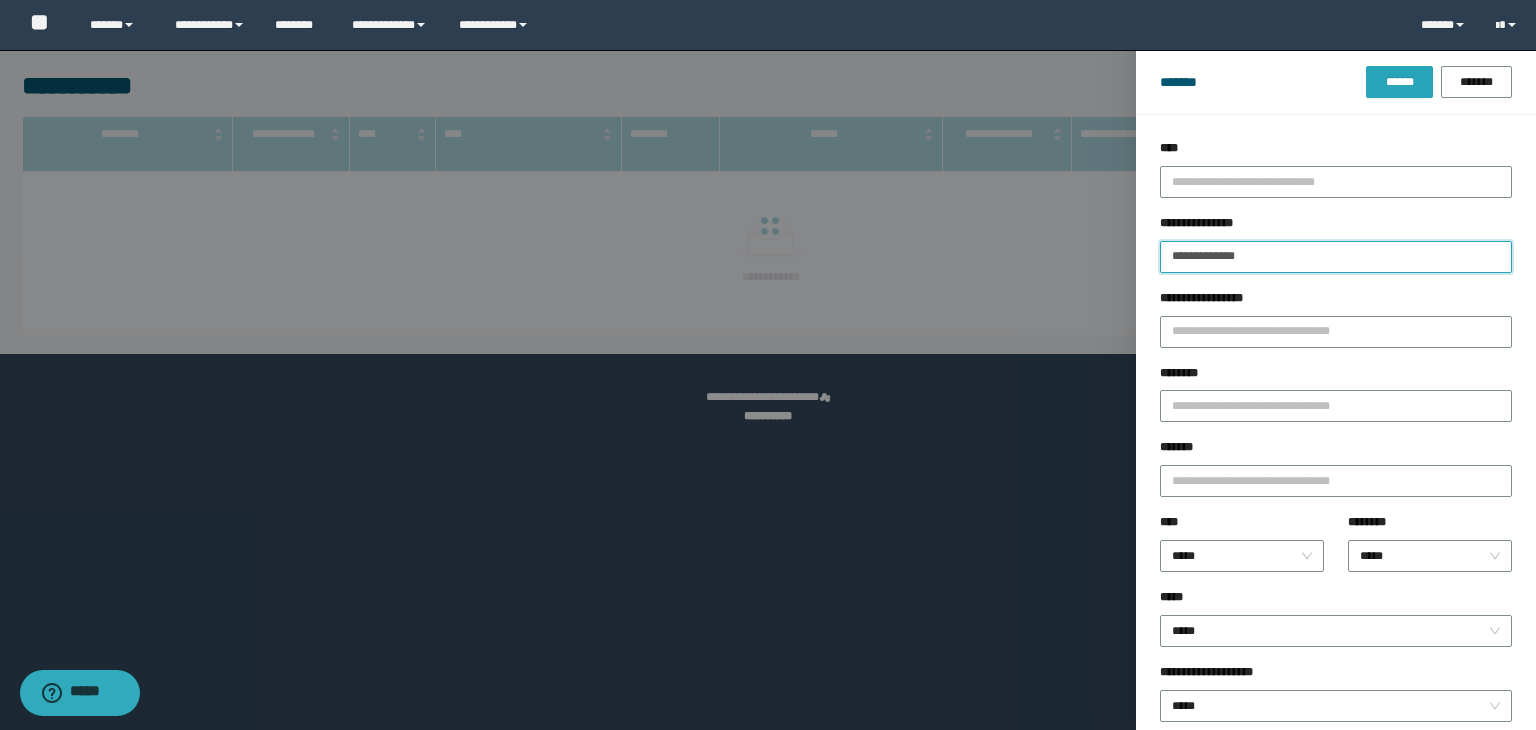 type on "**********" 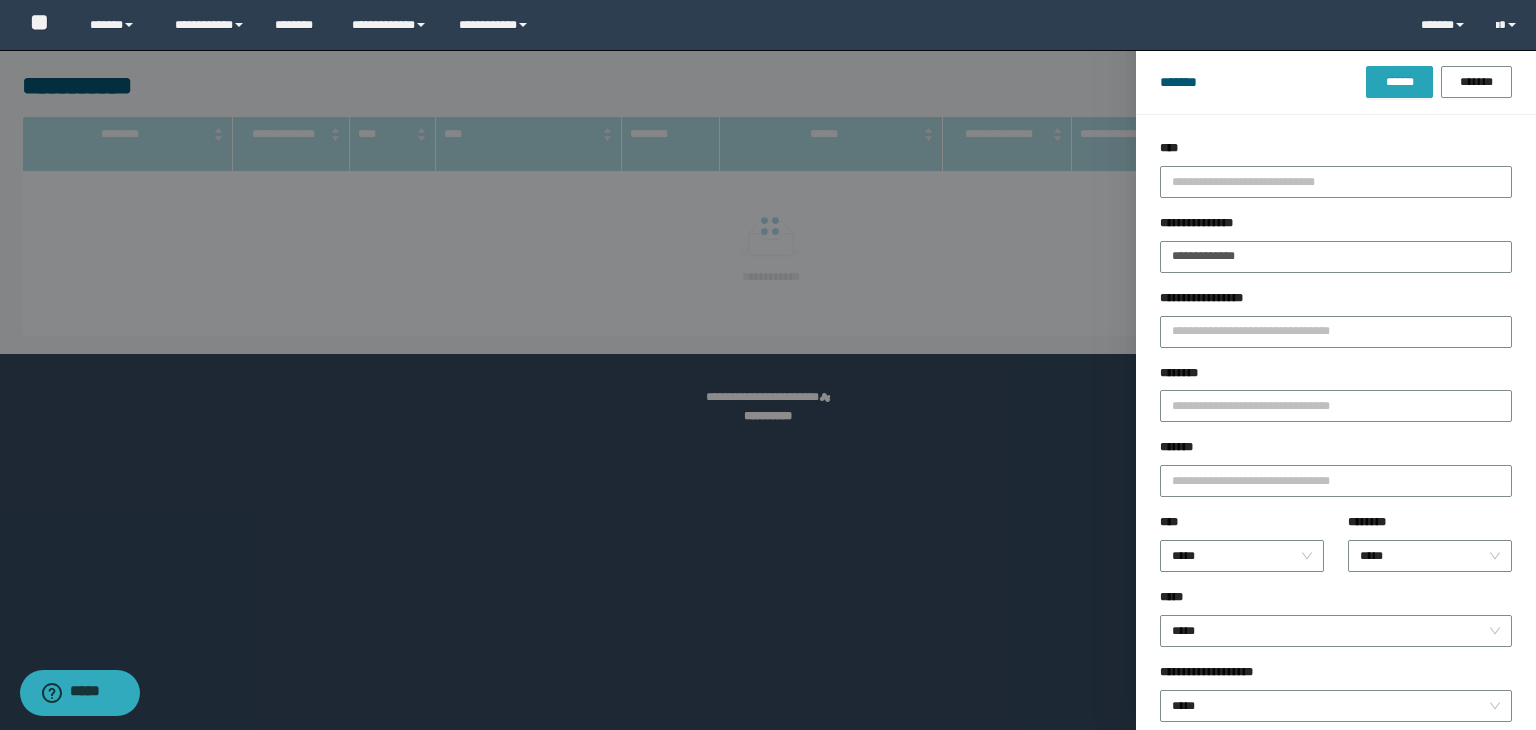 click on "******" at bounding box center [1399, 82] 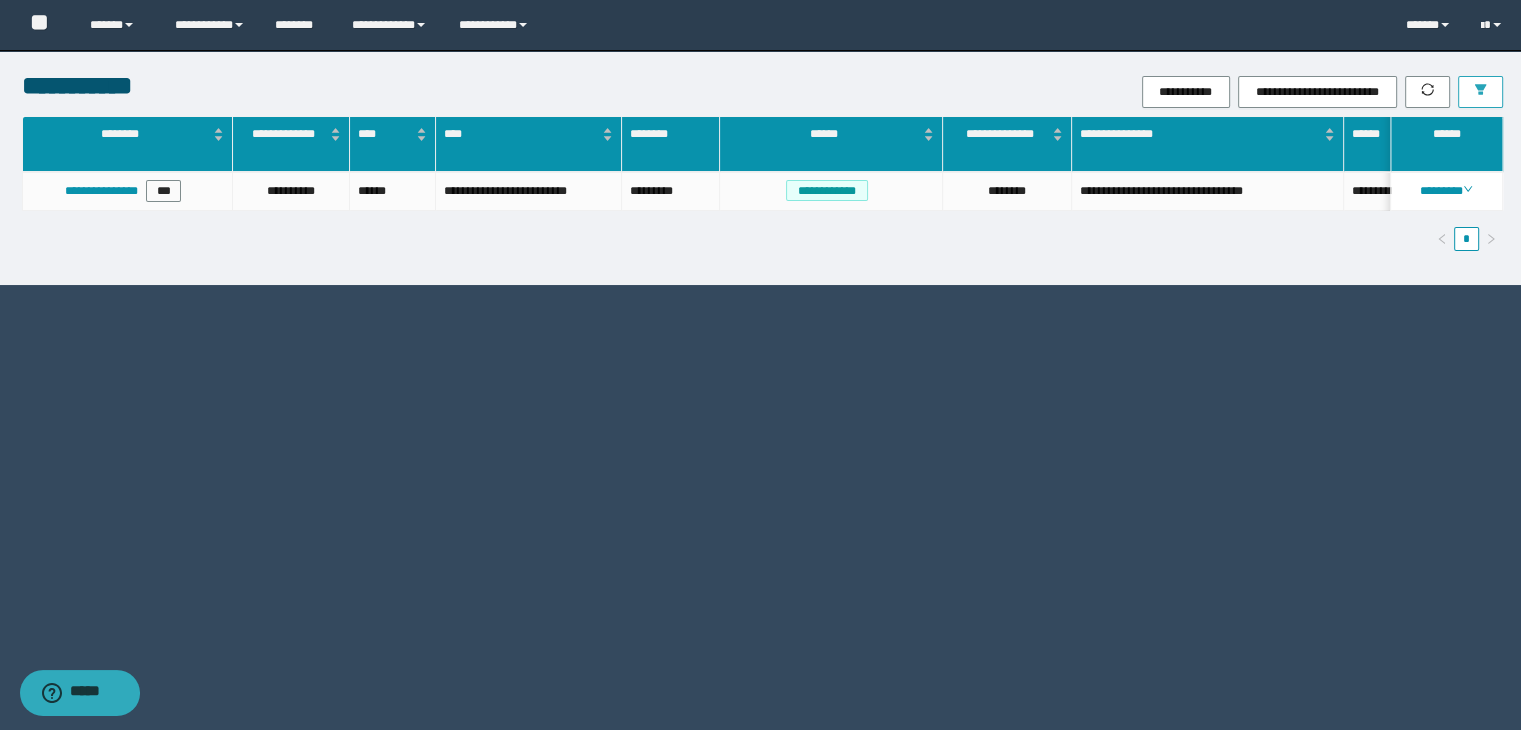 type 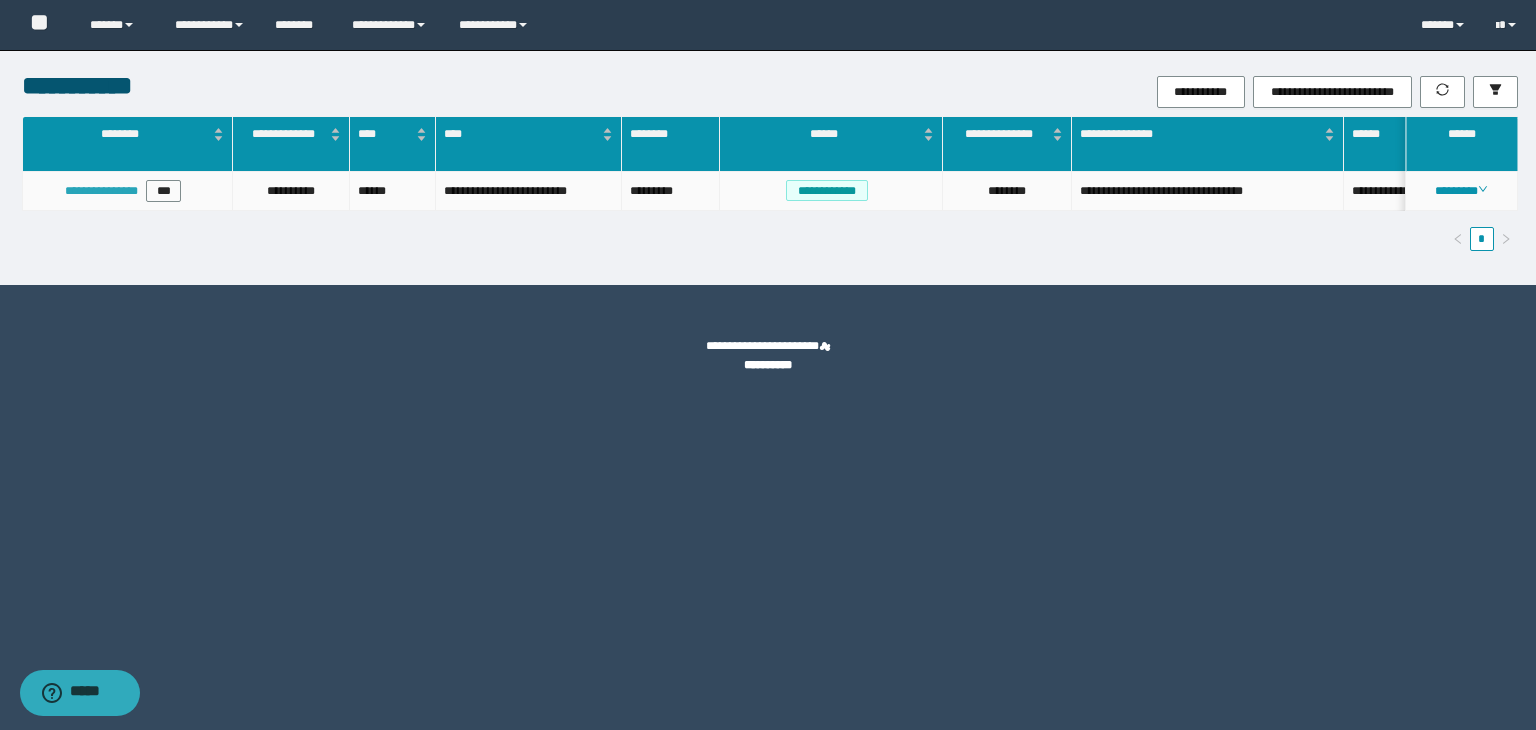 click on "**********" at bounding box center (101, 191) 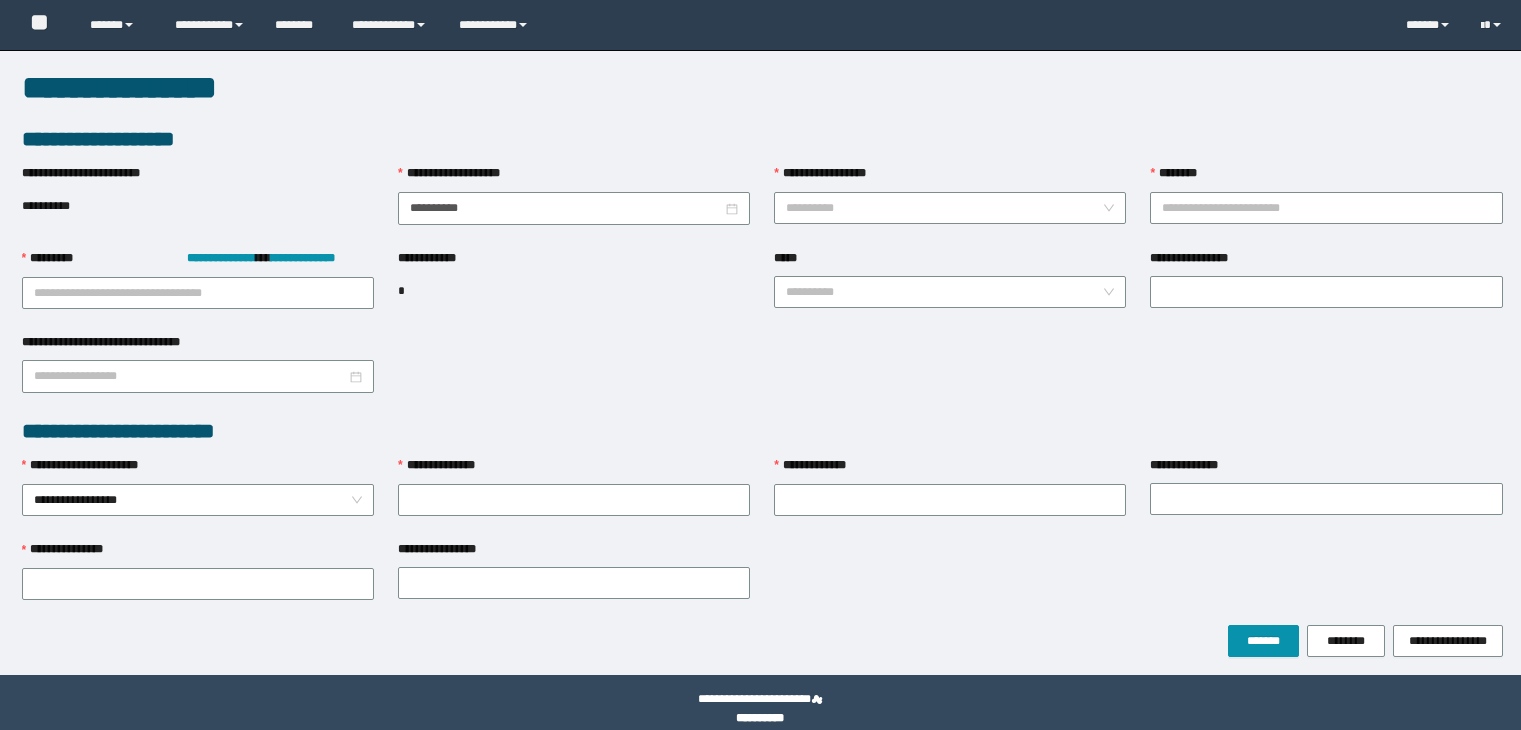 scroll, scrollTop: 0, scrollLeft: 0, axis: both 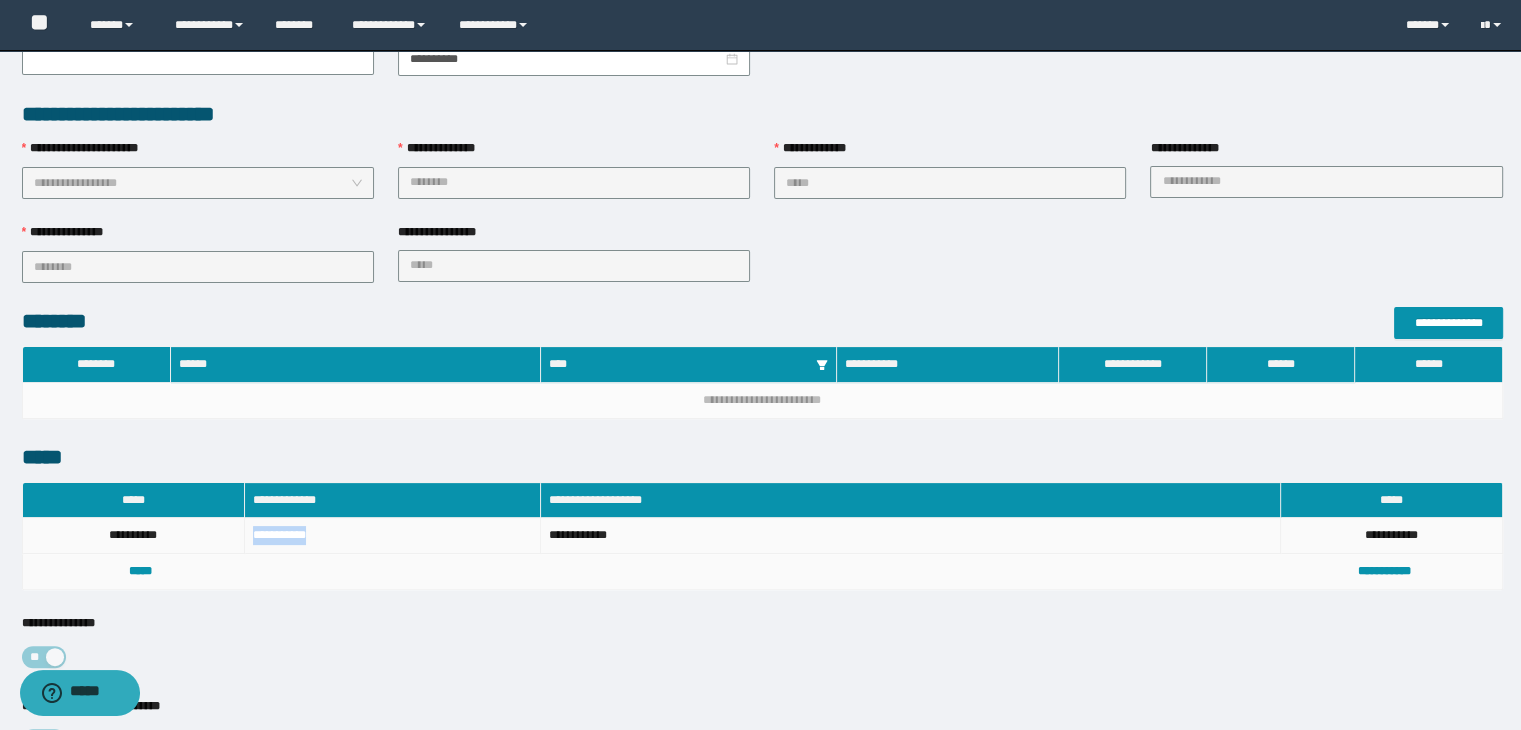 drag, startPoint x: 320, startPoint y: 526, endPoint x: 250, endPoint y: 525, distance: 70.00714 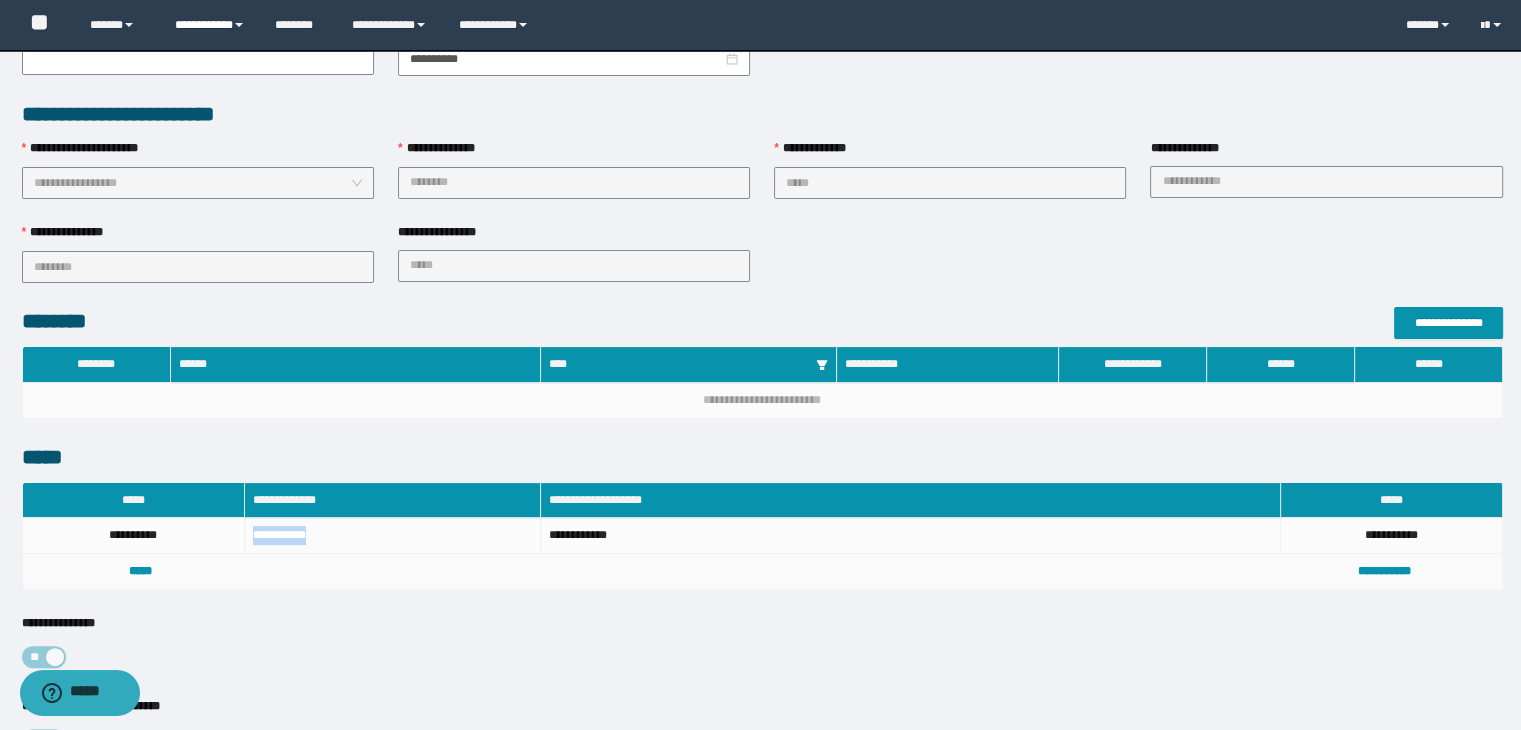 click on "**********" at bounding box center (210, 25) 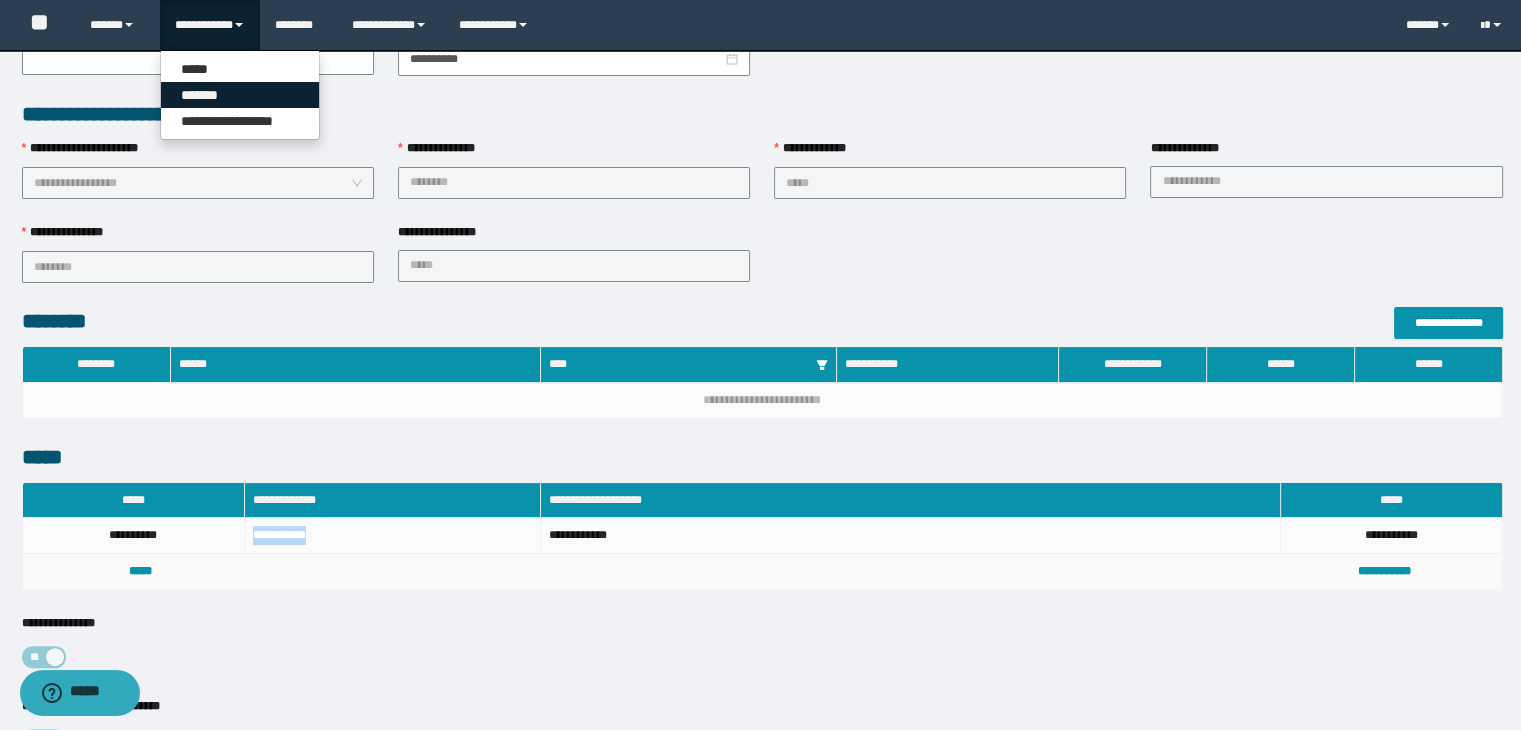 click on "*******" at bounding box center [240, 95] 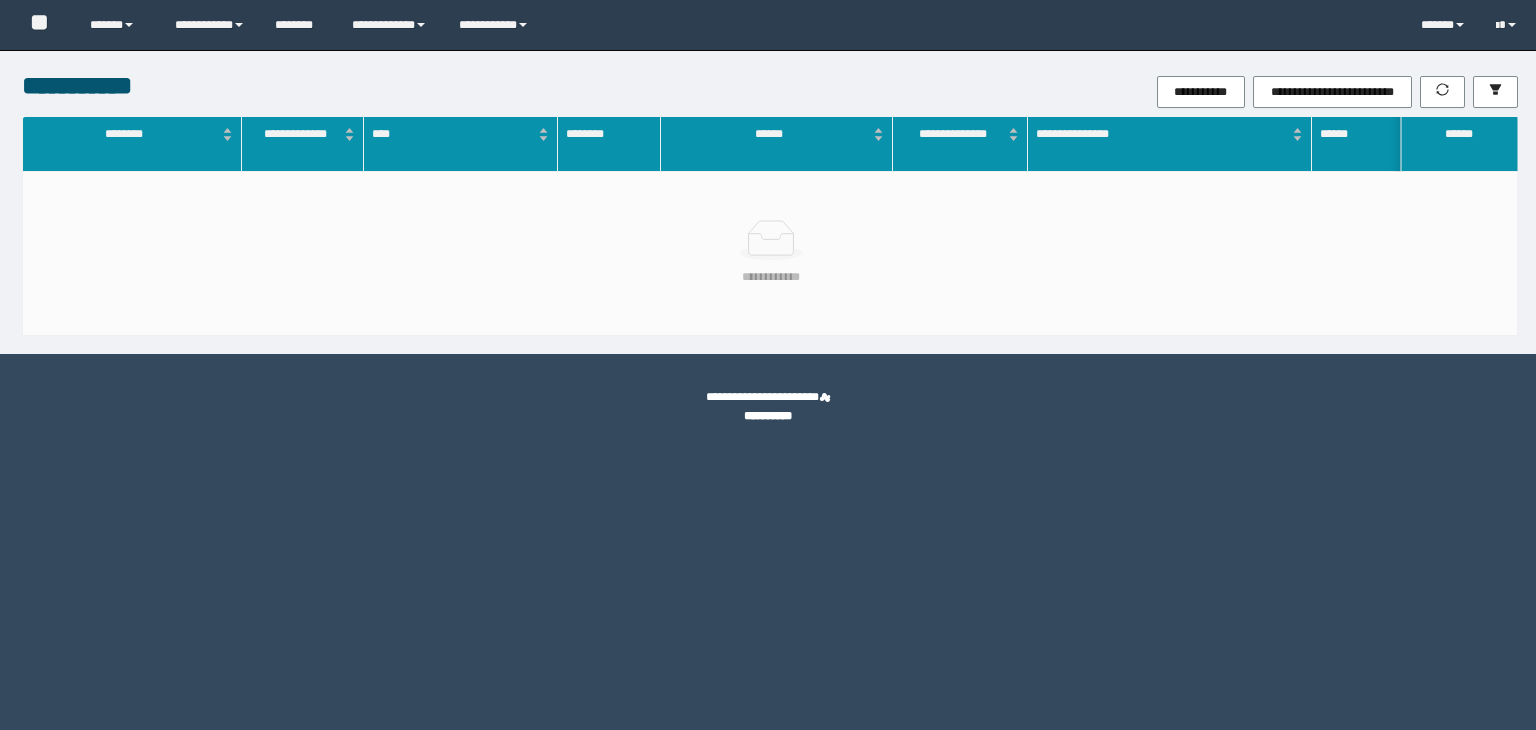 scroll, scrollTop: 0, scrollLeft: 0, axis: both 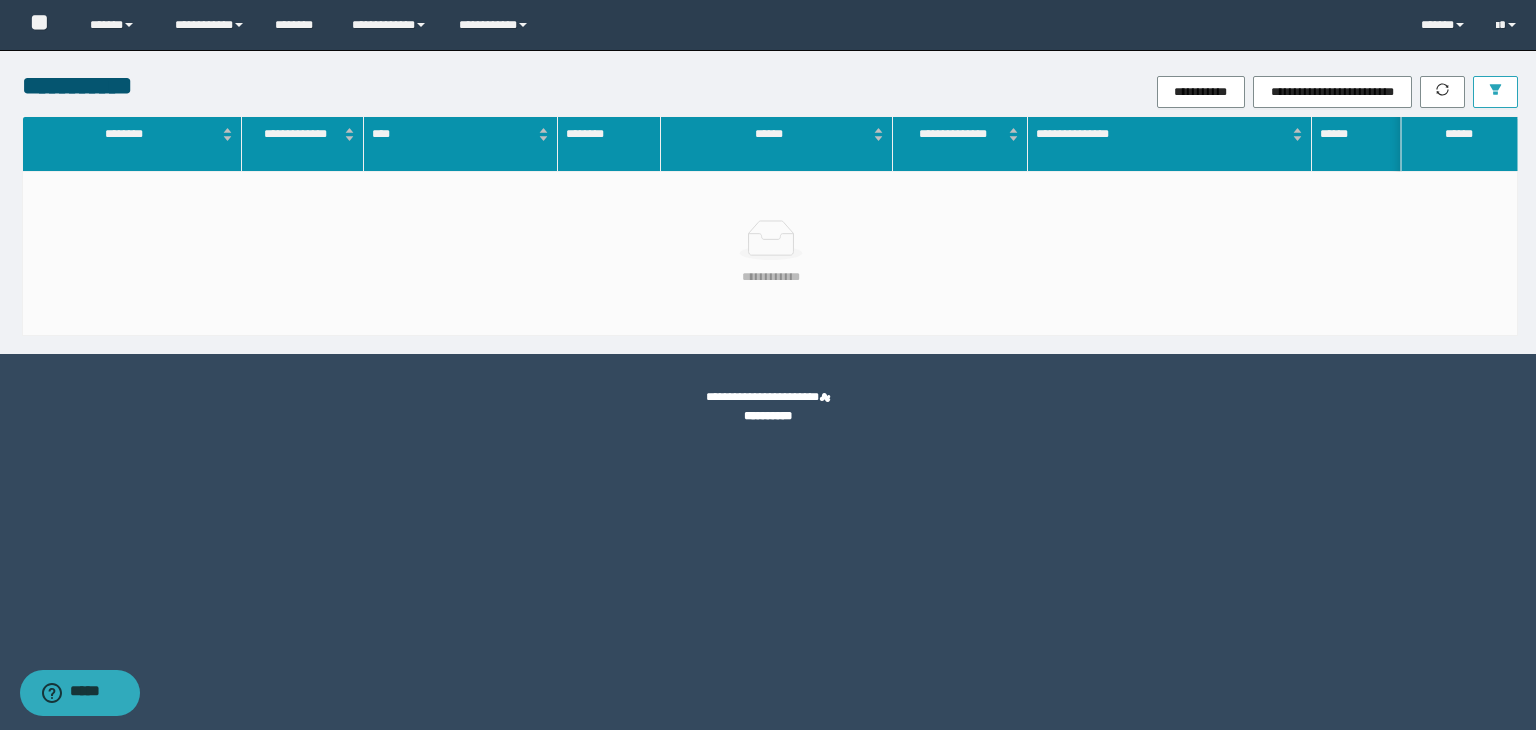 click at bounding box center (1495, 92) 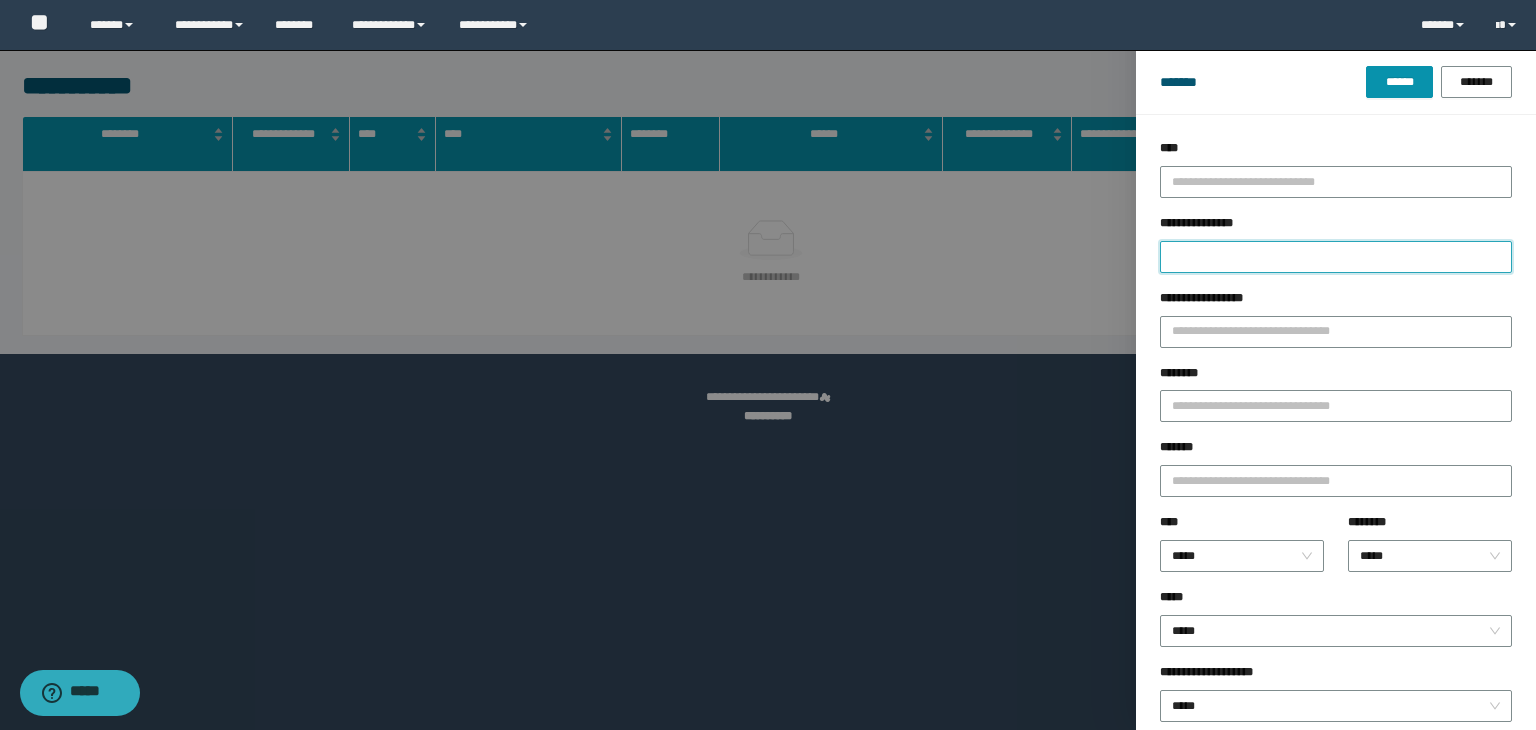 click on "**********" at bounding box center [1336, 257] 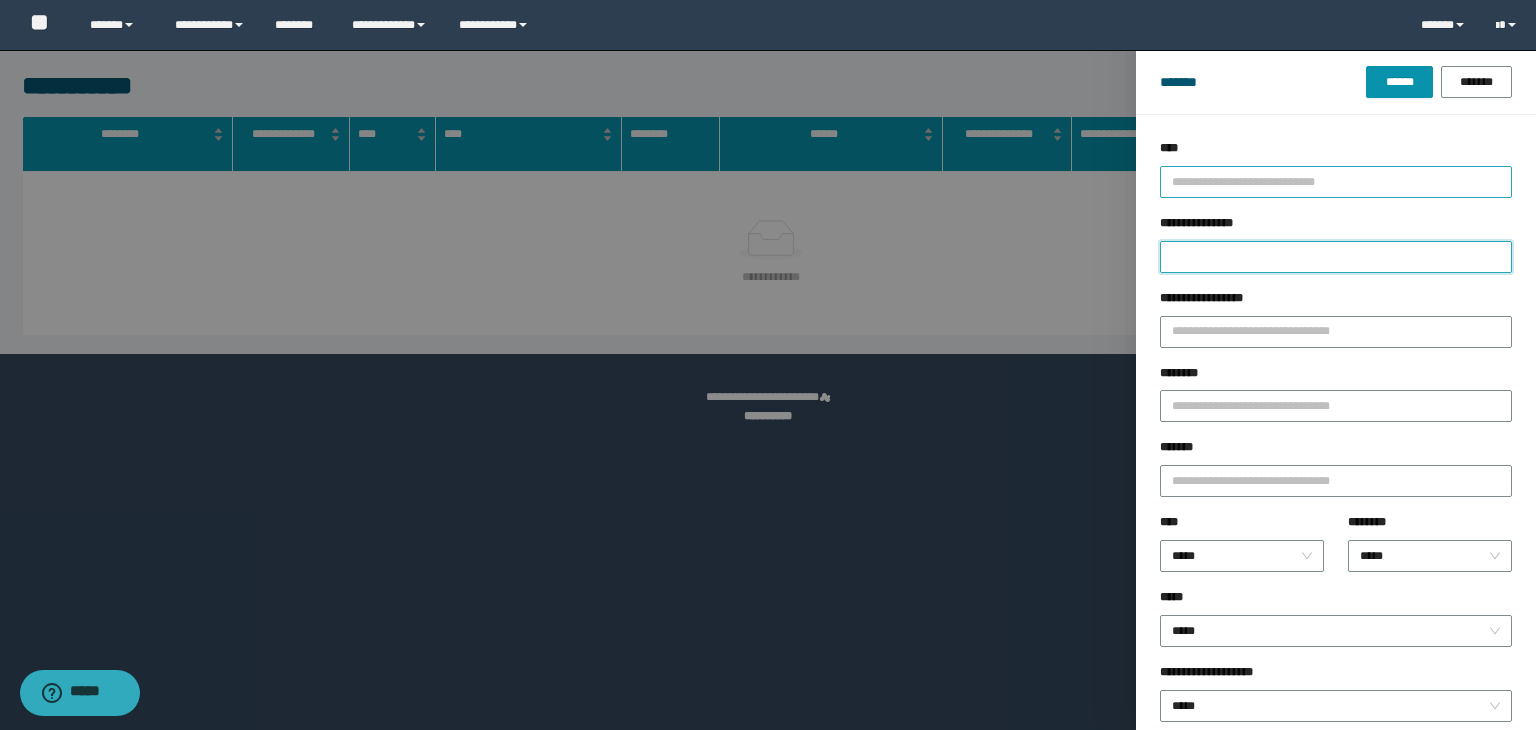 paste on "**********" 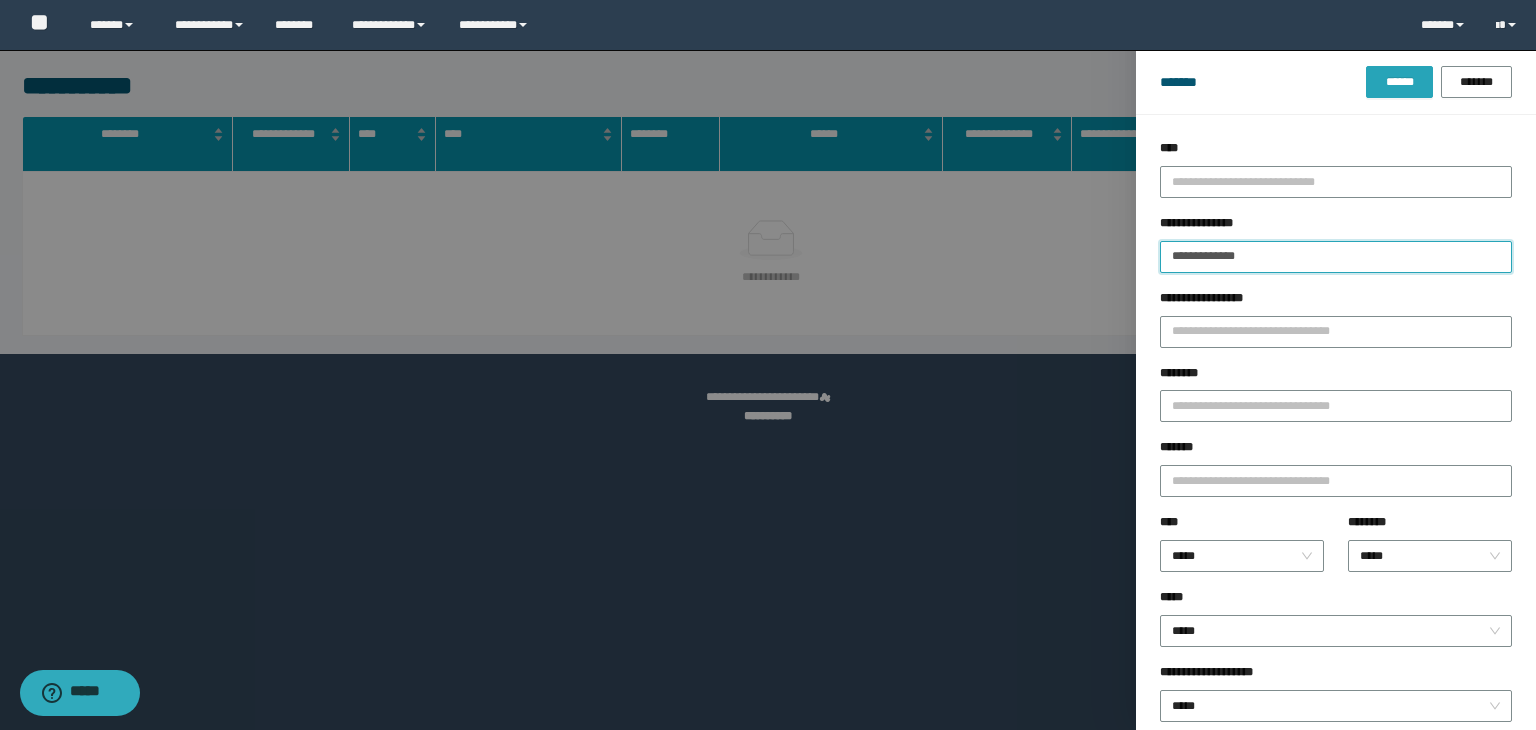 type on "**********" 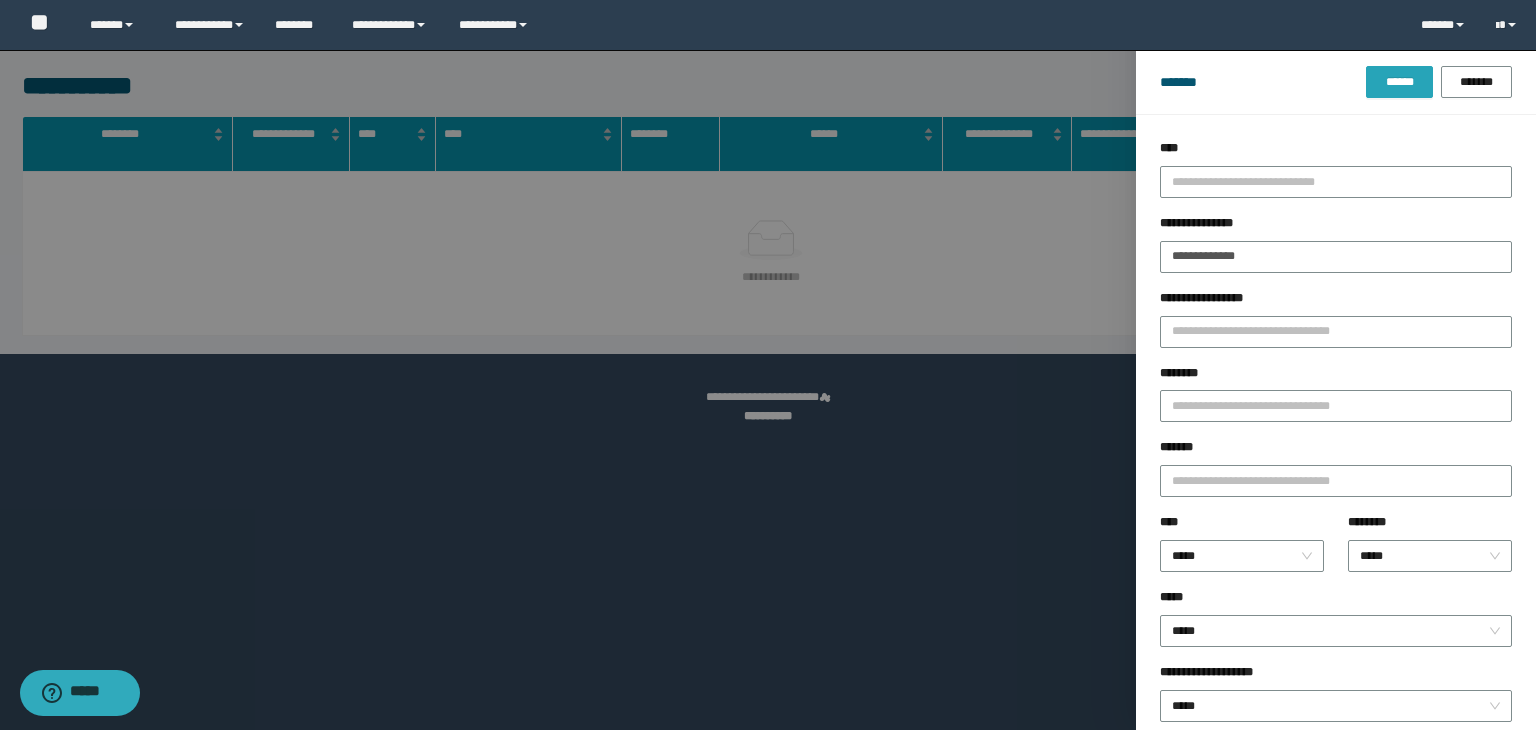 click on "******" at bounding box center [1399, 82] 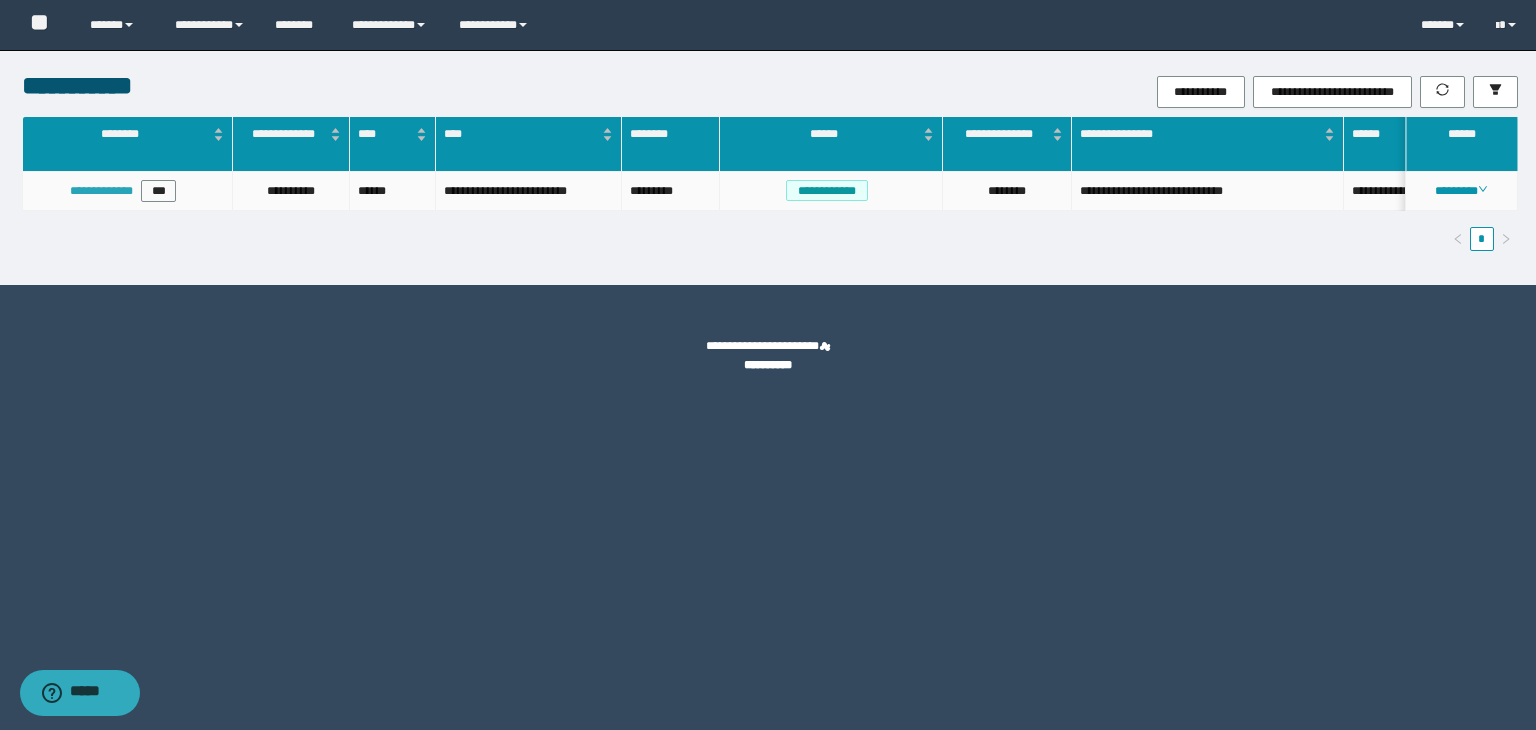 click on "**********" at bounding box center (101, 191) 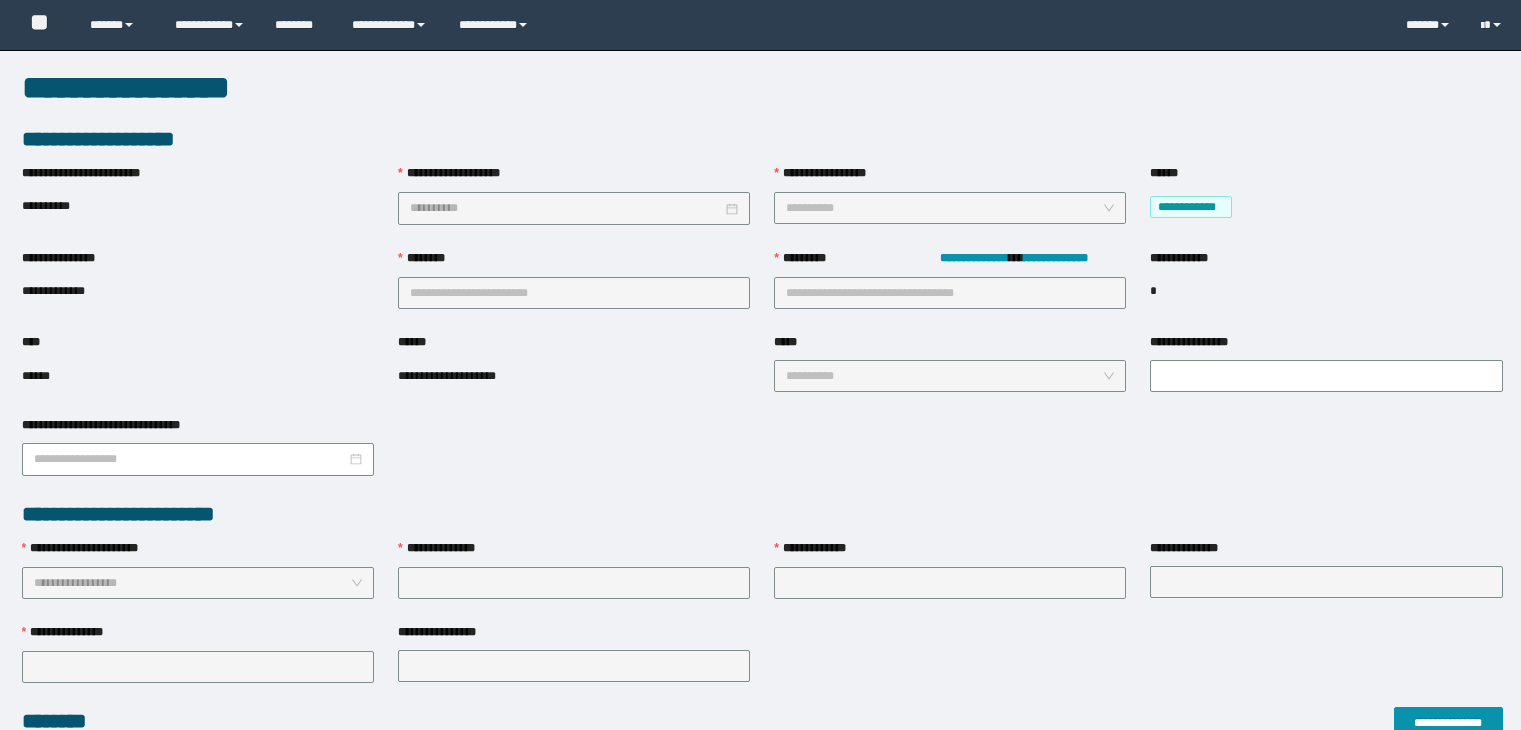 scroll, scrollTop: 0, scrollLeft: 0, axis: both 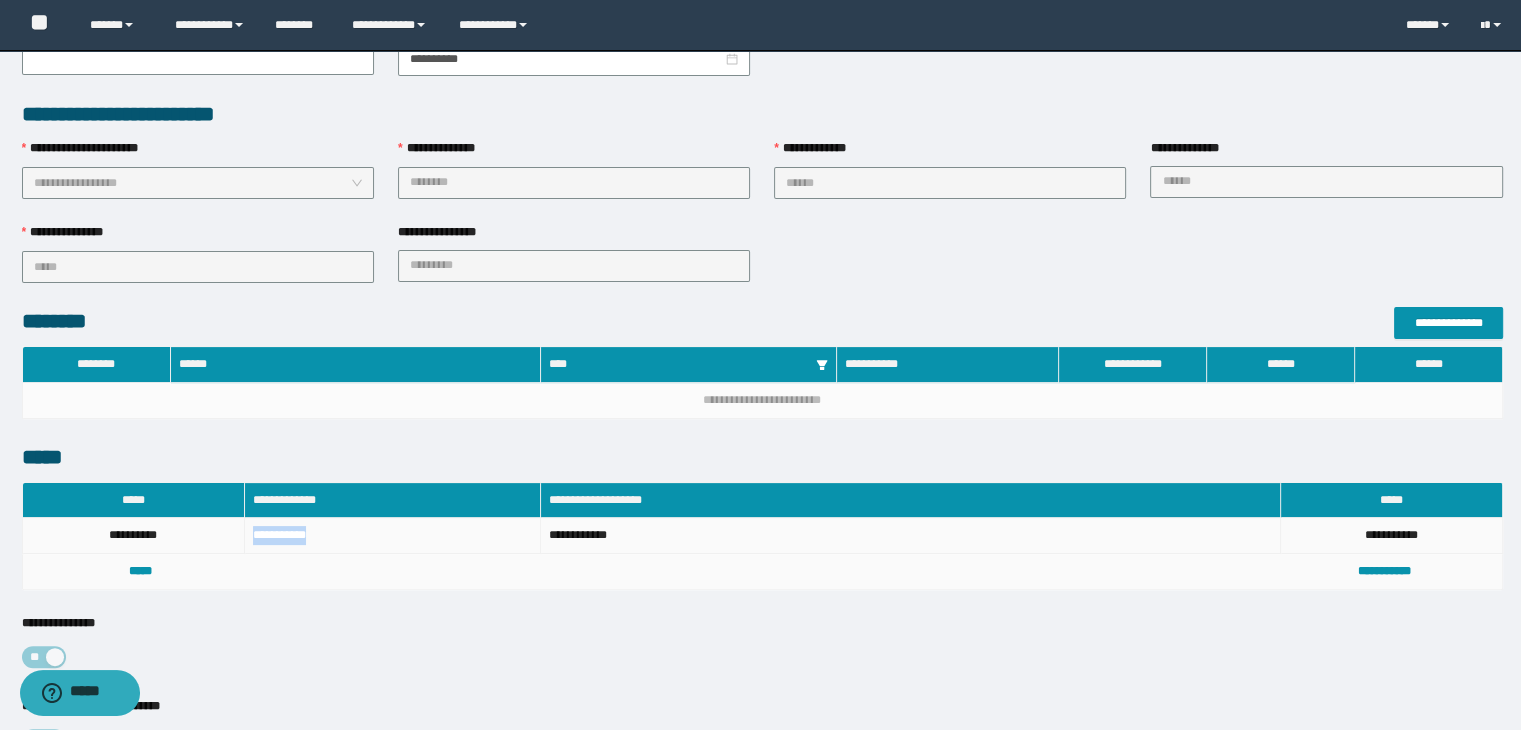 drag, startPoint x: 320, startPoint y: 531, endPoint x: 241, endPoint y: 540, distance: 79.51101 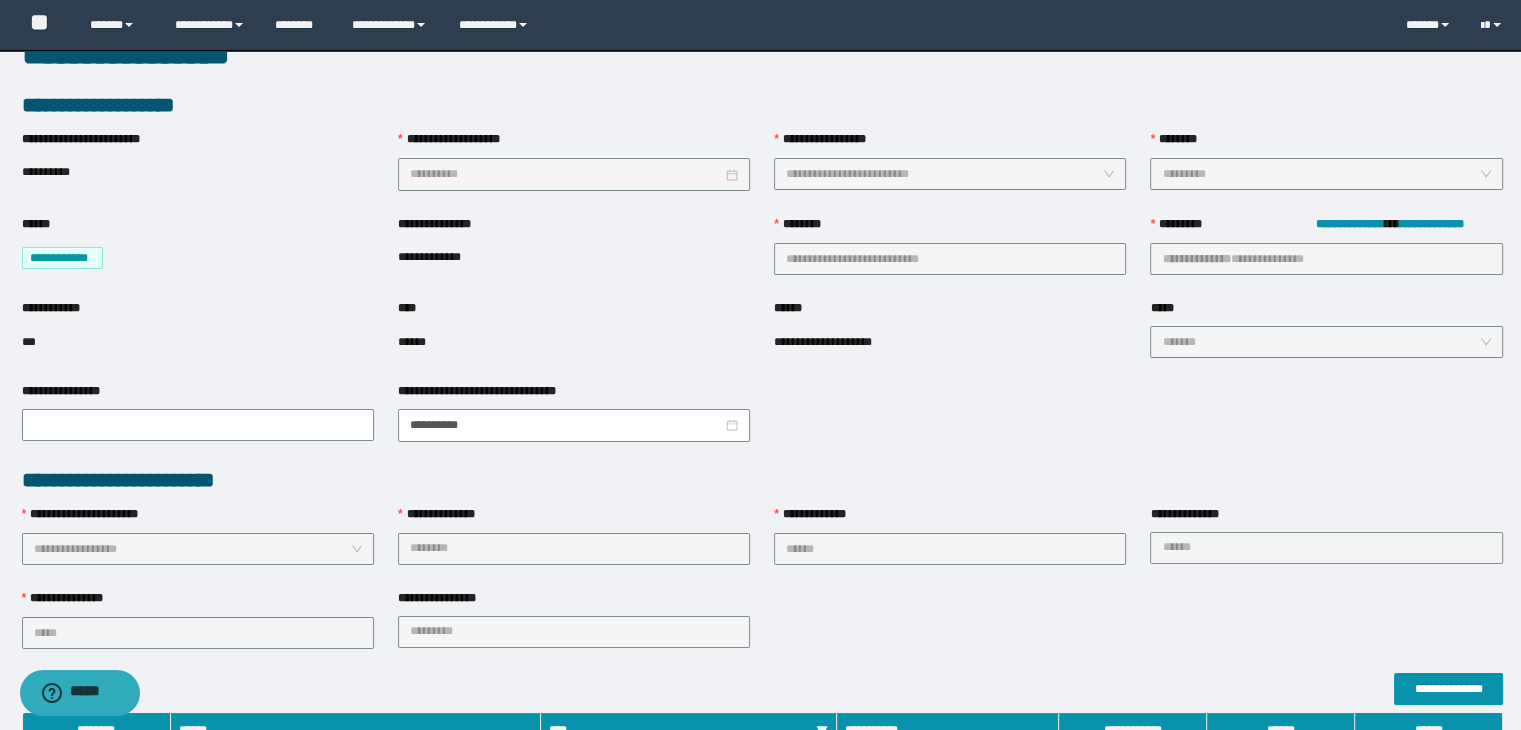 scroll, scrollTop: 0, scrollLeft: 0, axis: both 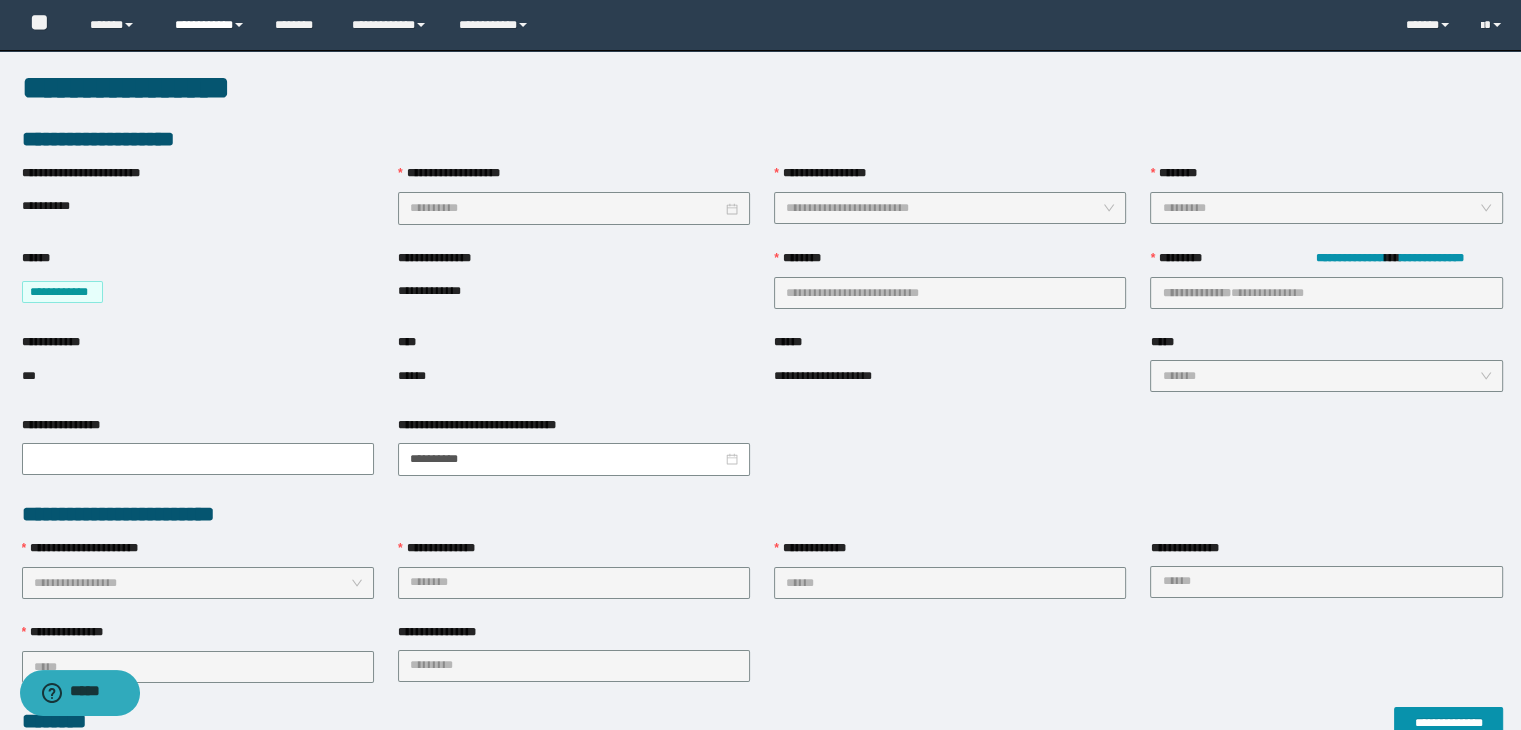 click on "**********" at bounding box center [210, 25] 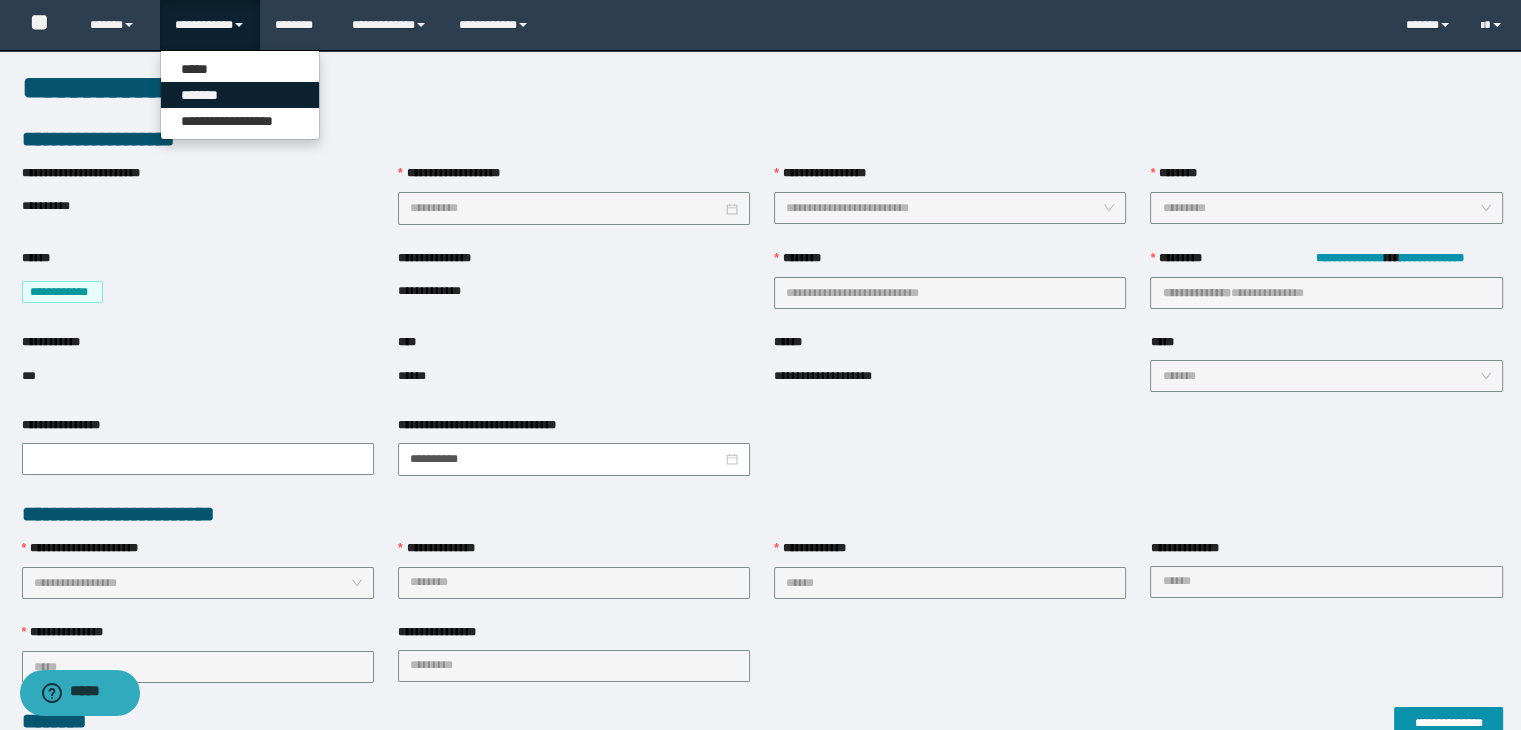 click on "*******" at bounding box center [240, 95] 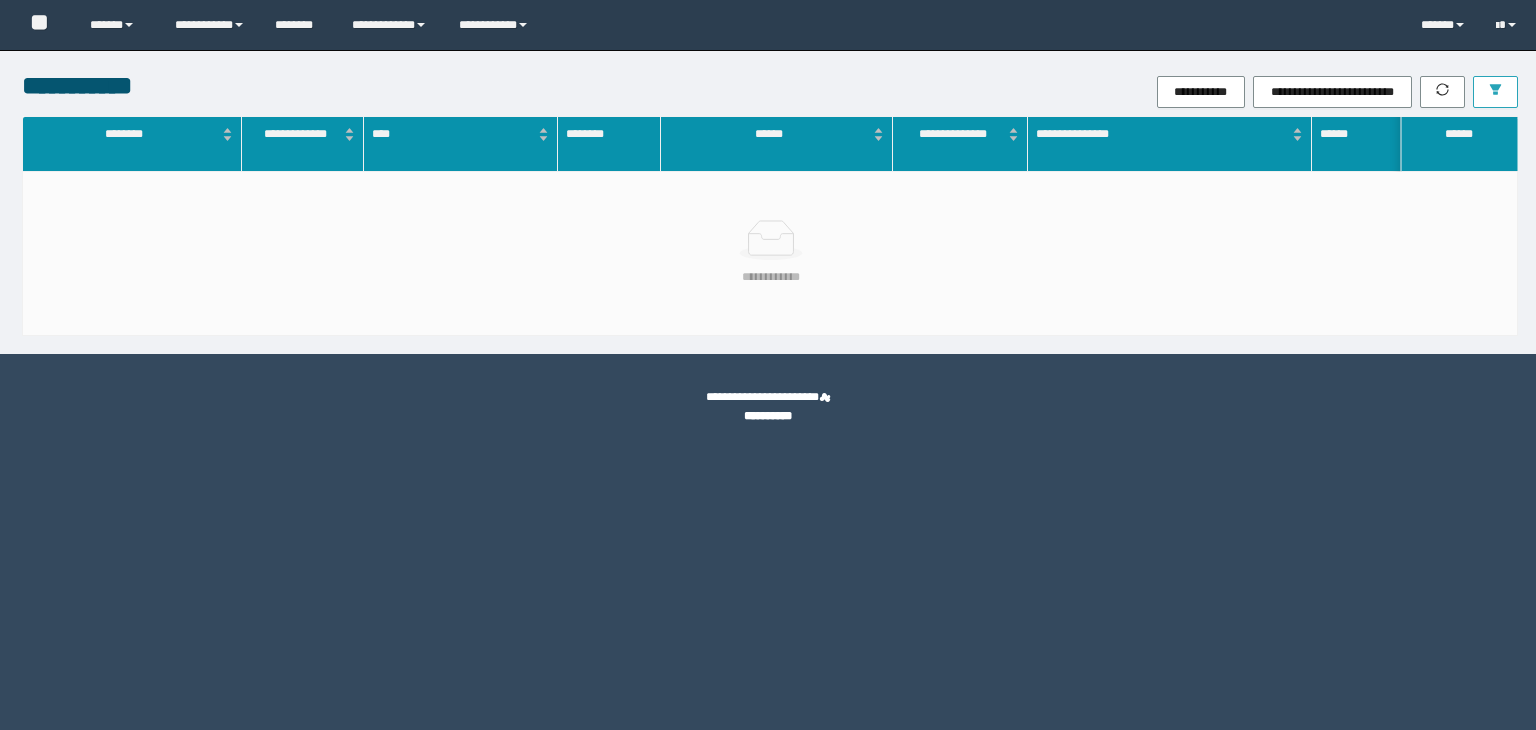 scroll, scrollTop: 0, scrollLeft: 0, axis: both 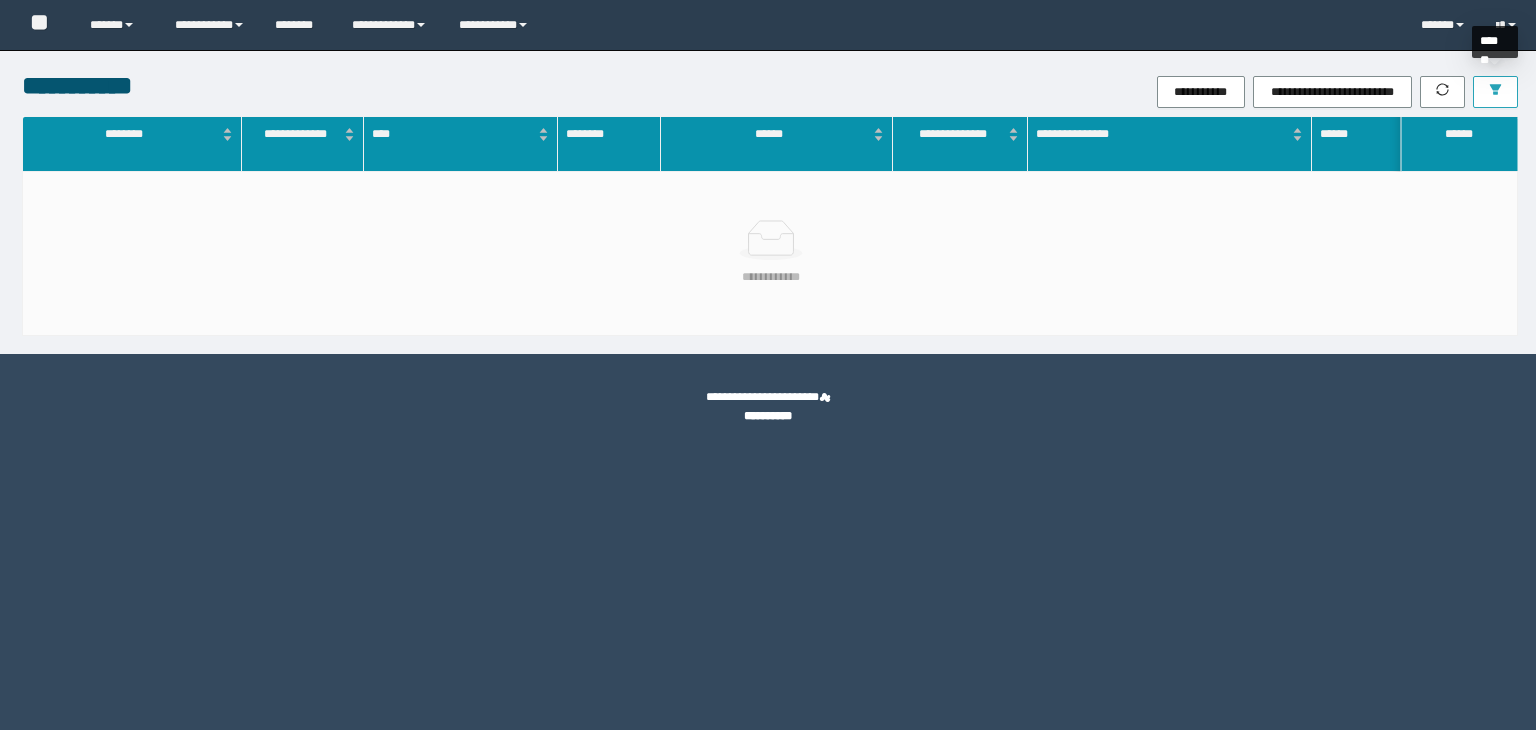 click on "**********" at bounding box center (1019, 92) 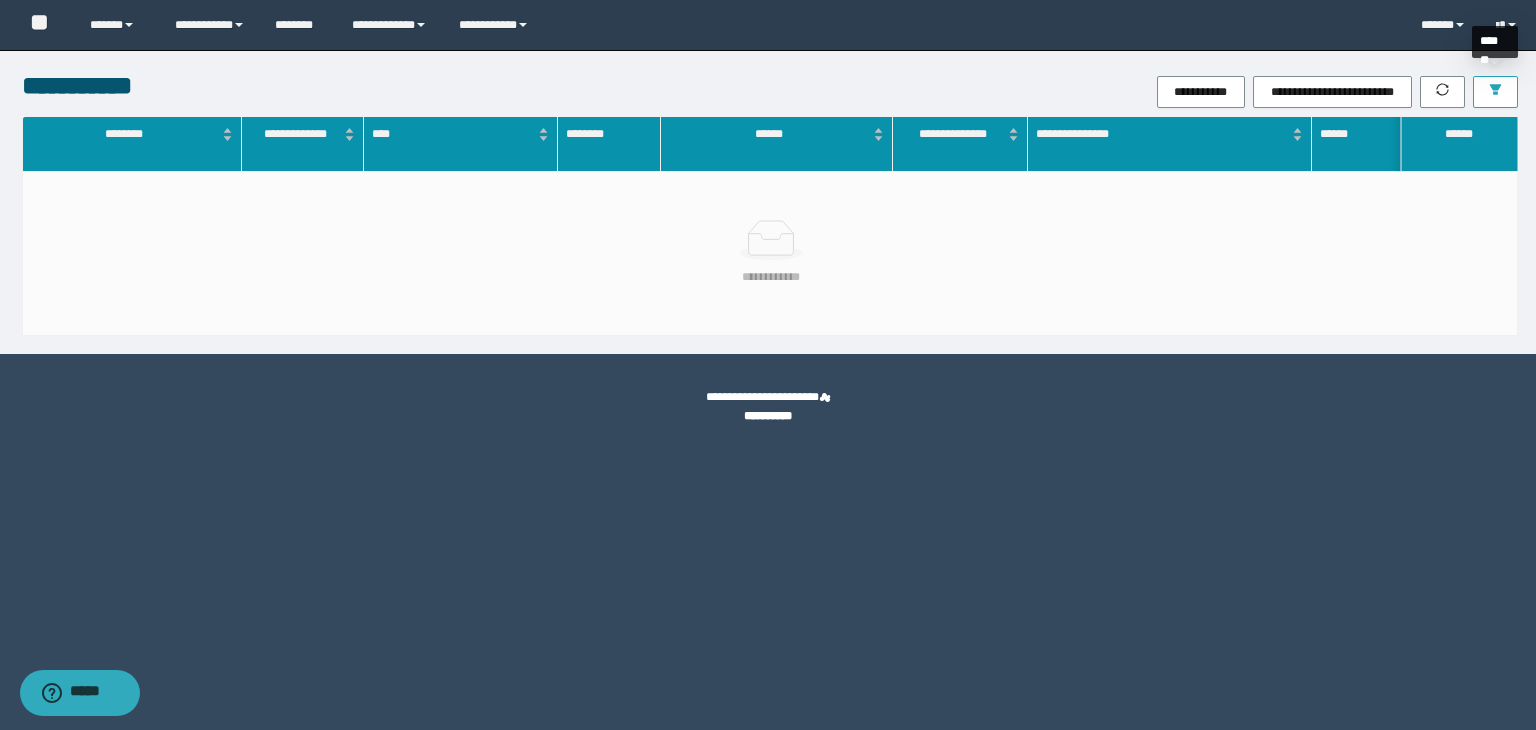 click 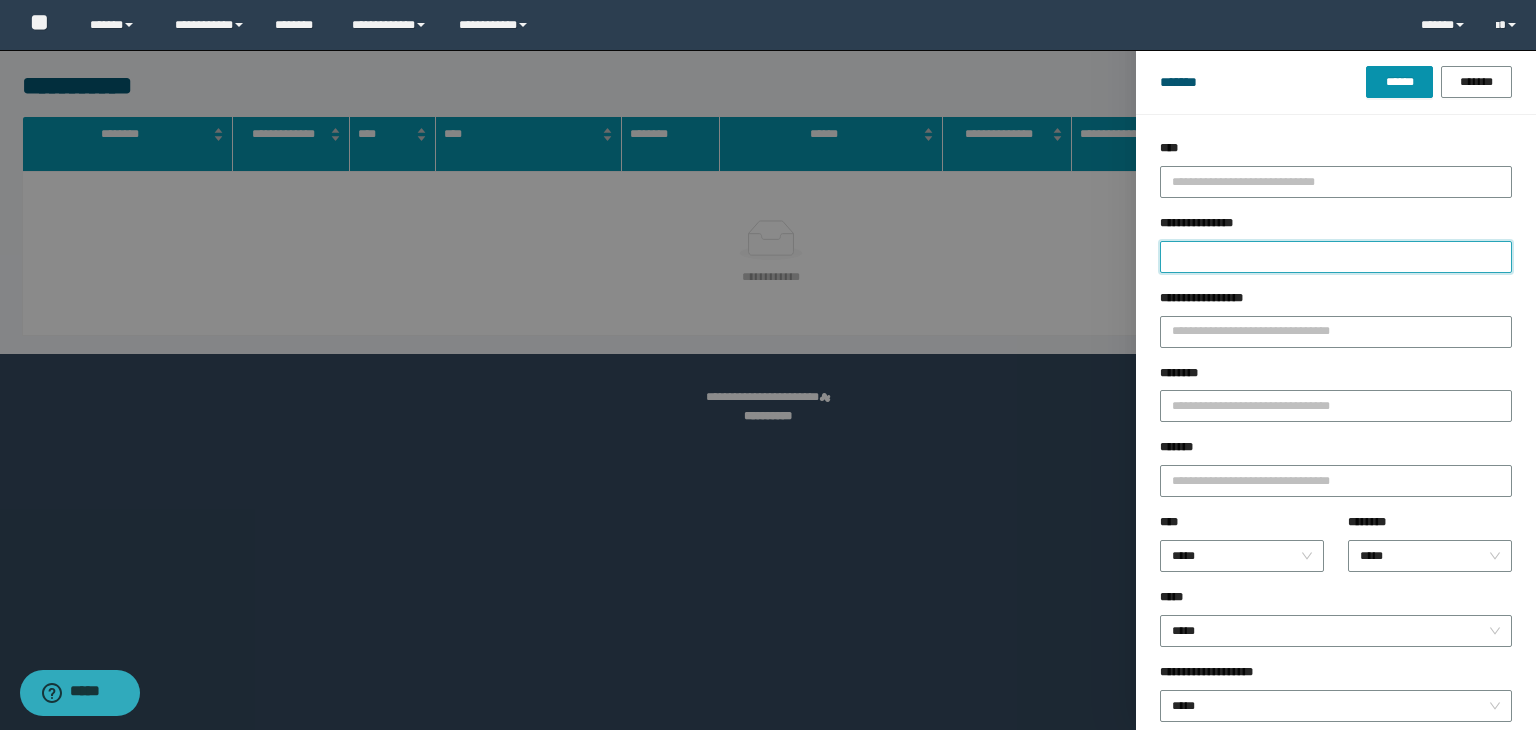 click on "**********" at bounding box center (1336, 257) 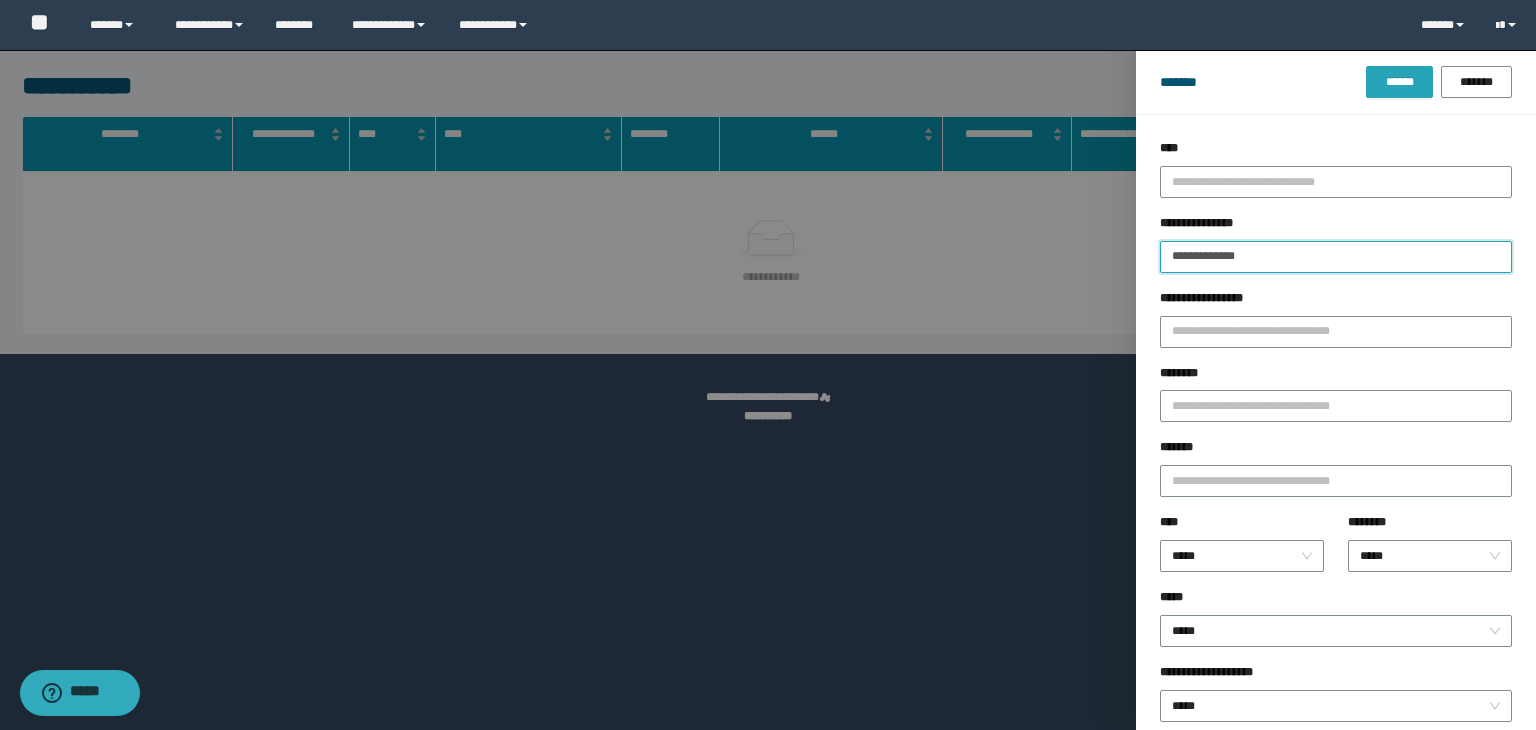 type on "**********" 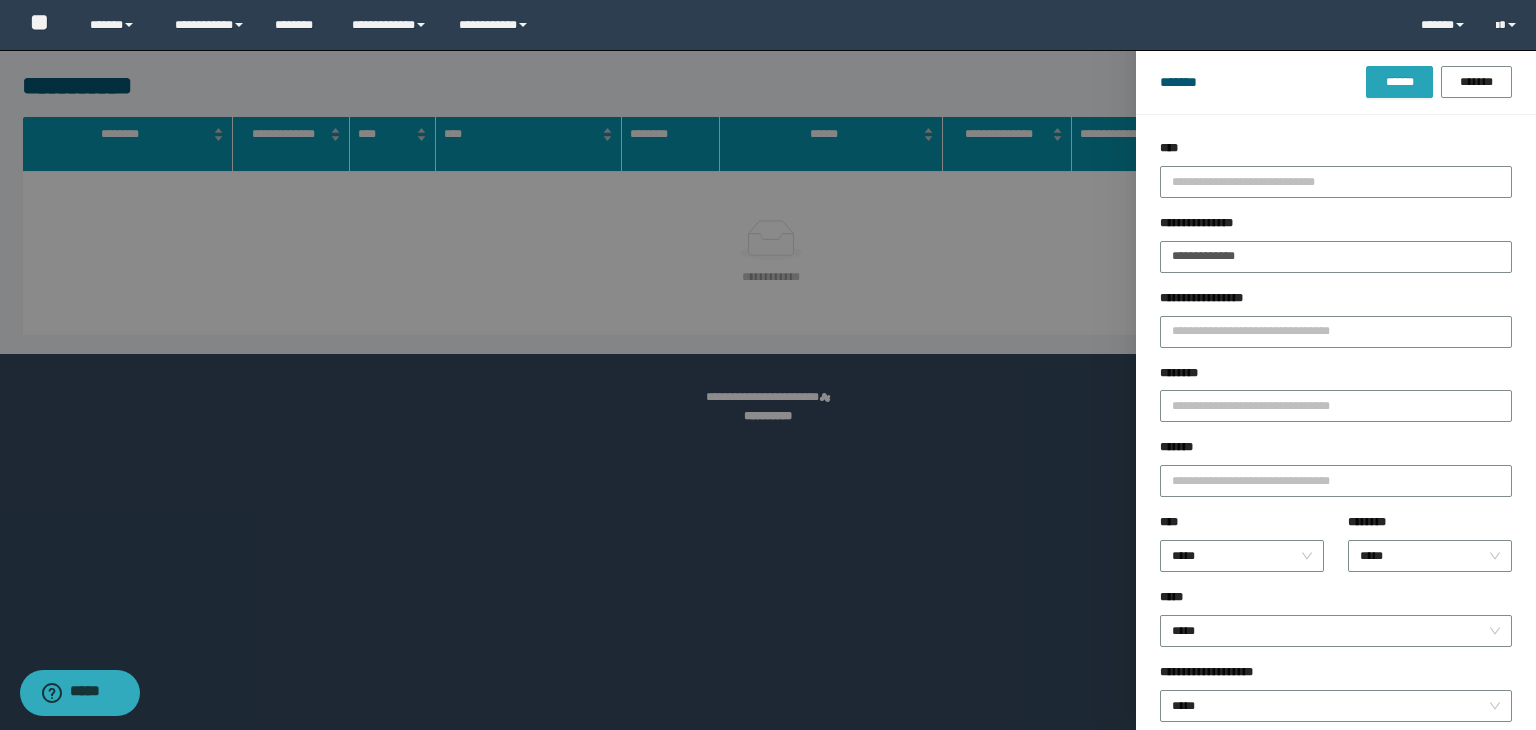 click on "******" at bounding box center [1399, 82] 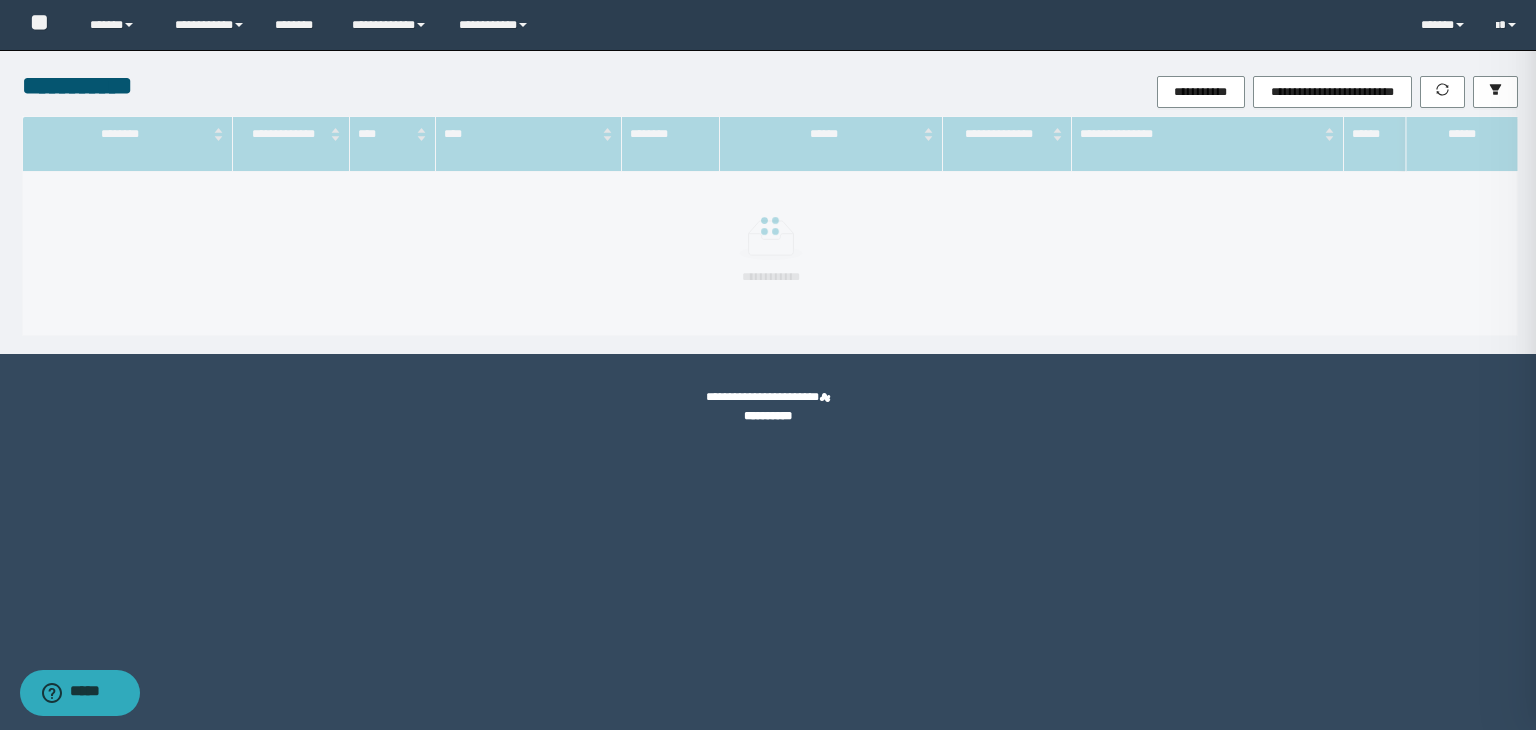 type 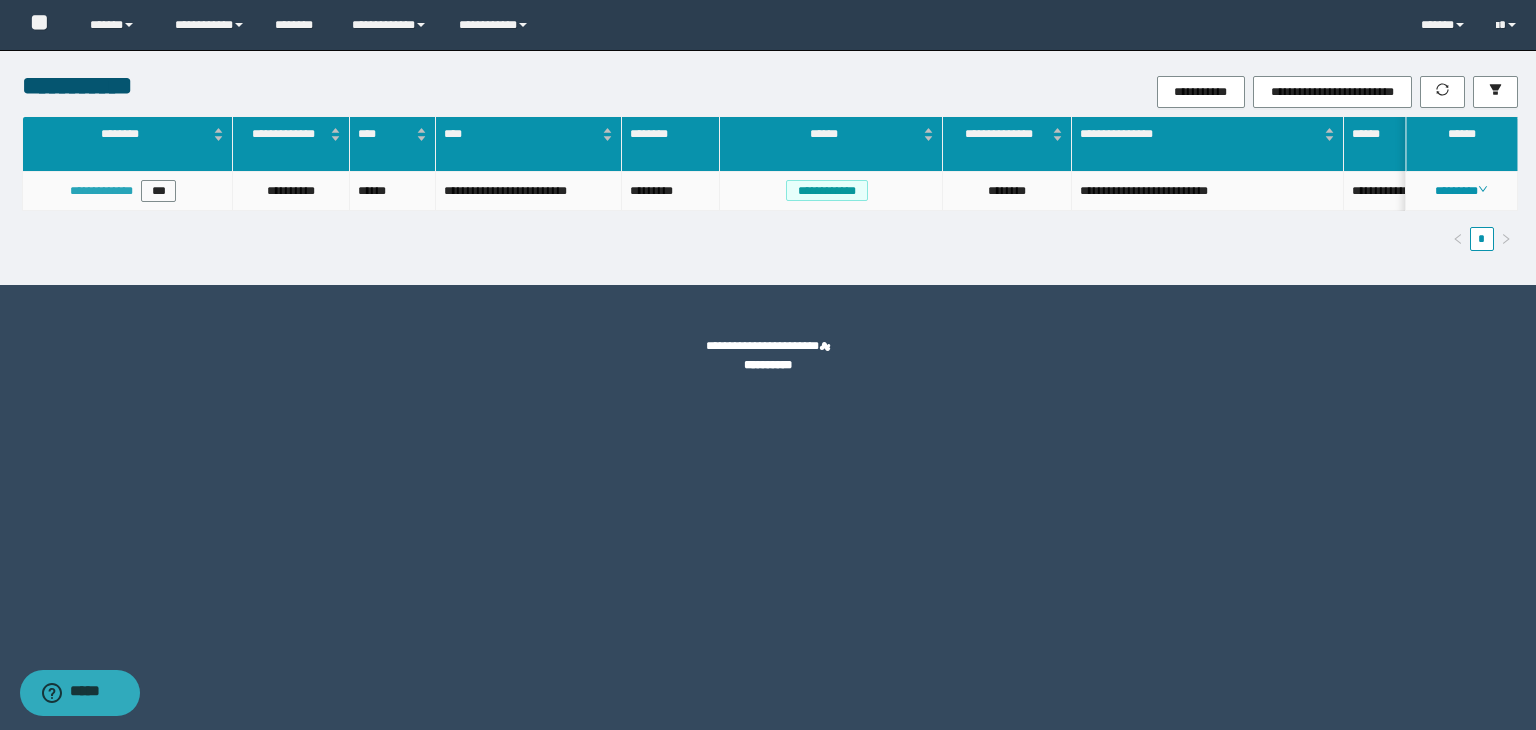 click on "**********" at bounding box center [101, 191] 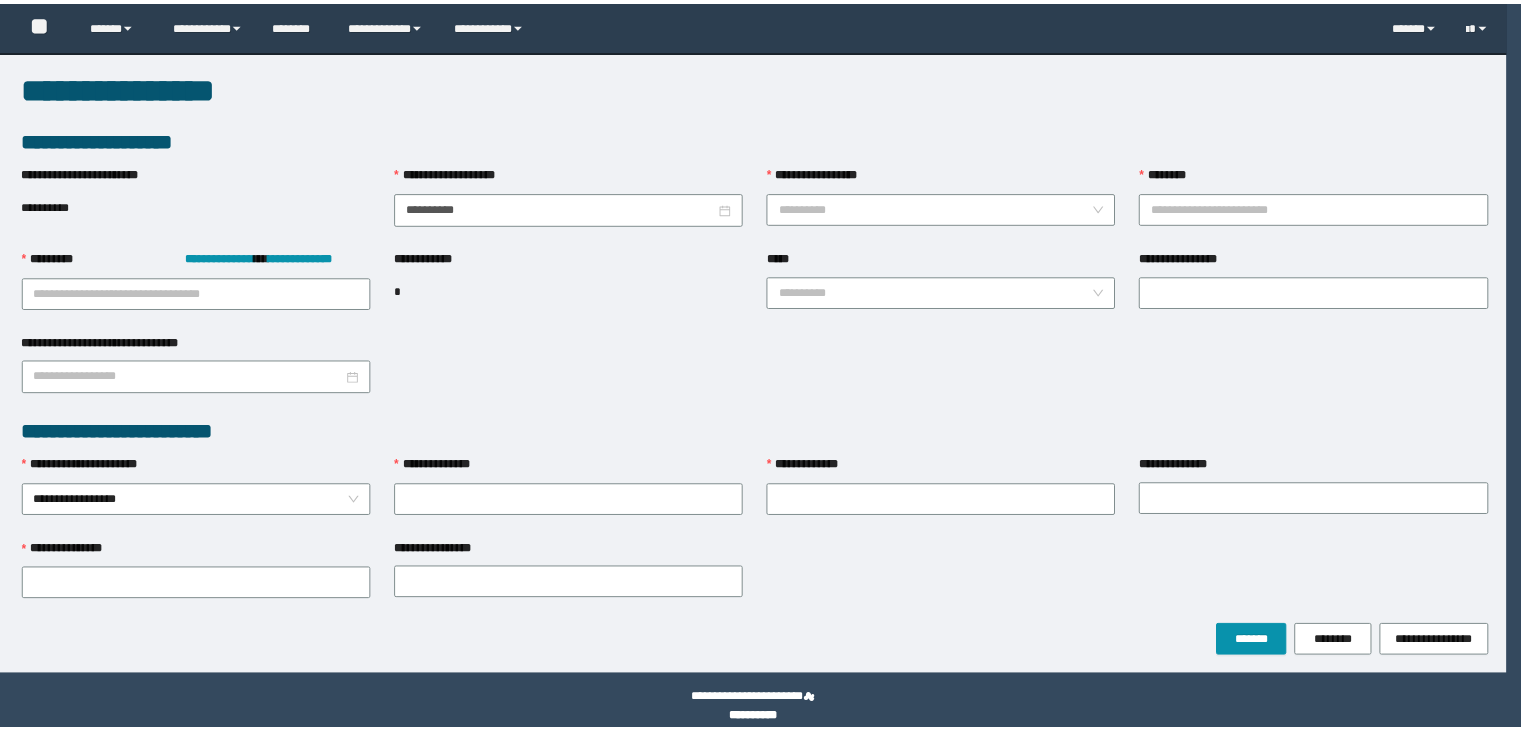 scroll, scrollTop: 0, scrollLeft: 0, axis: both 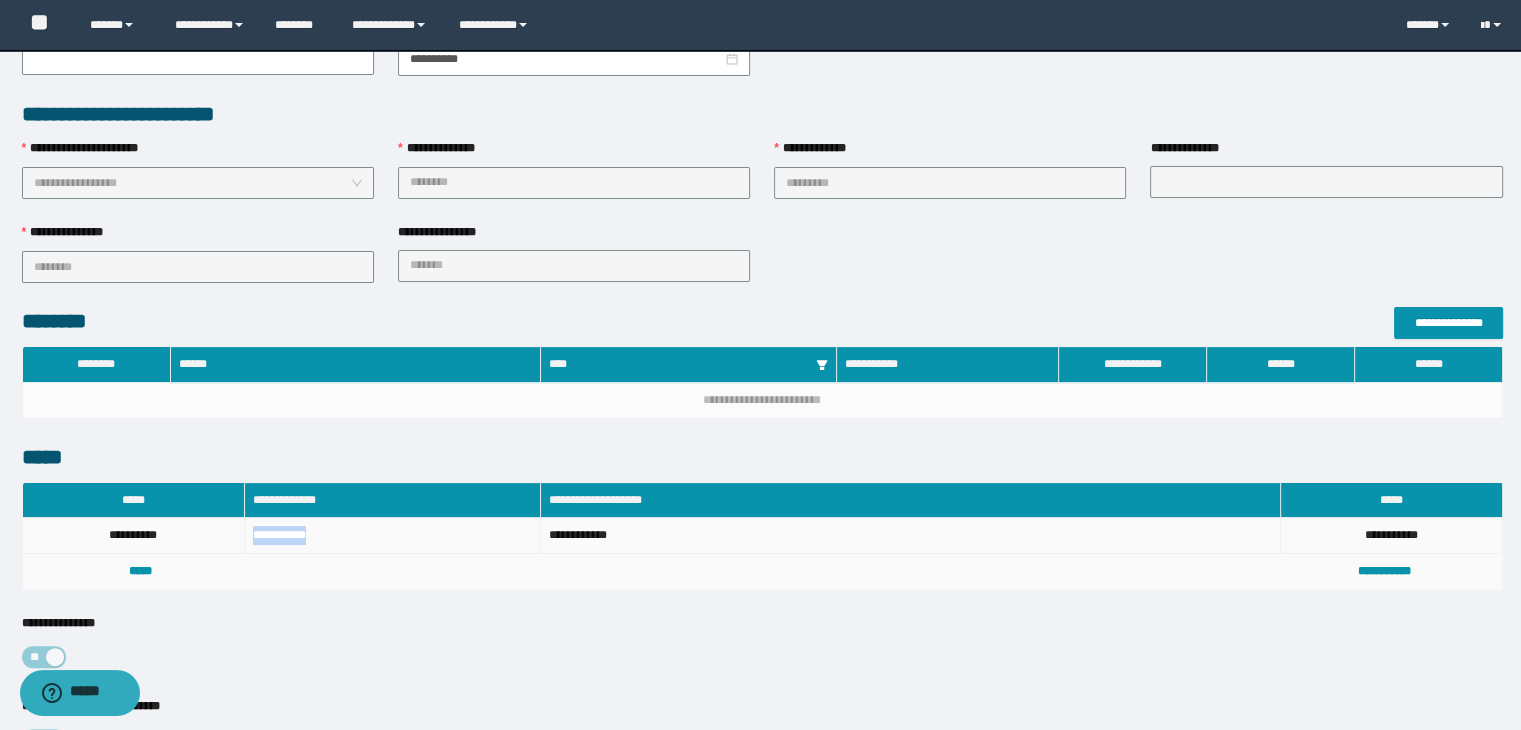 drag, startPoint x: 320, startPoint y: 528, endPoint x: 252, endPoint y: 534, distance: 68.26419 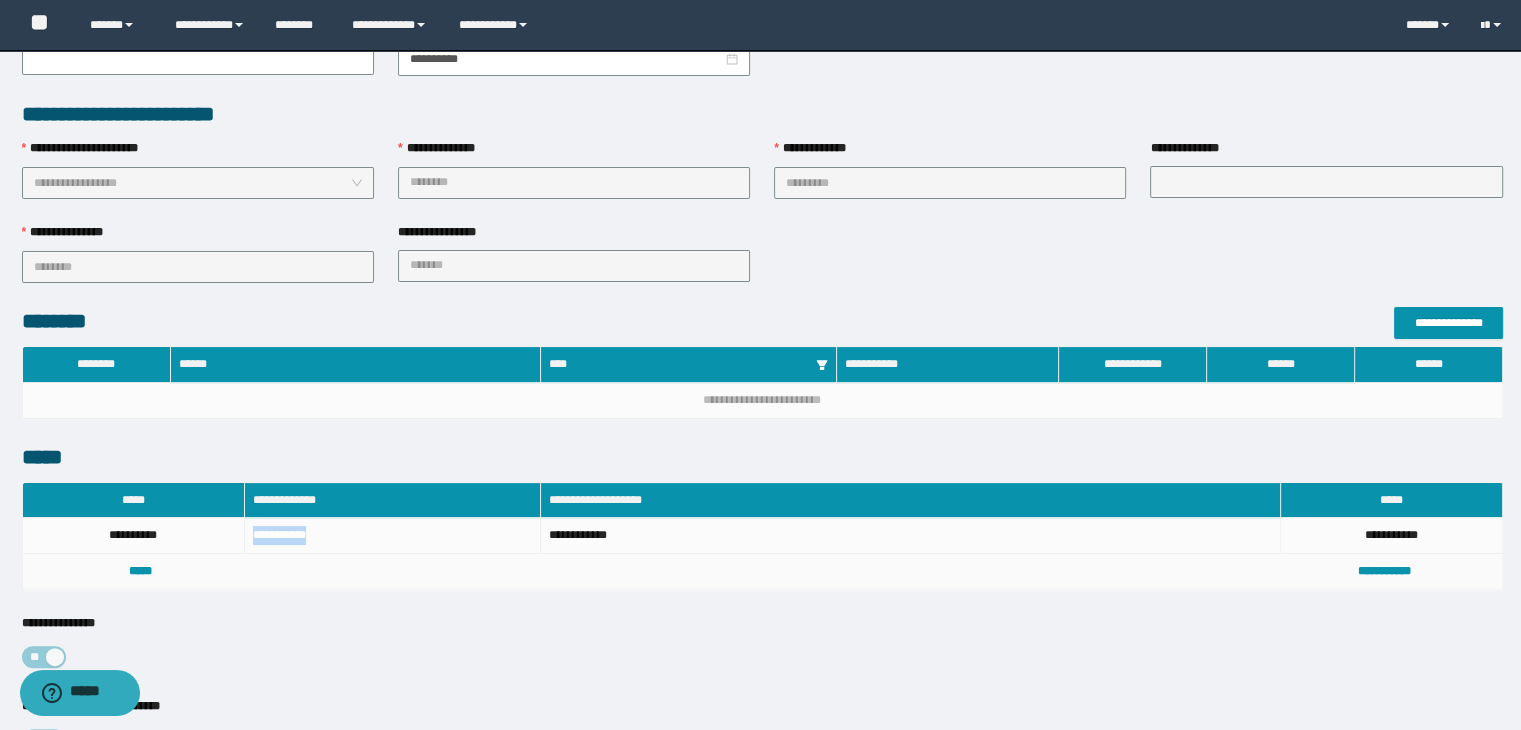 copy on "**********" 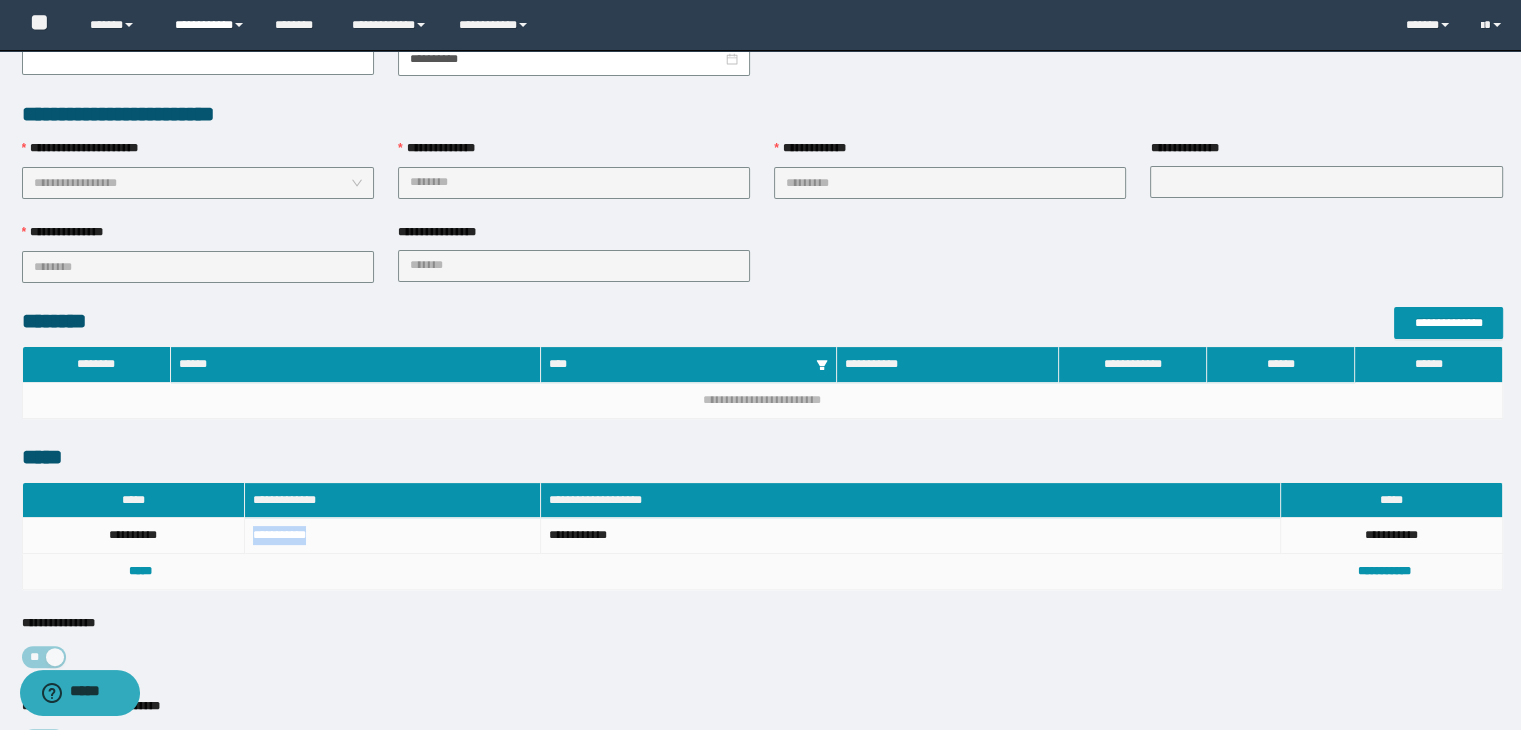 drag, startPoint x: 220, startPoint y: 24, endPoint x: 220, endPoint y: 41, distance: 17 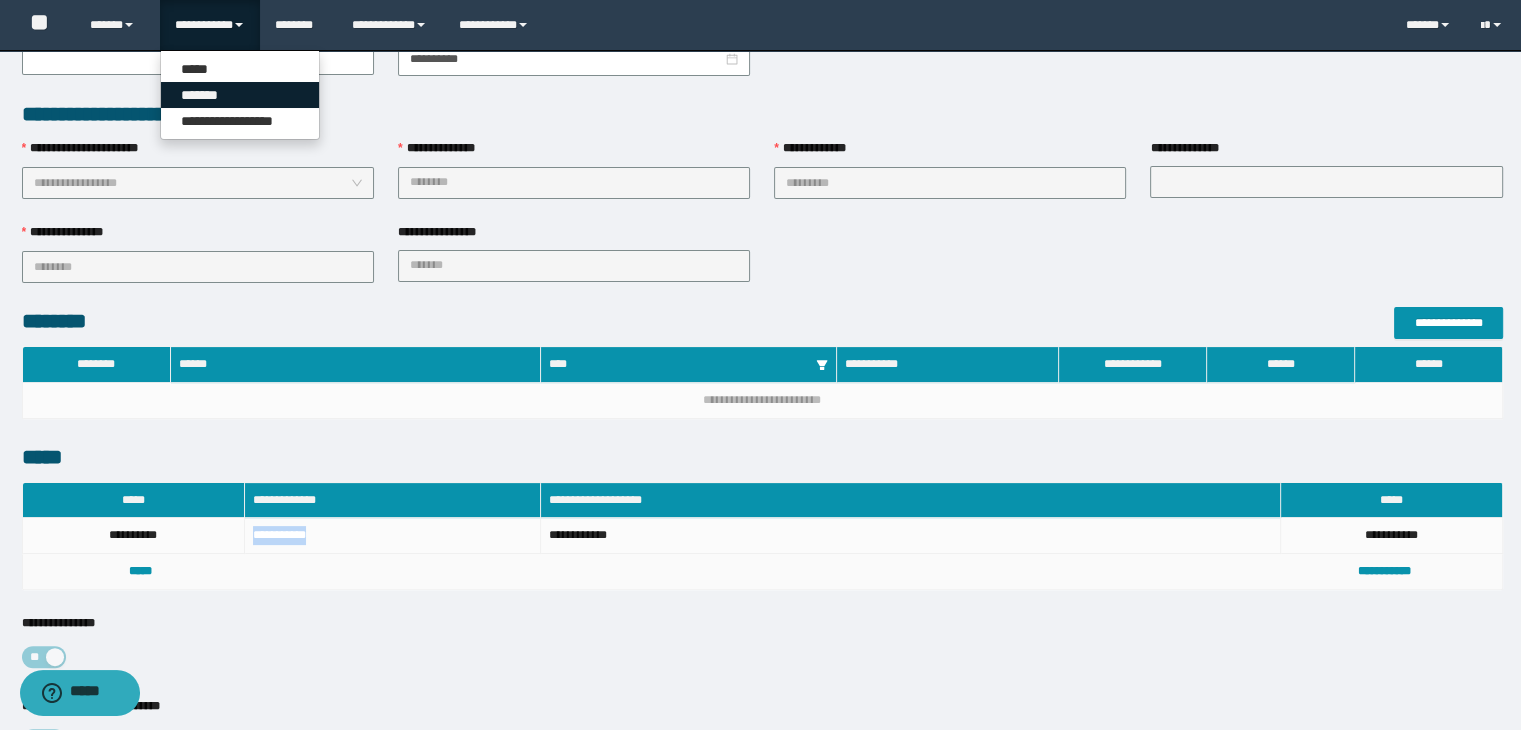 click on "*******" at bounding box center (240, 95) 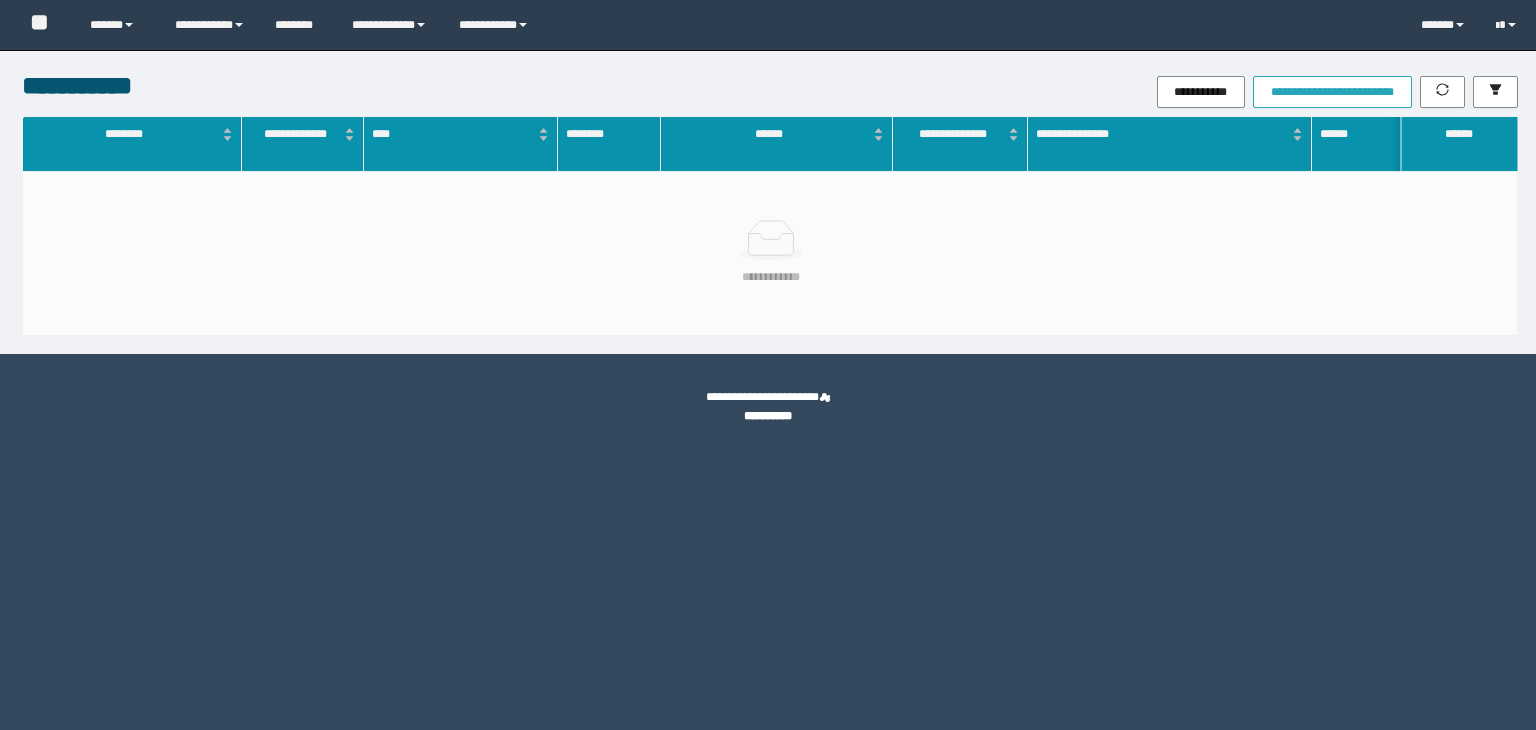 scroll, scrollTop: 0, scrollLeft: 0, axis: both 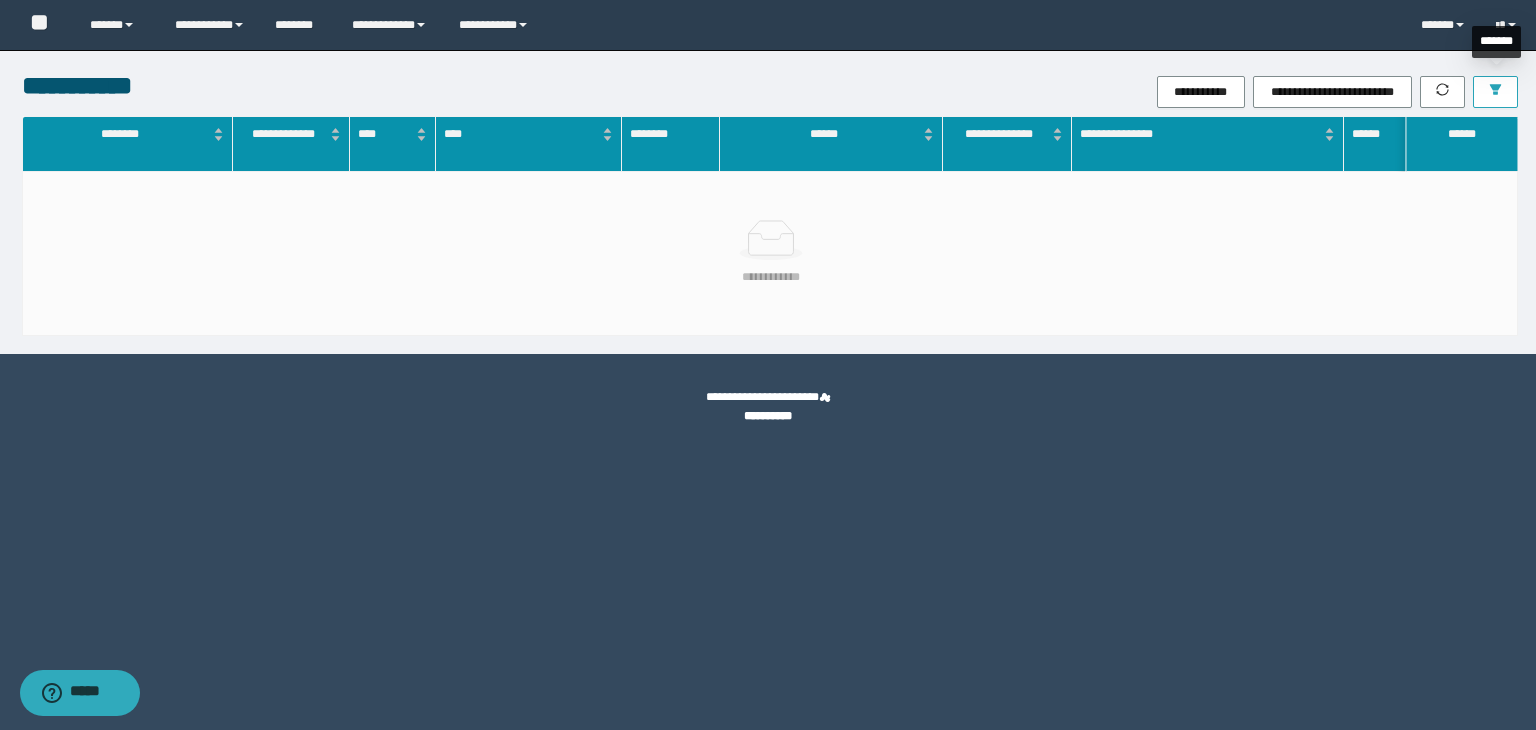 click at bounding box center (1495, 92) 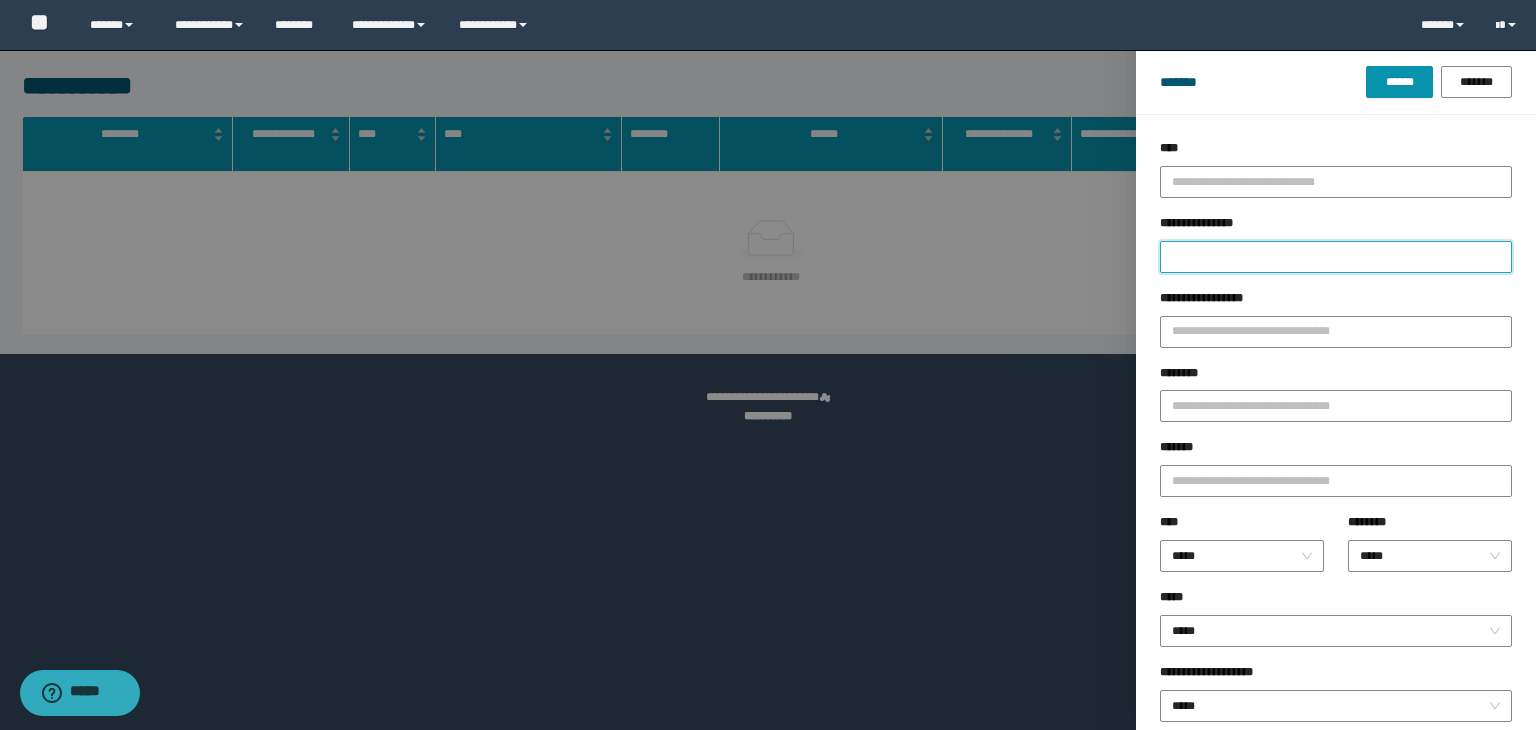 click on "**********" at bounding box center (1336, 257) 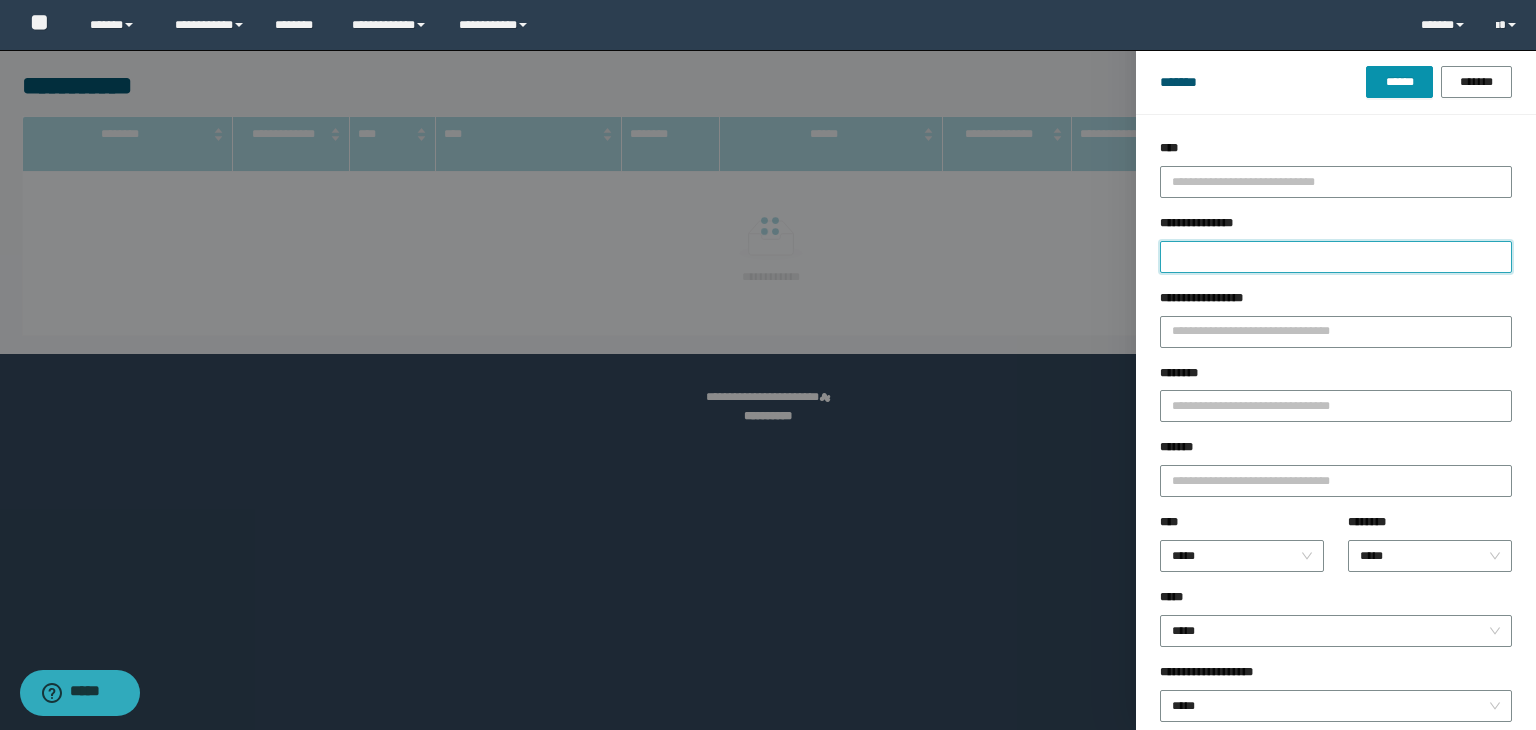 click on "**********" at bounding box center [1336, 257] 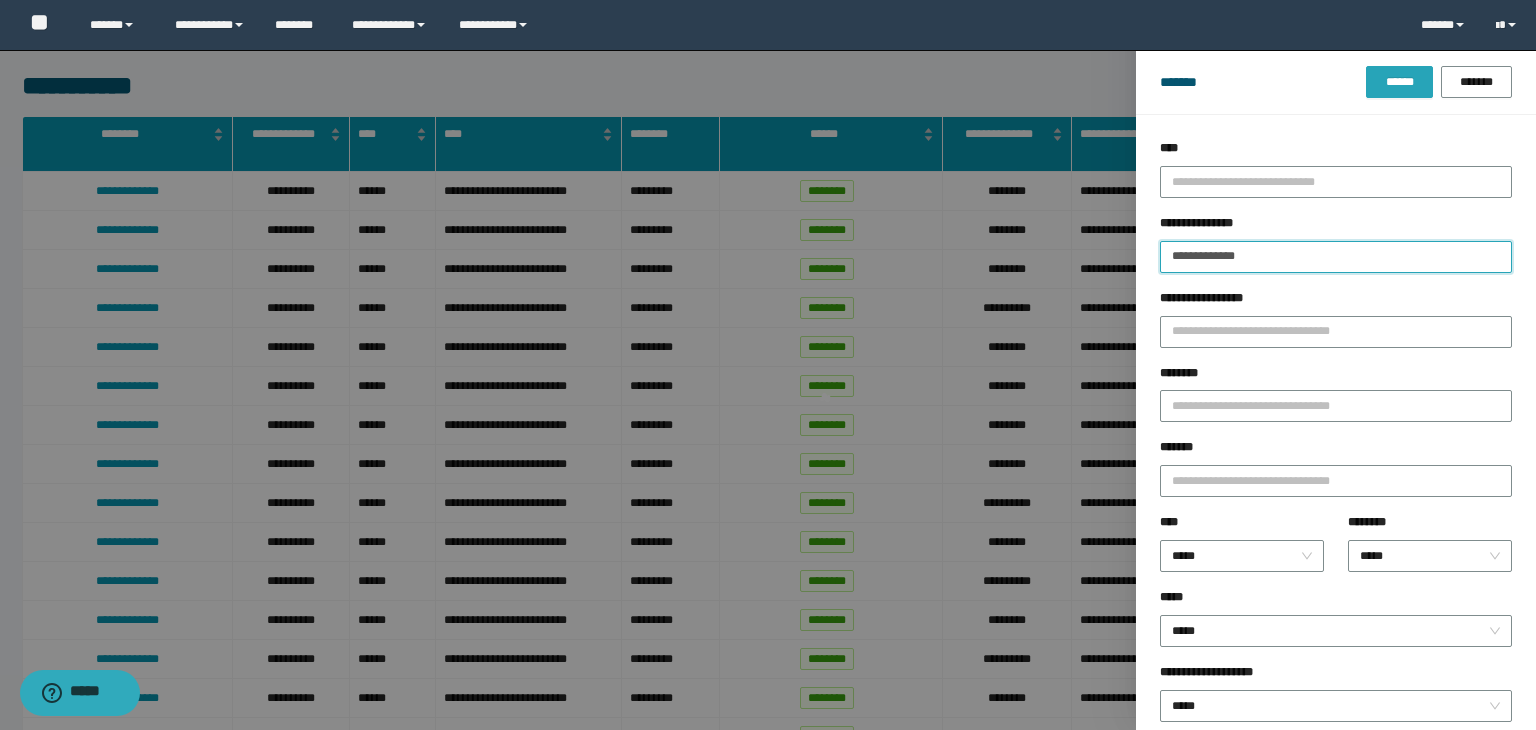 type on "**********" 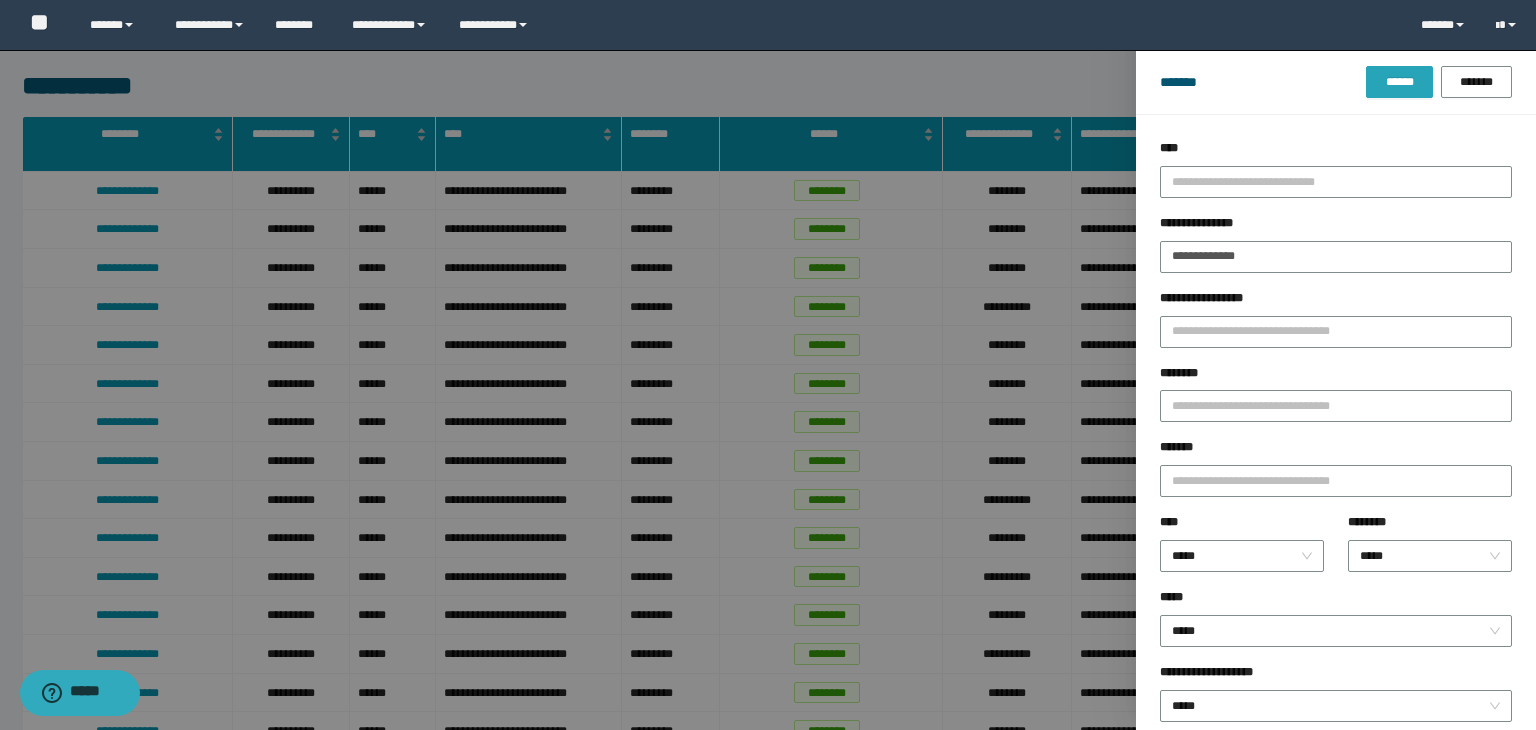 click on "******" at bounding box center [1399, 82] 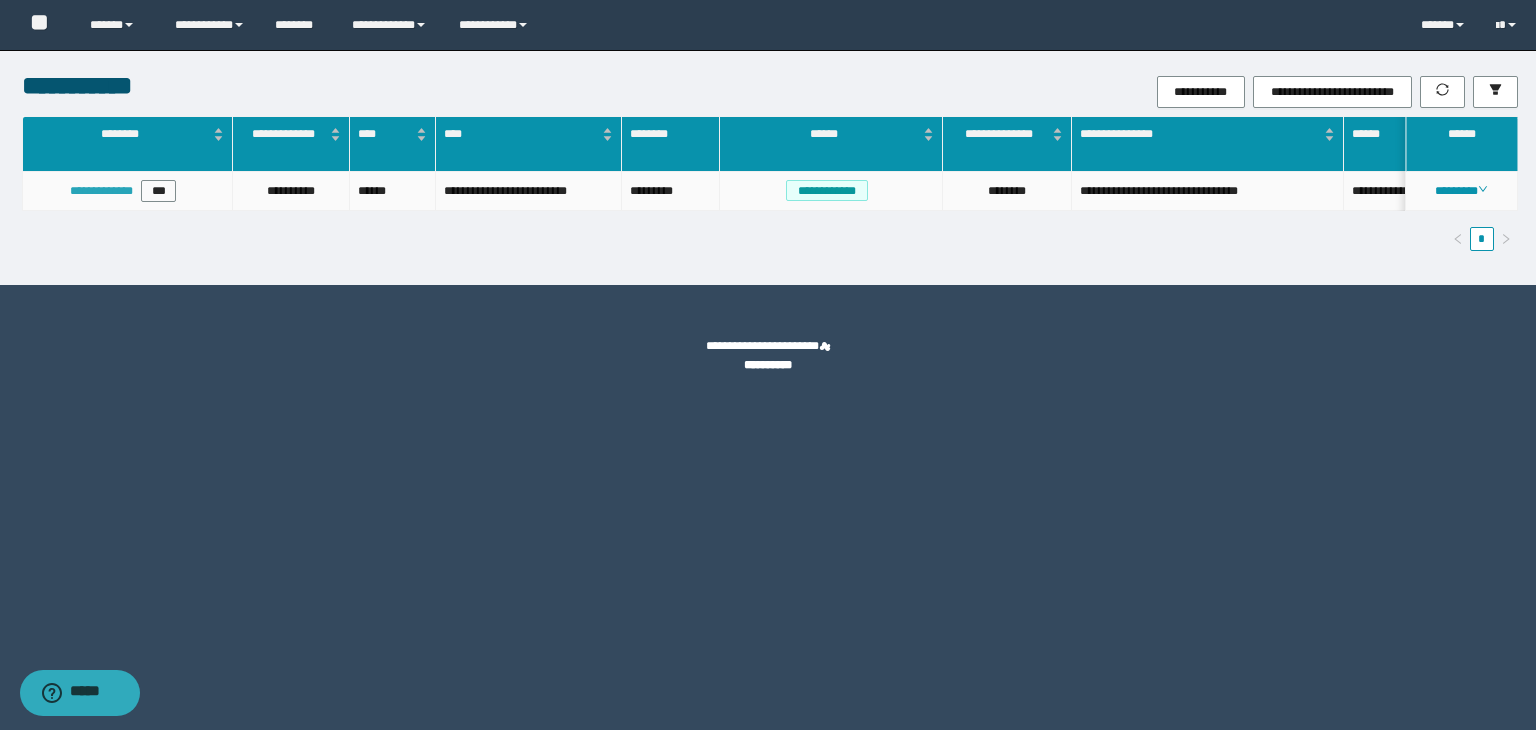 click on "**********" at bounding box center (101, 191) 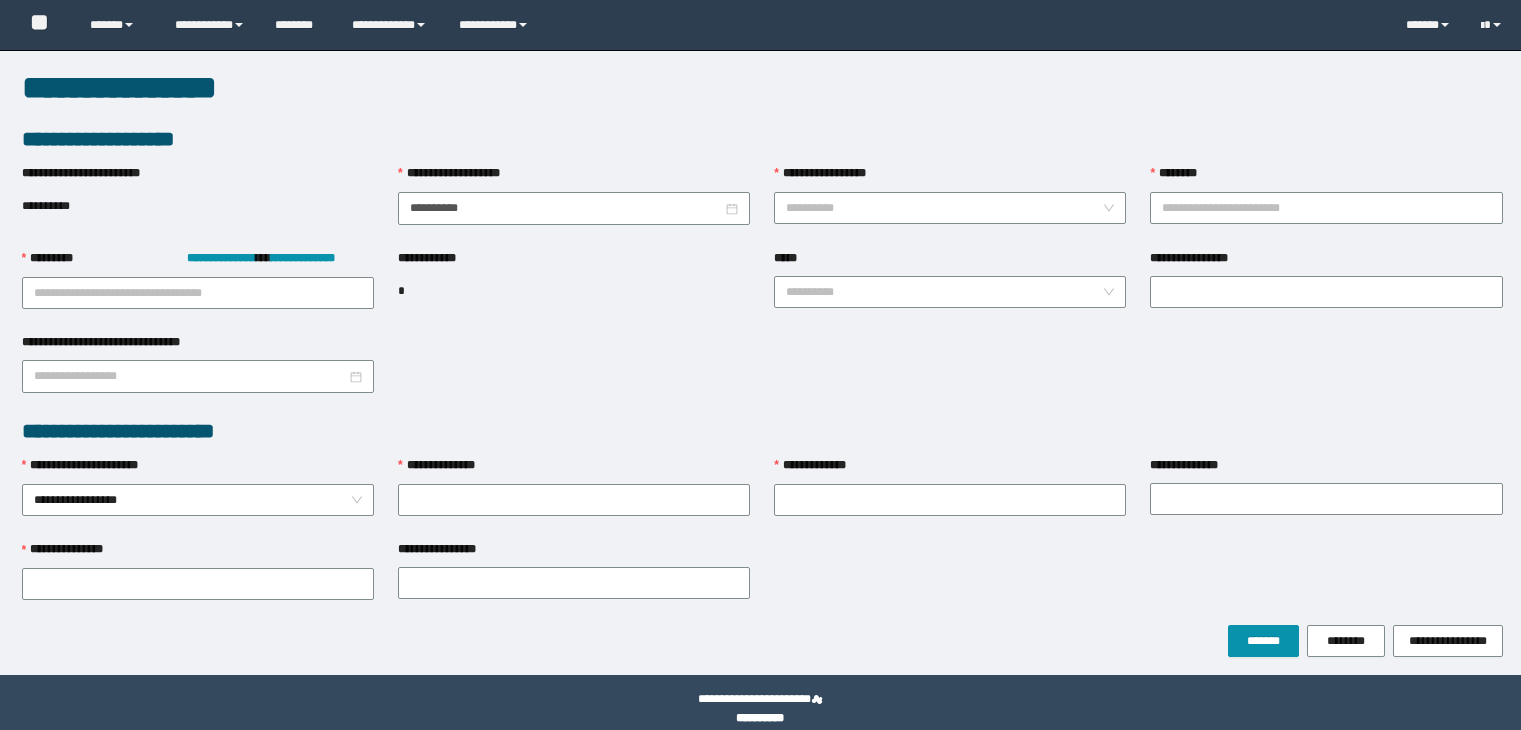 scroll, scrollTop: 0, scrollLeft: 0, axis: both 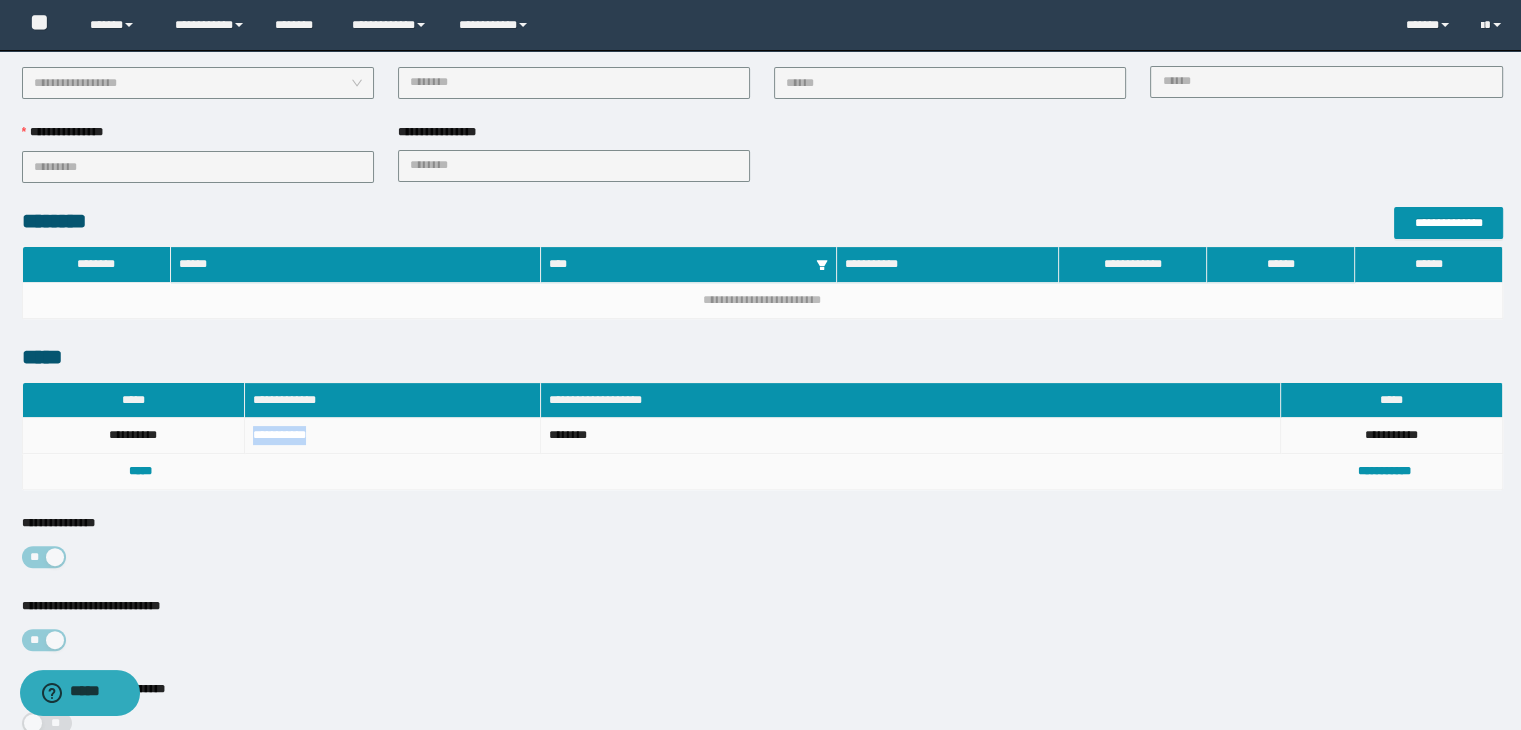 drag, startPoint x: 319, startPoint y: 429, endPoint x: 236, endPoint y: 431, distance: 83.02409 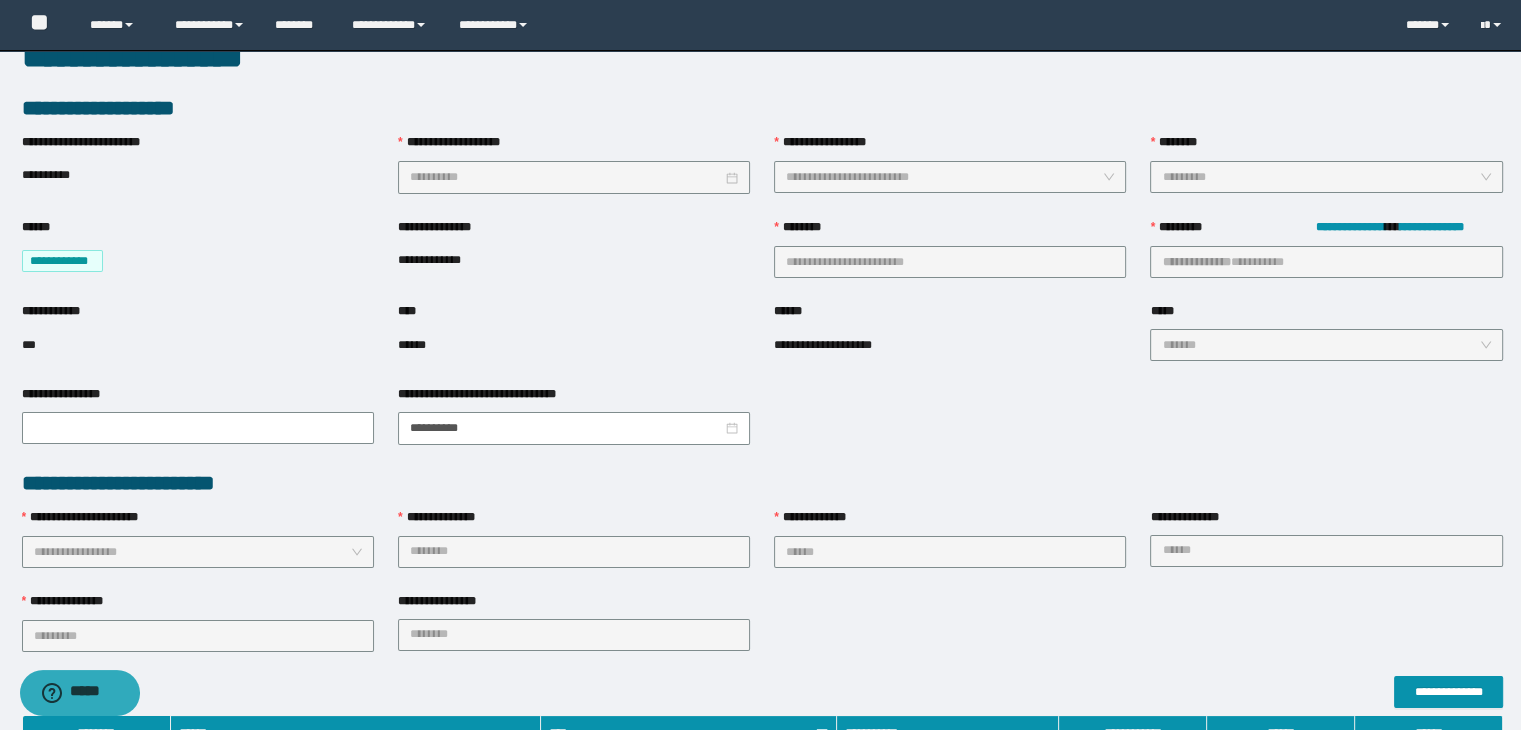 scroll, scrollTop: 0, scrollLeft: 0, axis: both 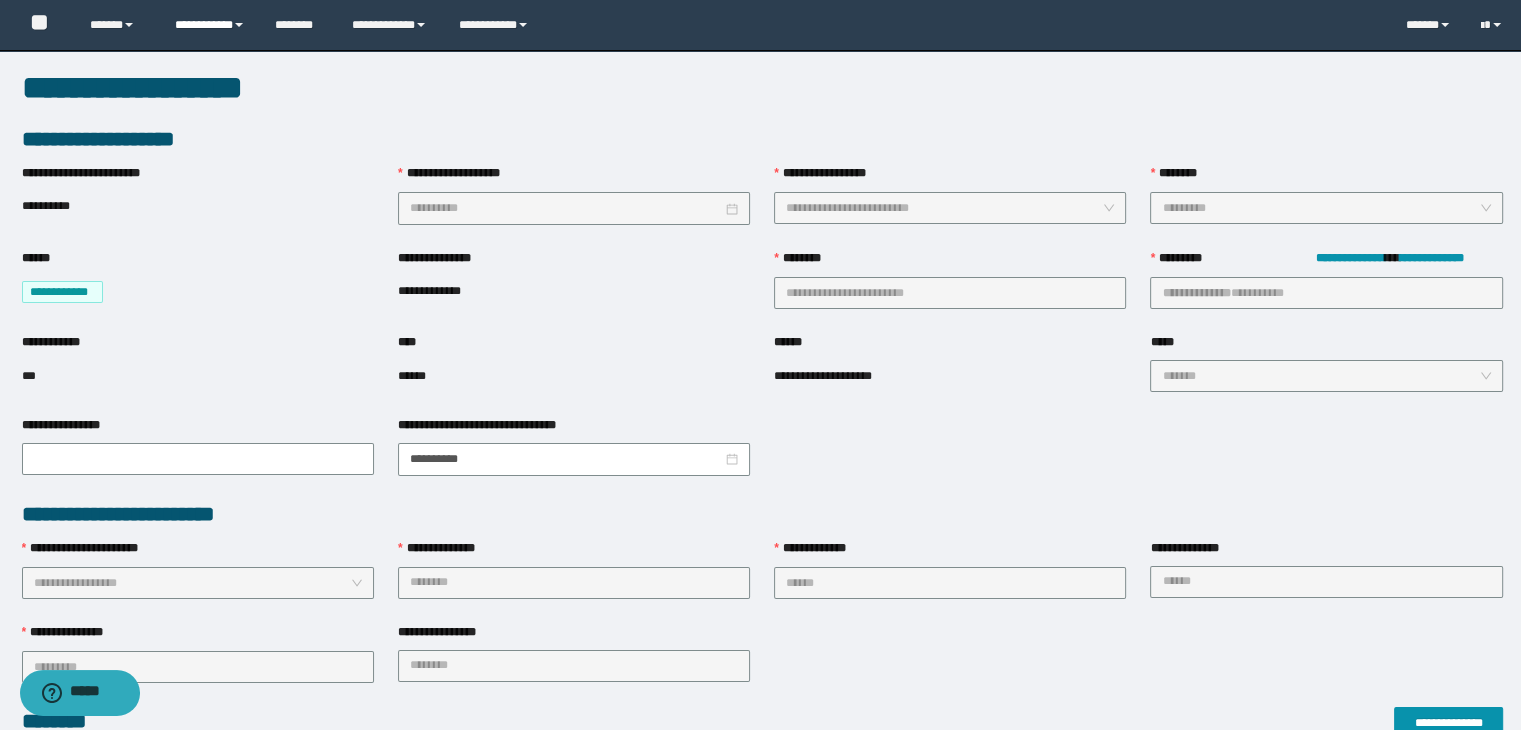 click on "**********" at bounding box center [210, 25] 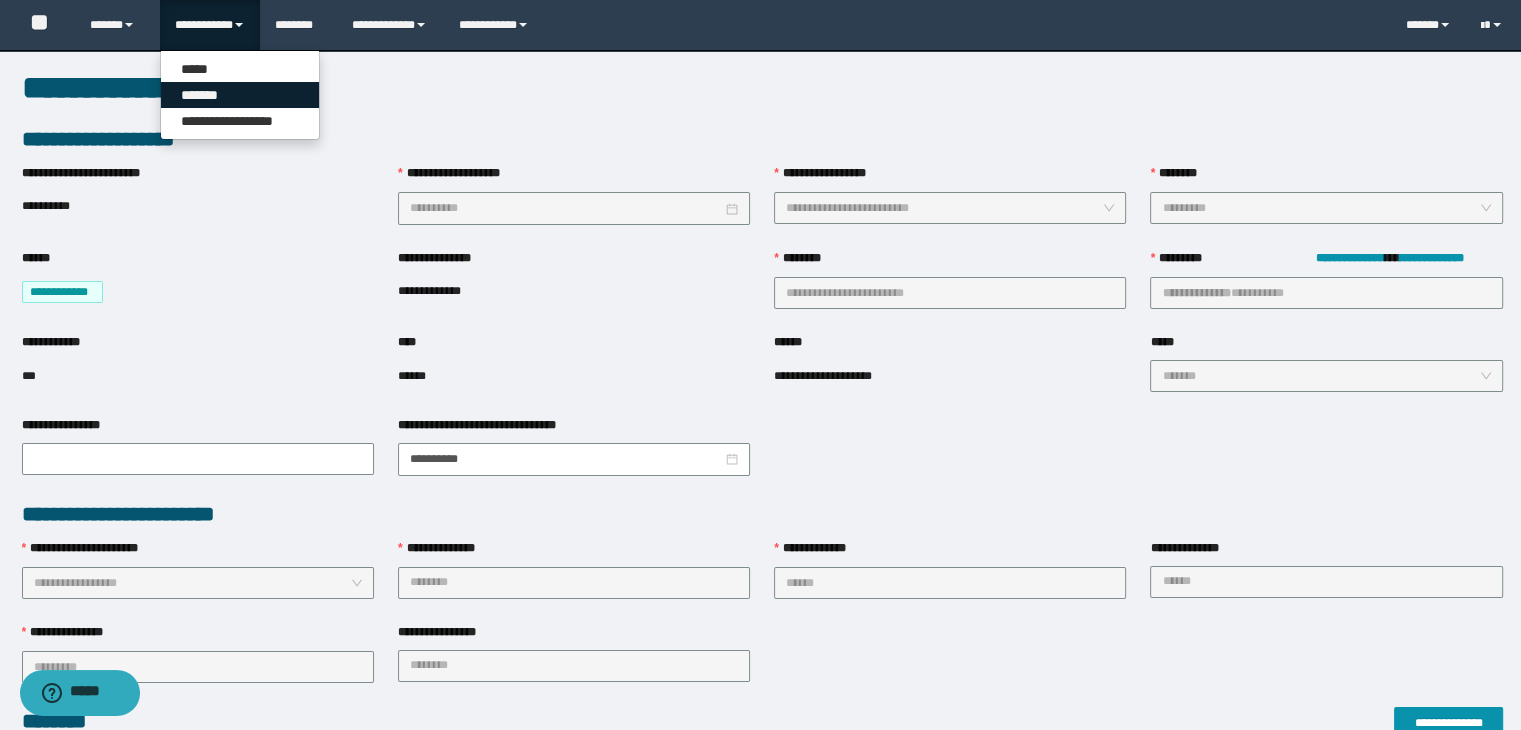 click on "*******" at bounding box center [240, 95] 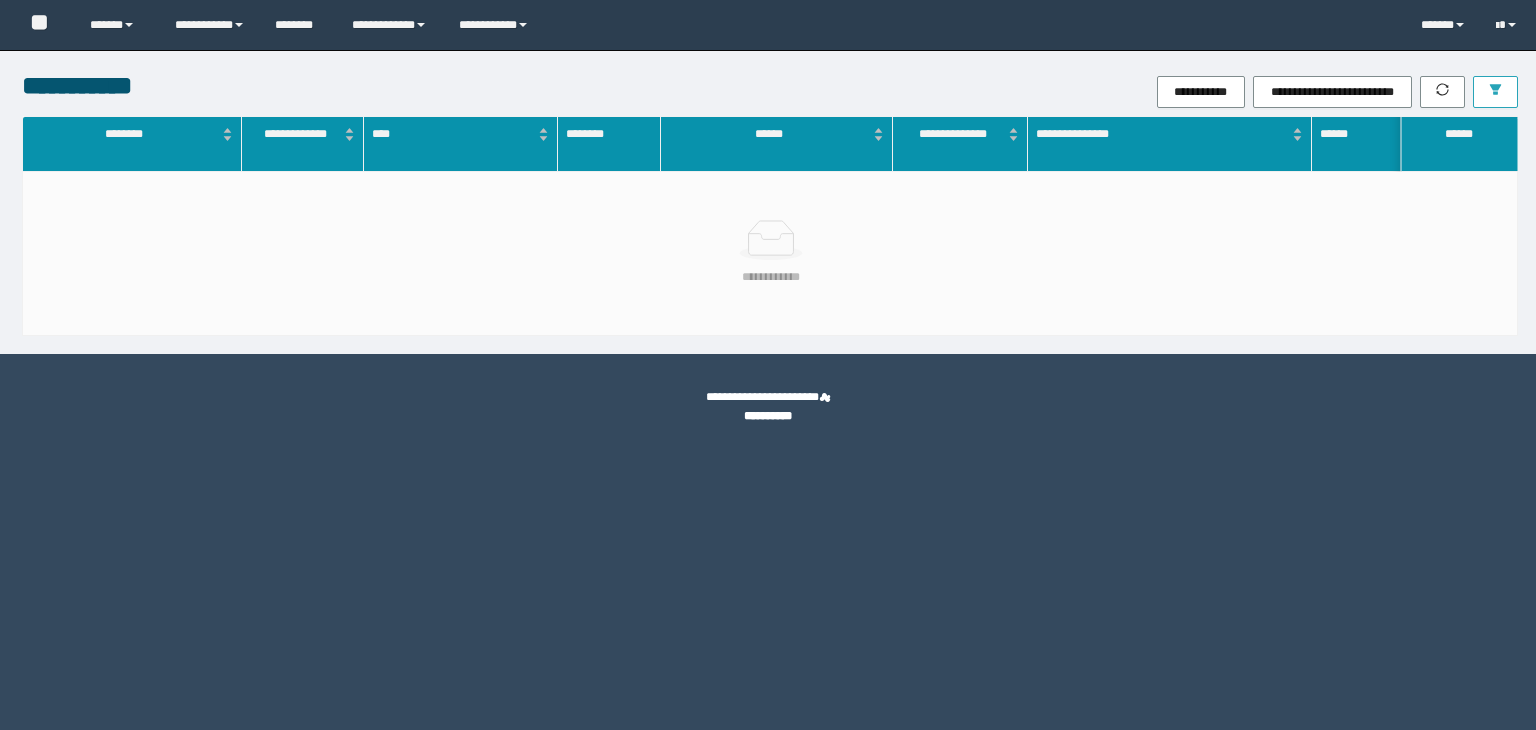 scroll, scrollTop: 0, scrollLeft: 0, axis: both 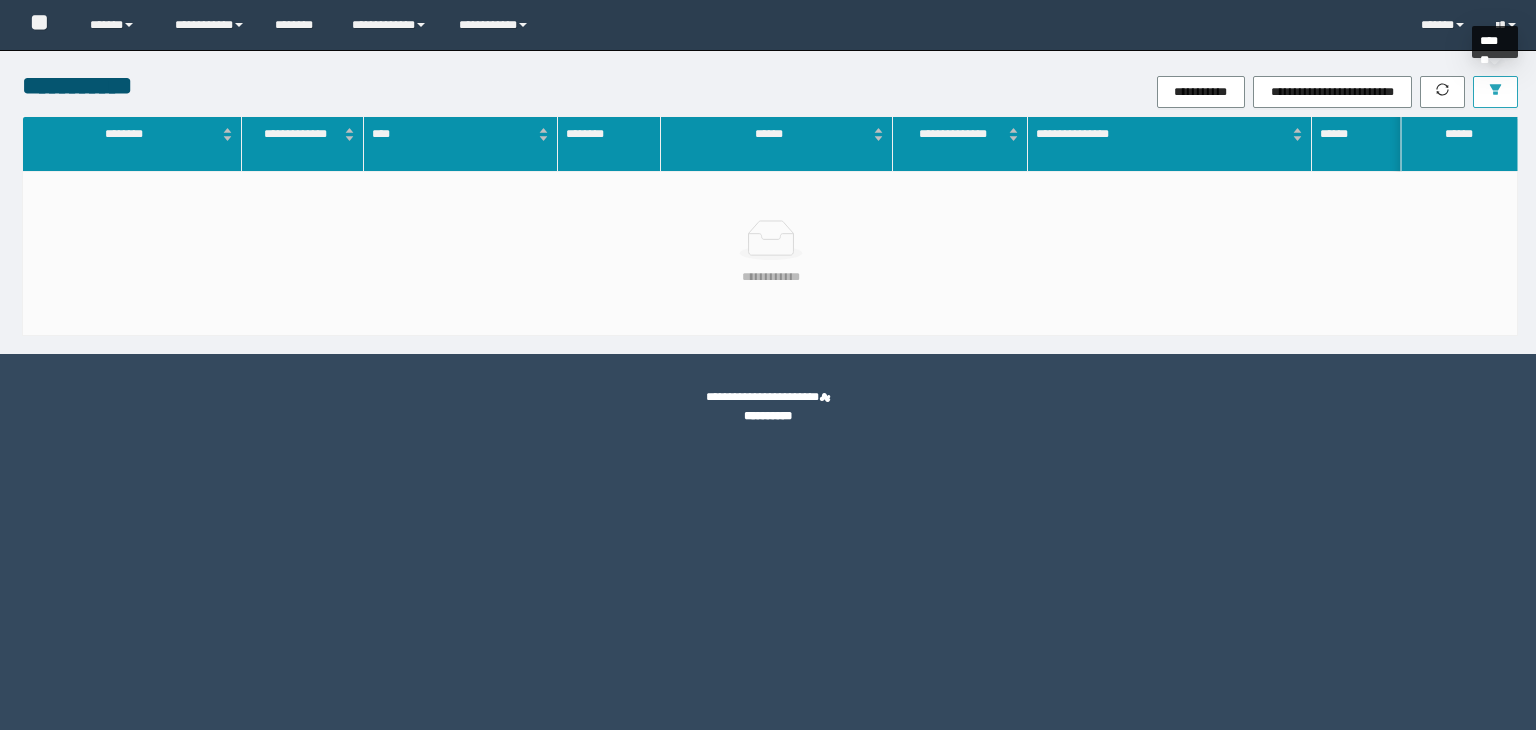 click at bounding box center (1495, 92) 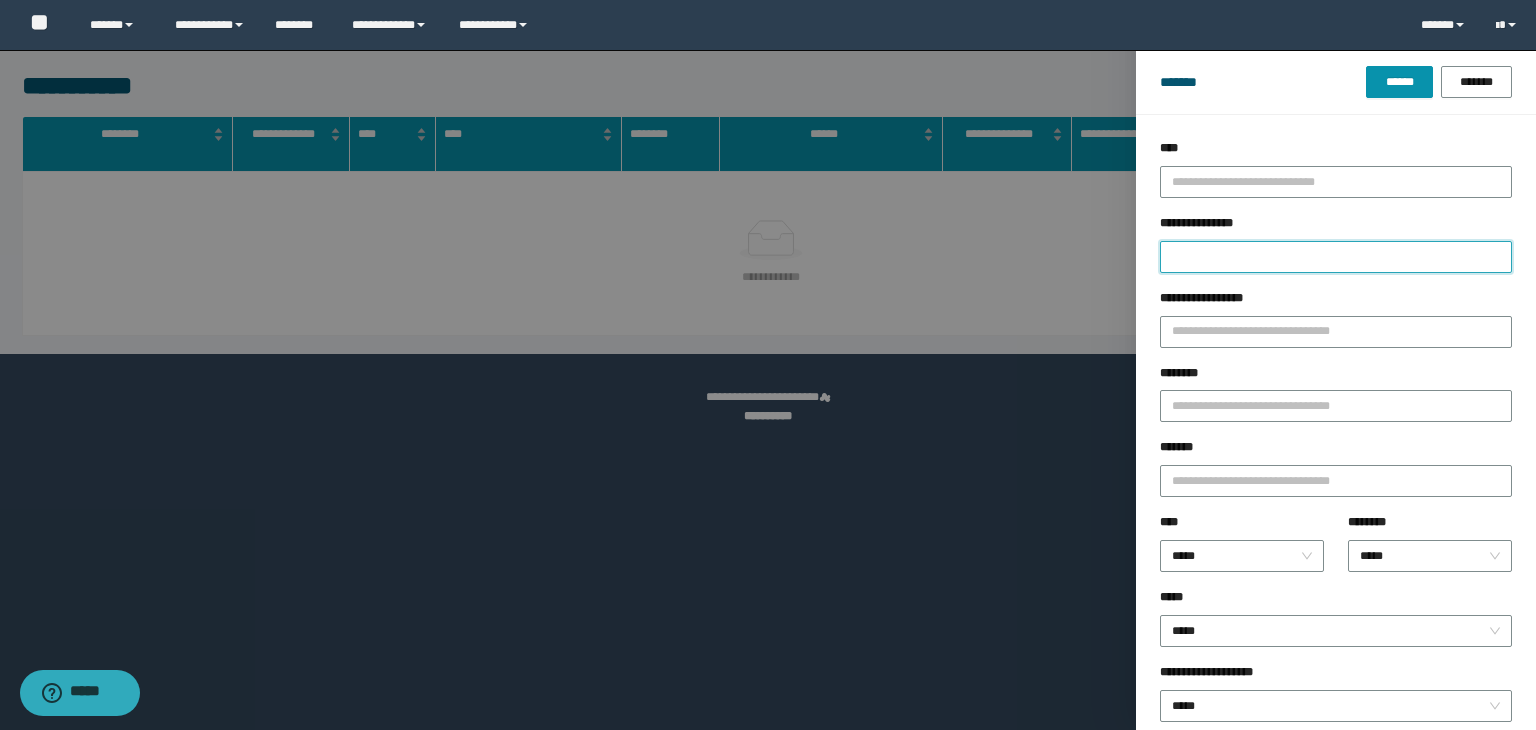 click on "**********" at bounding box center [1336, 257] 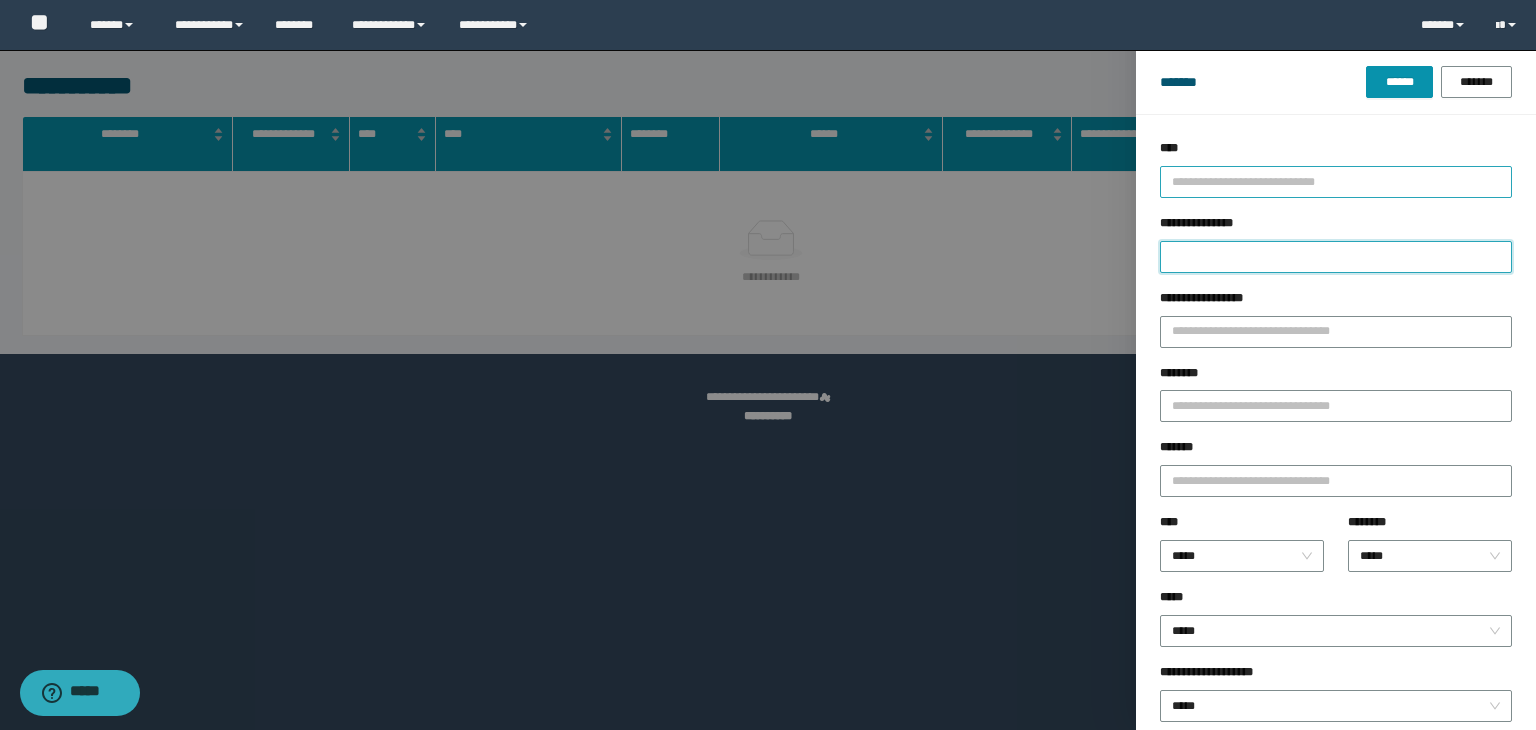 paste on "**********" 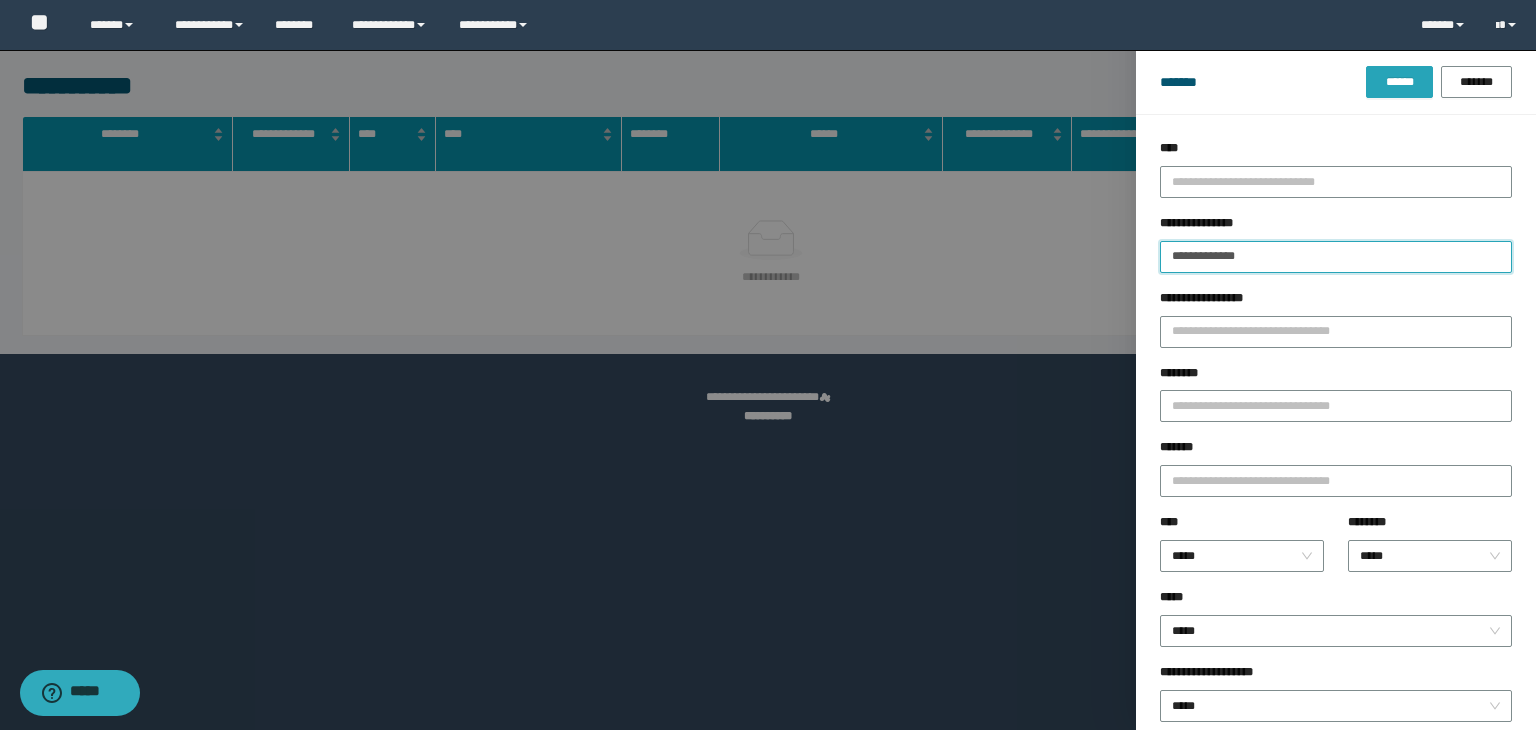 type on "**********" 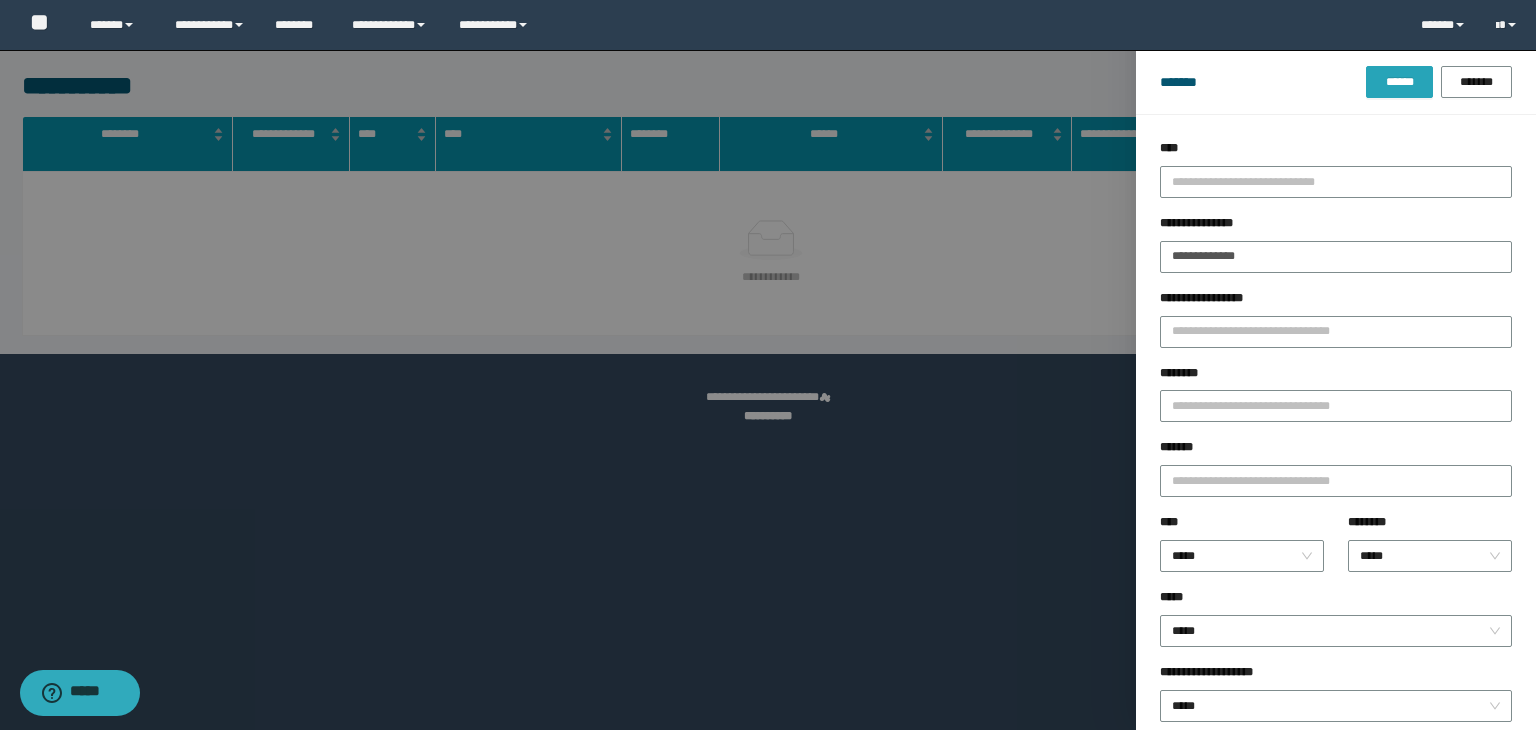 click on "******" at bounding box center (1399, 82) 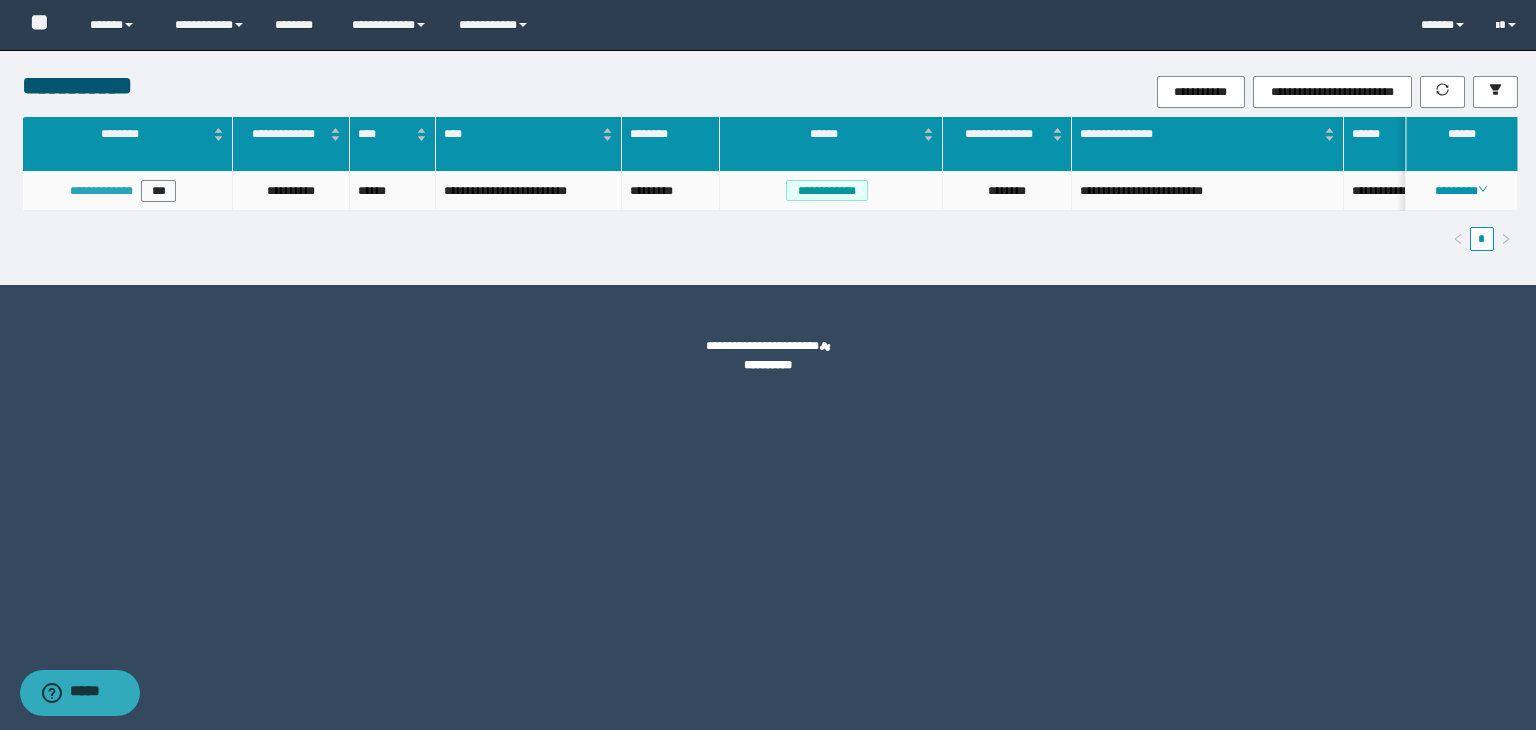 click on "**********" at bounding box center (101, 191) 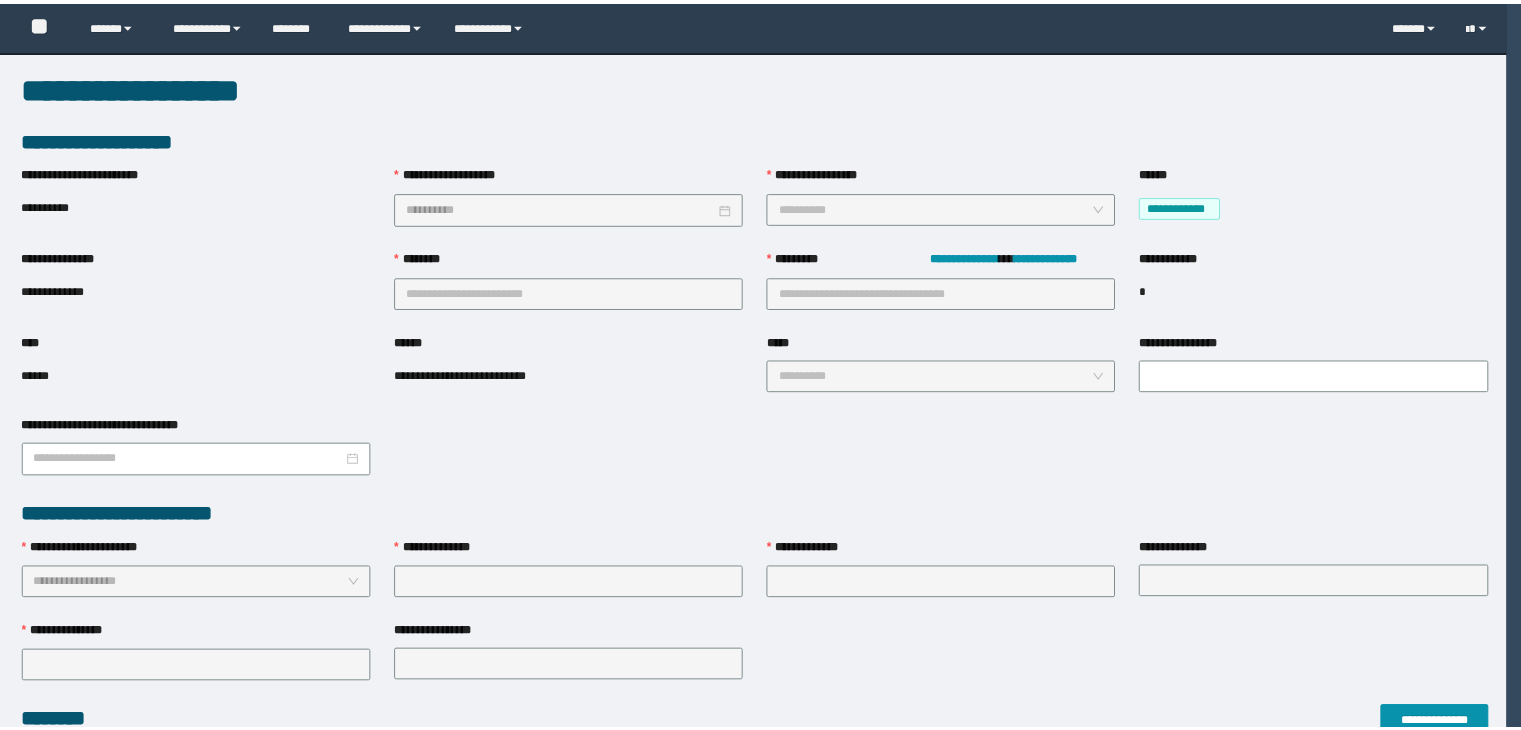scroll, scrollTop: 0, scrollLeft: 0, axis: both 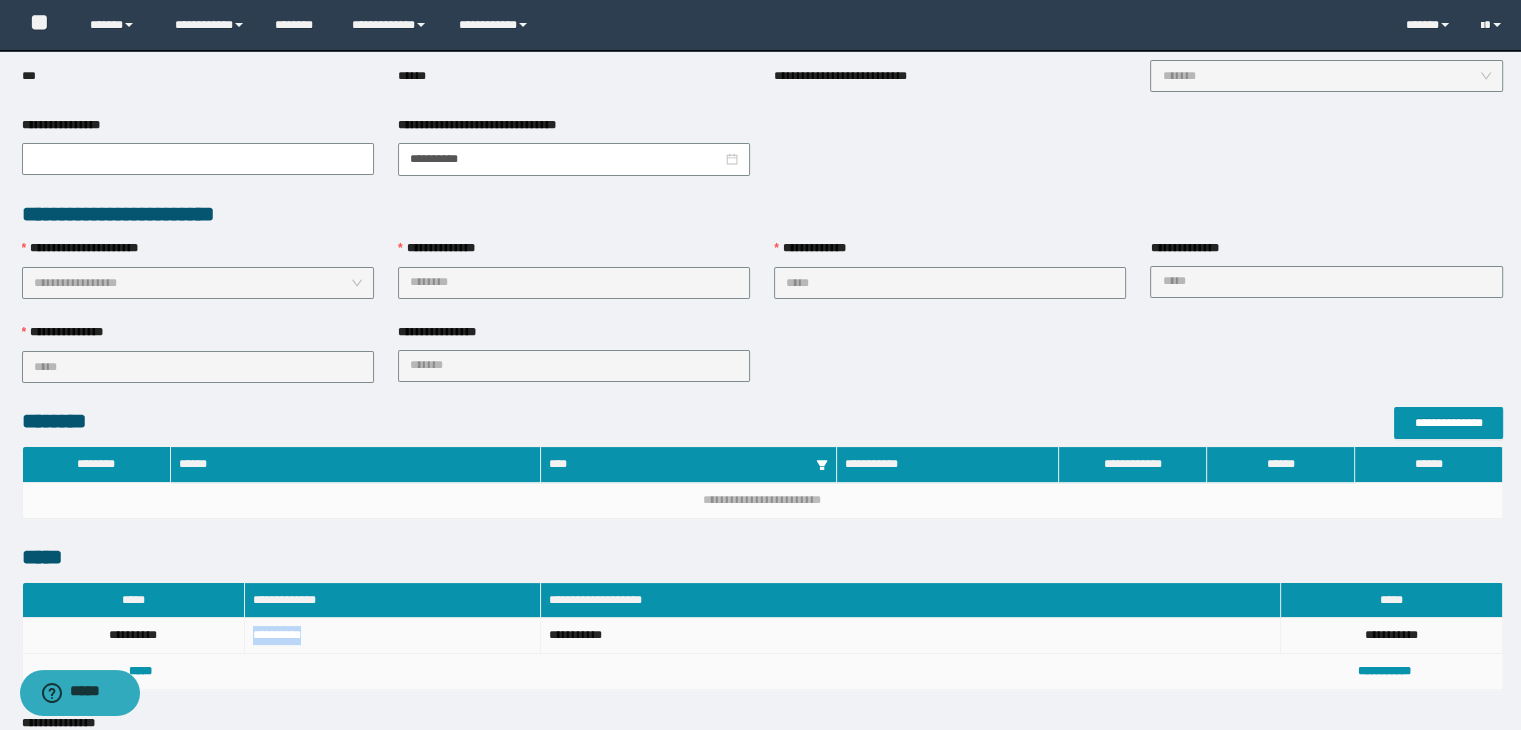 drag, startPoint x: 315, startPoint y: 629, endPoint x: 244, endPoint y: 634, distance: 71.17584 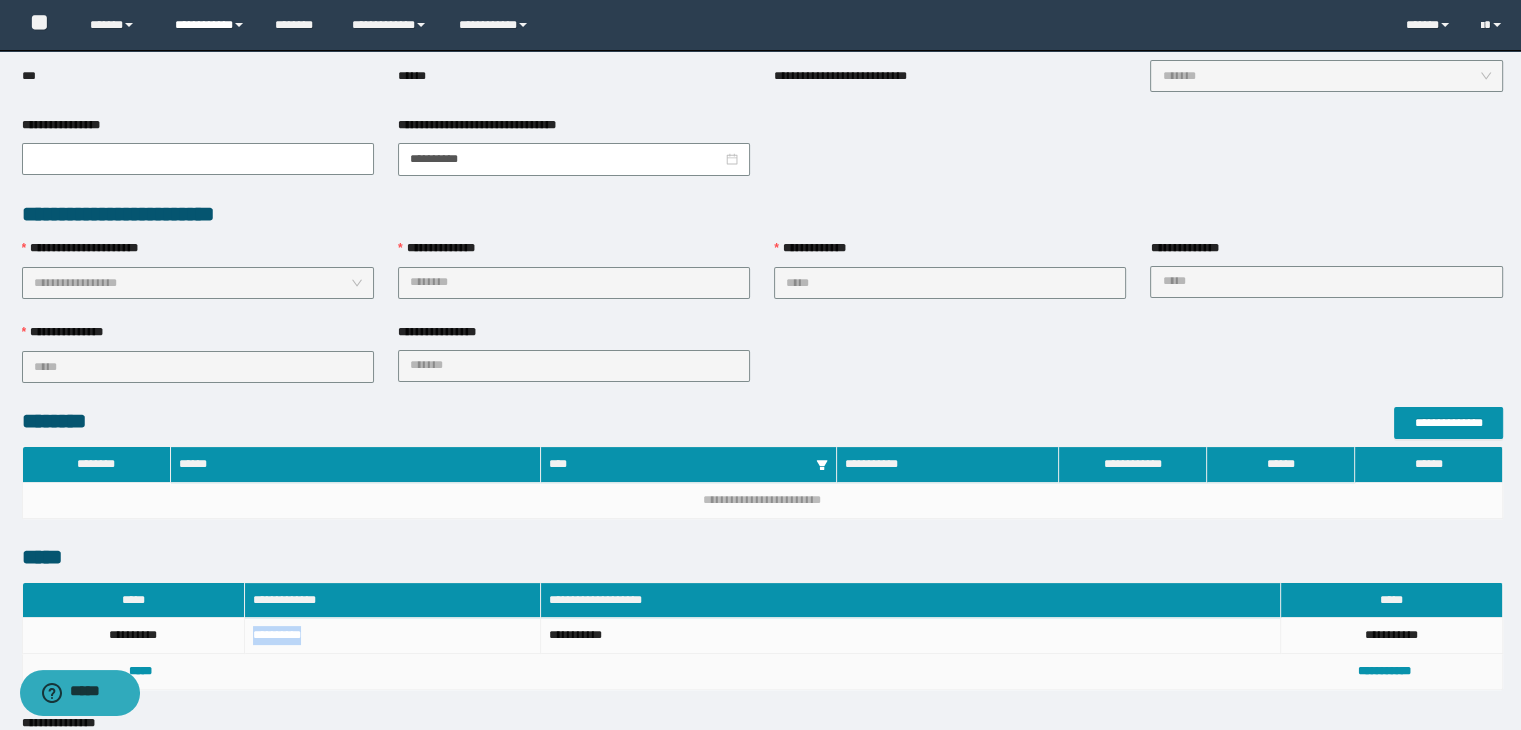 click on "**********" at bounding box center (210, 25) 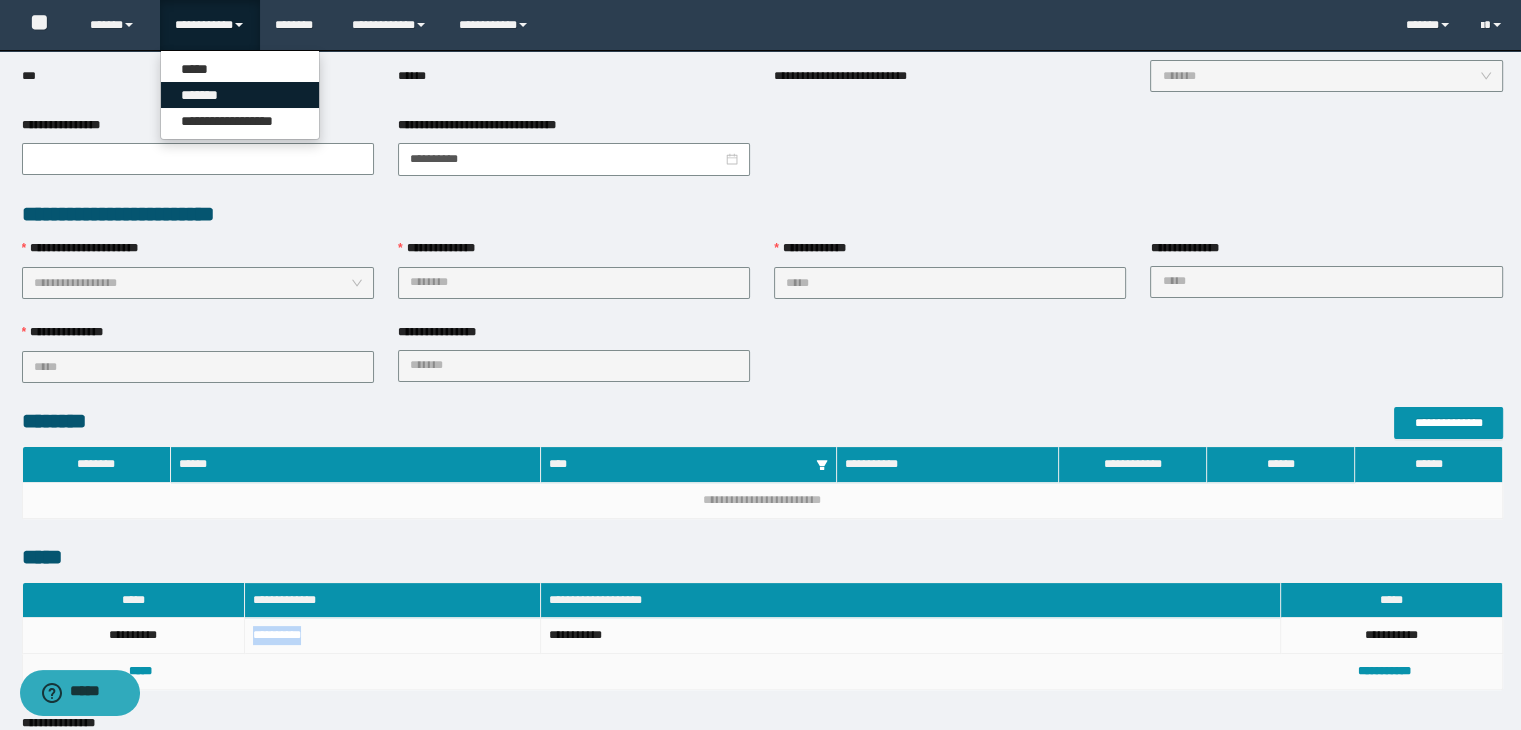 click on "*******" at bounding box center (240, 95) 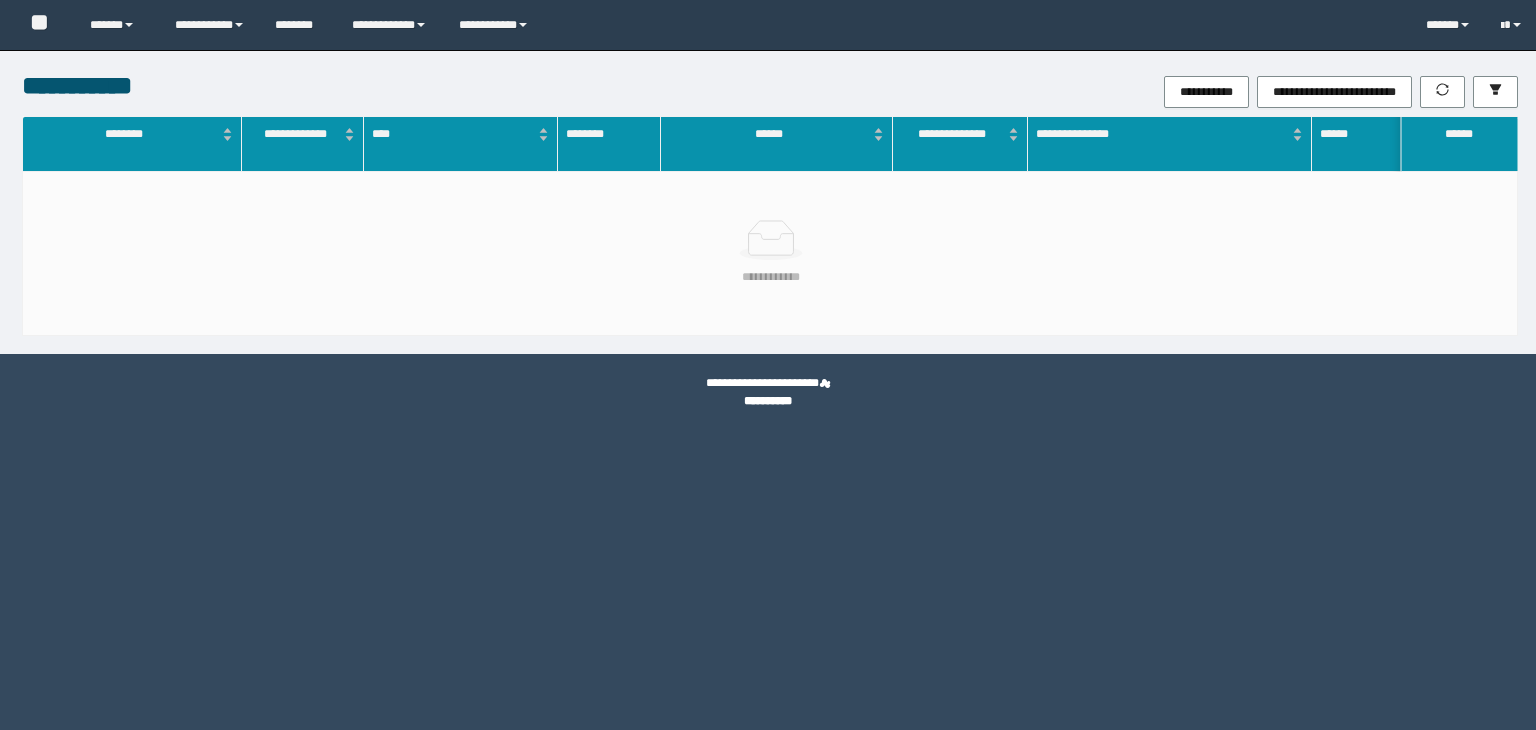 scroll, scrollTop: 0, scrollLeft: 0, axis: both 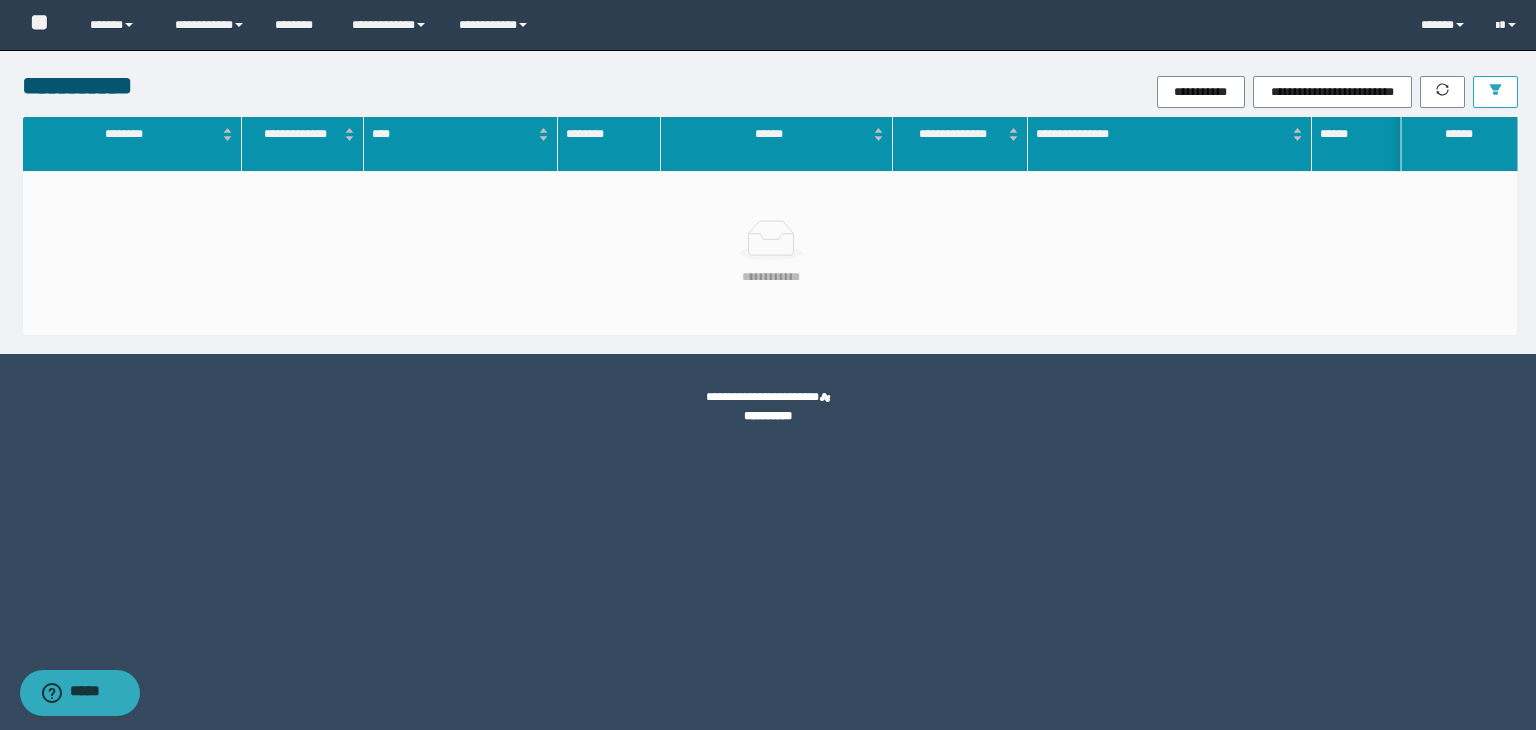 click 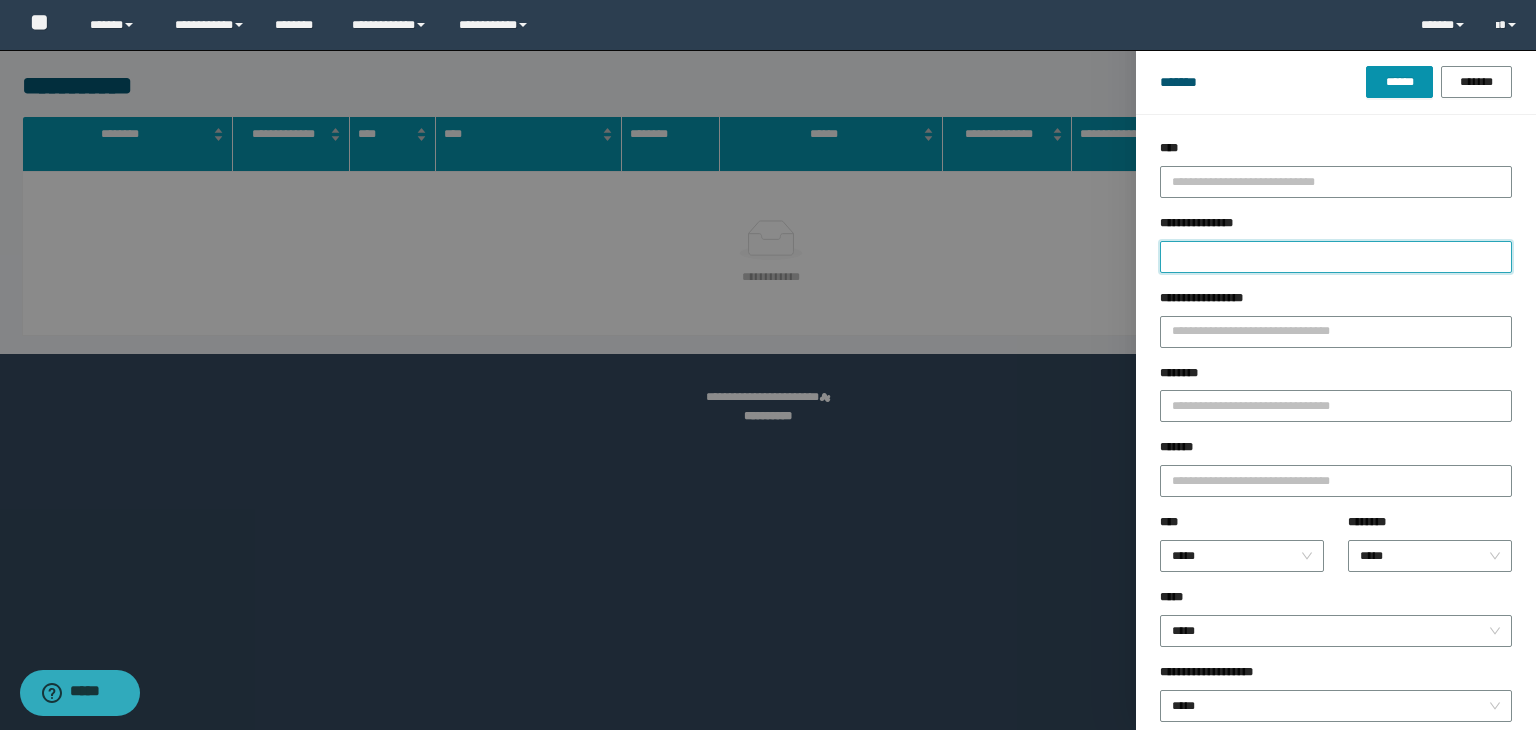 click on "**********" at bounding box center [1336, 257] 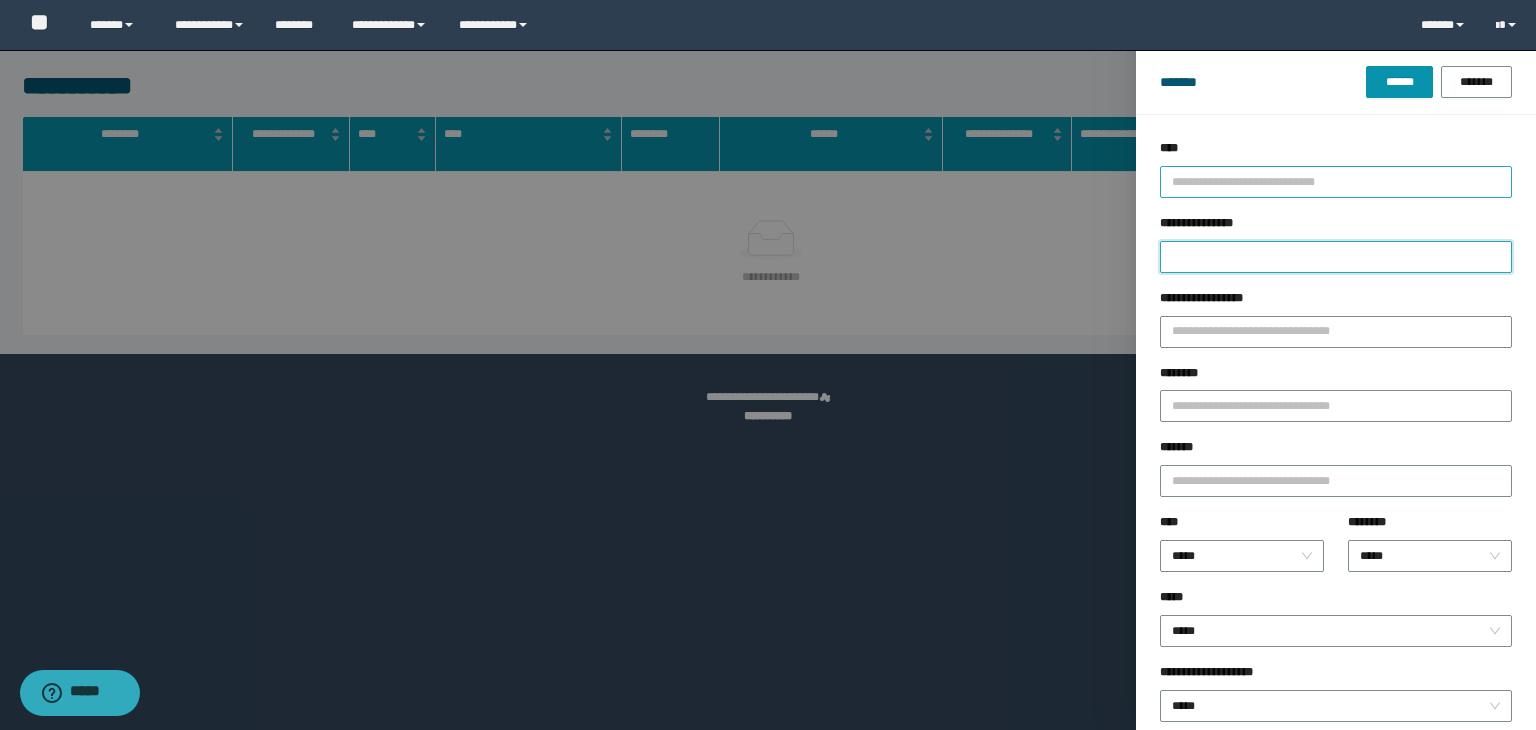 paste on "**********" 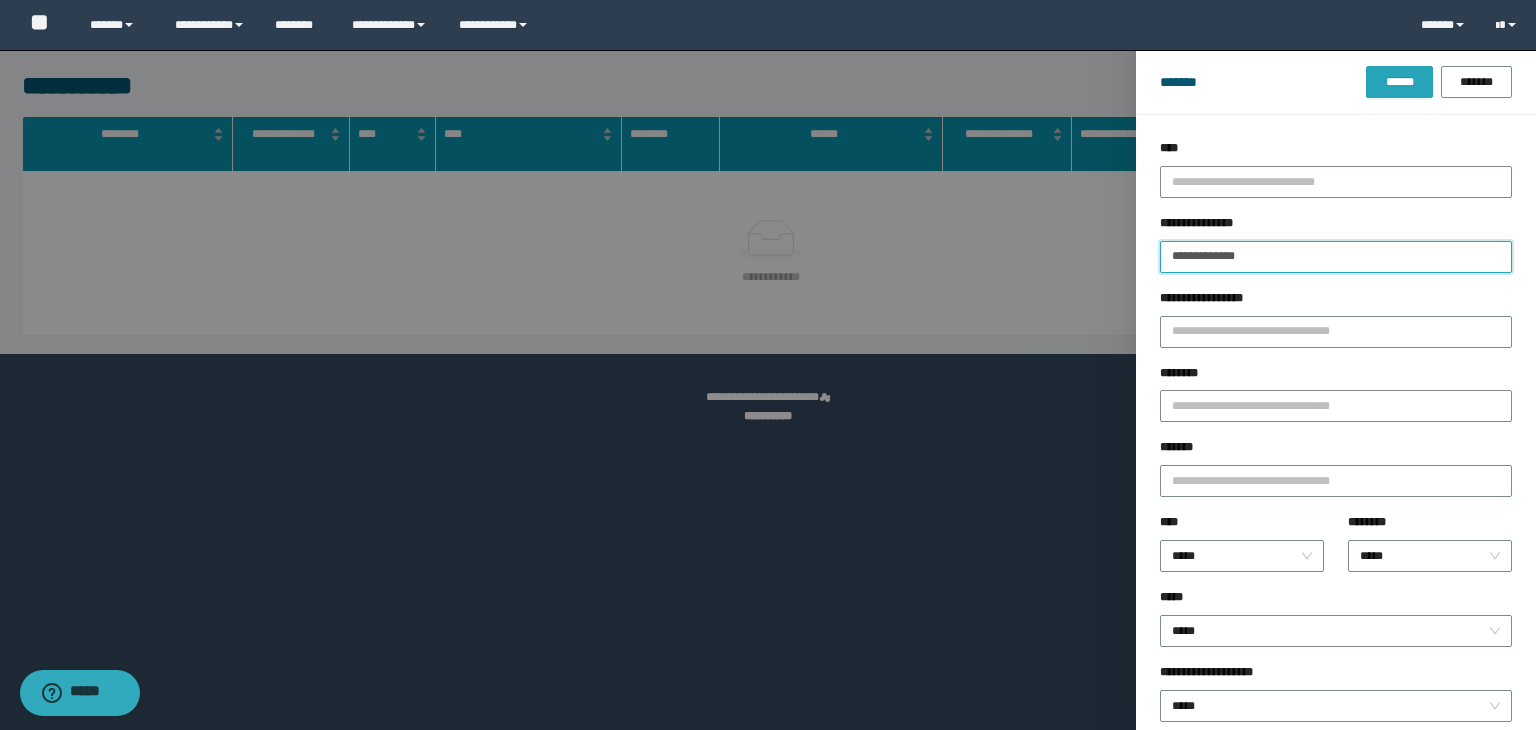 type on "**********" 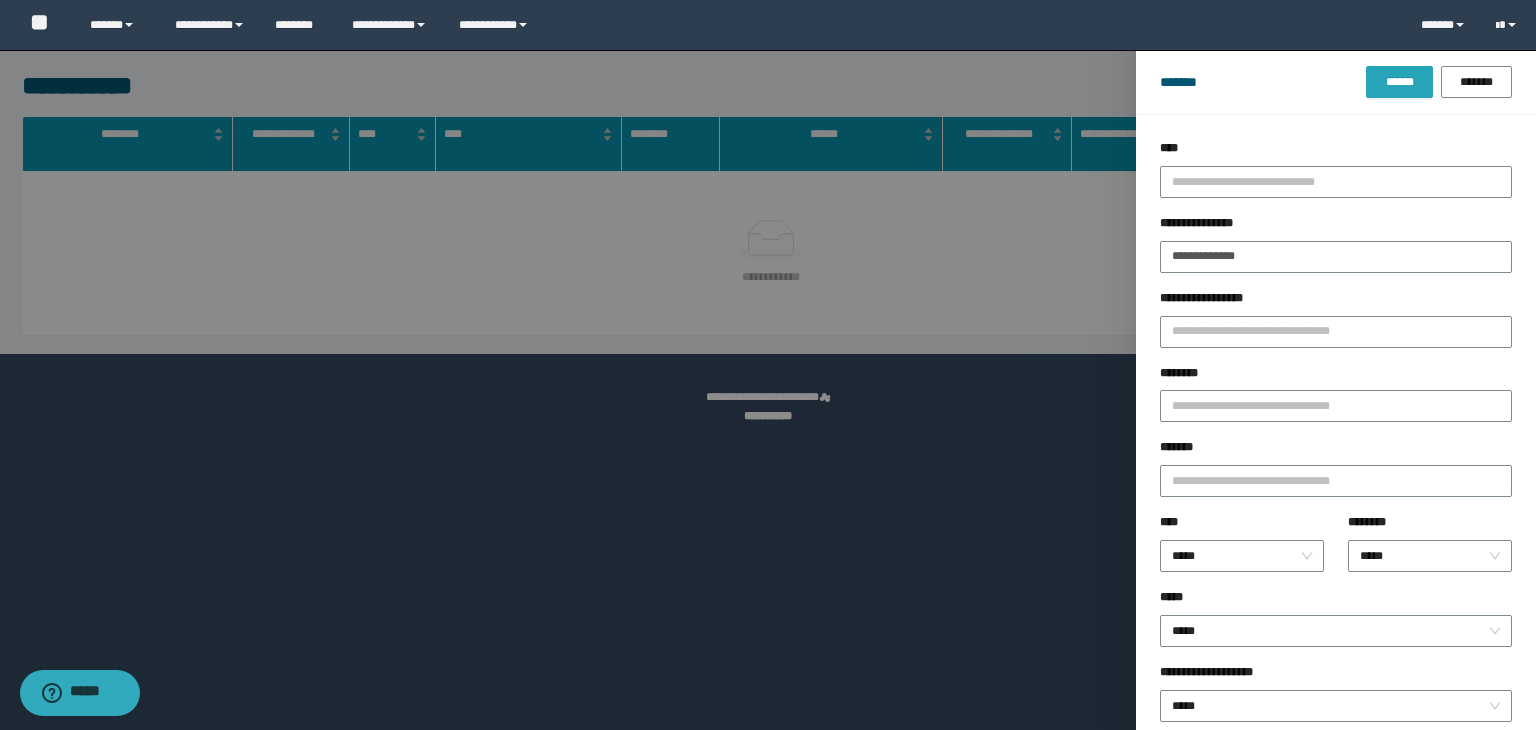 click on "******" at bounding box center [1399, 82] 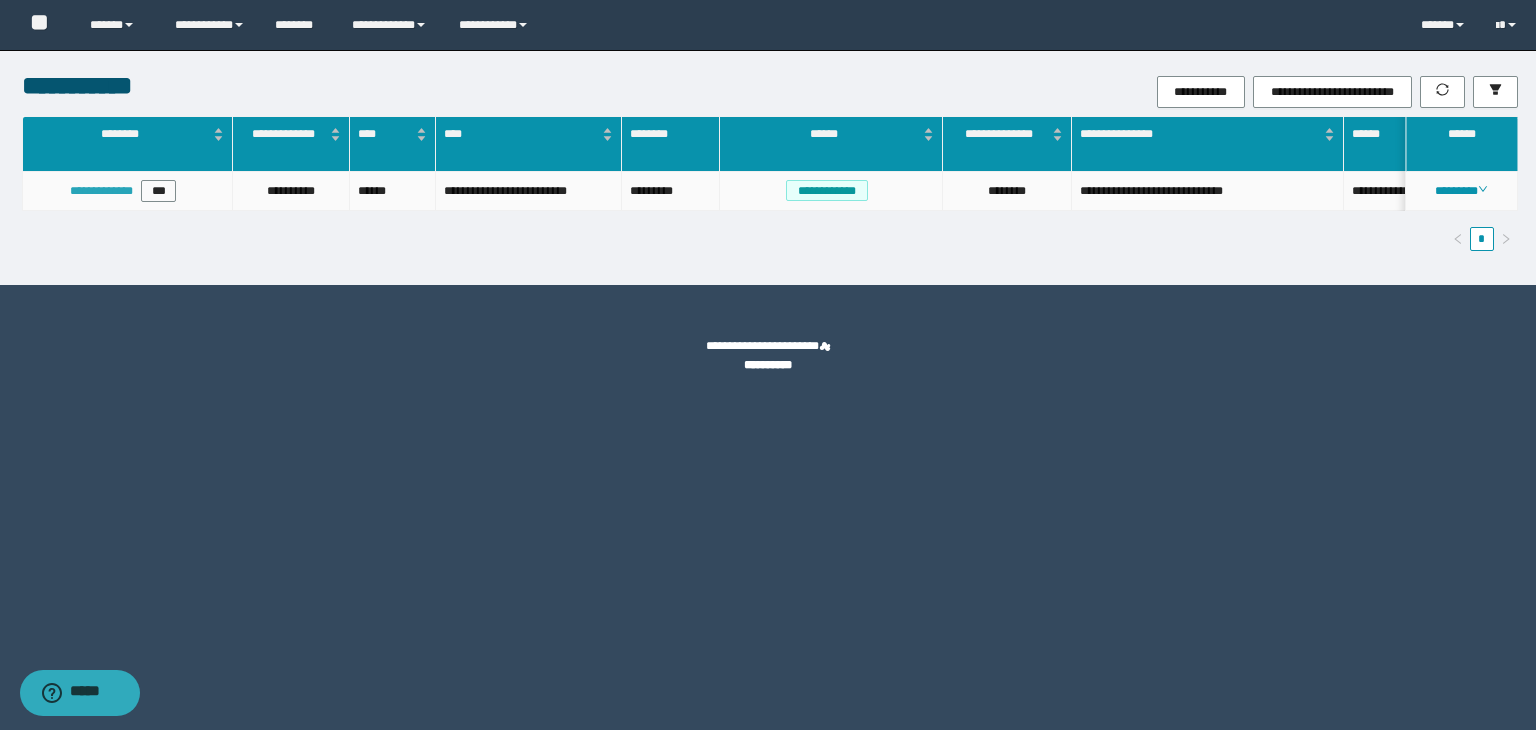 click on "**********" at bounding box center (101, 191) 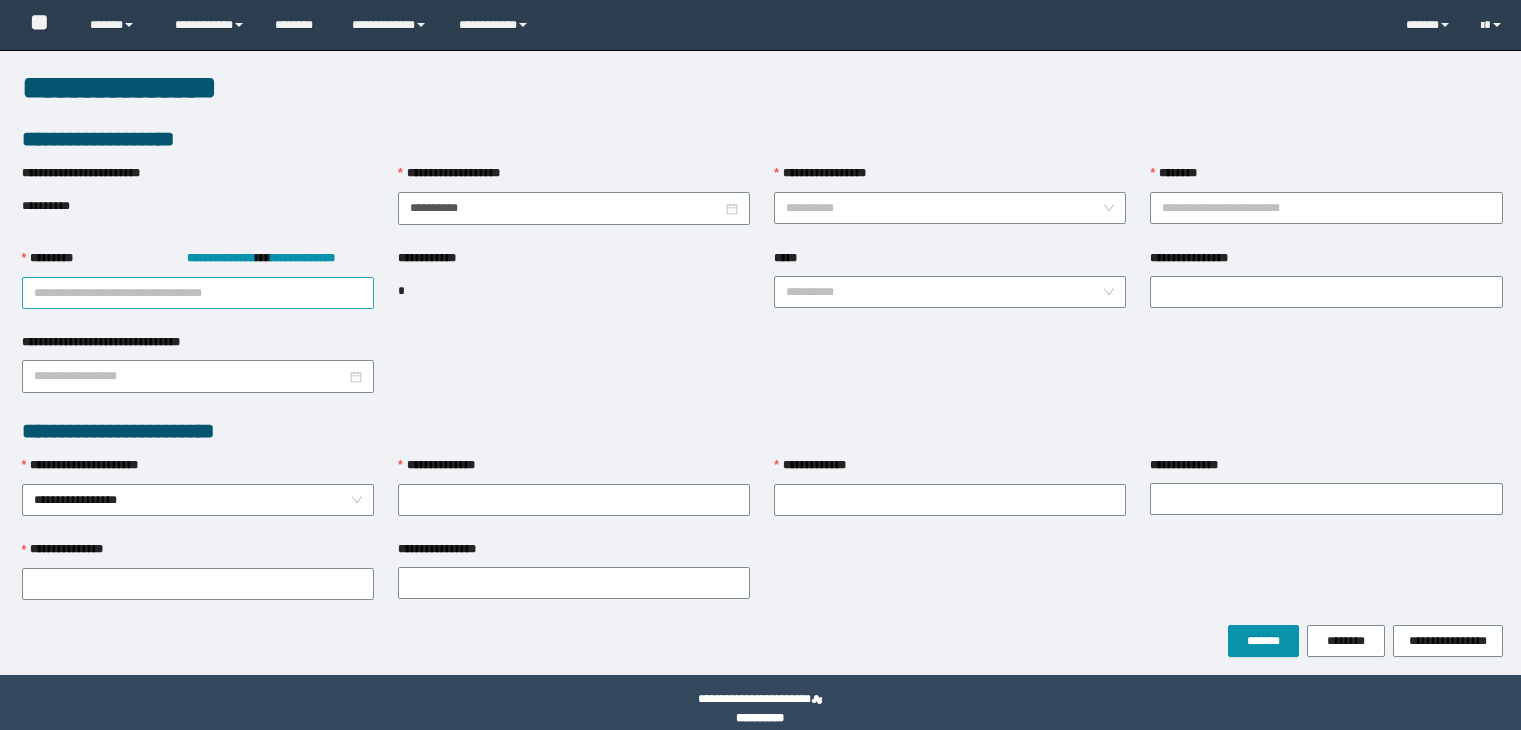 scroll, scrollTop: 0, scrollLeft: 0, axis: both 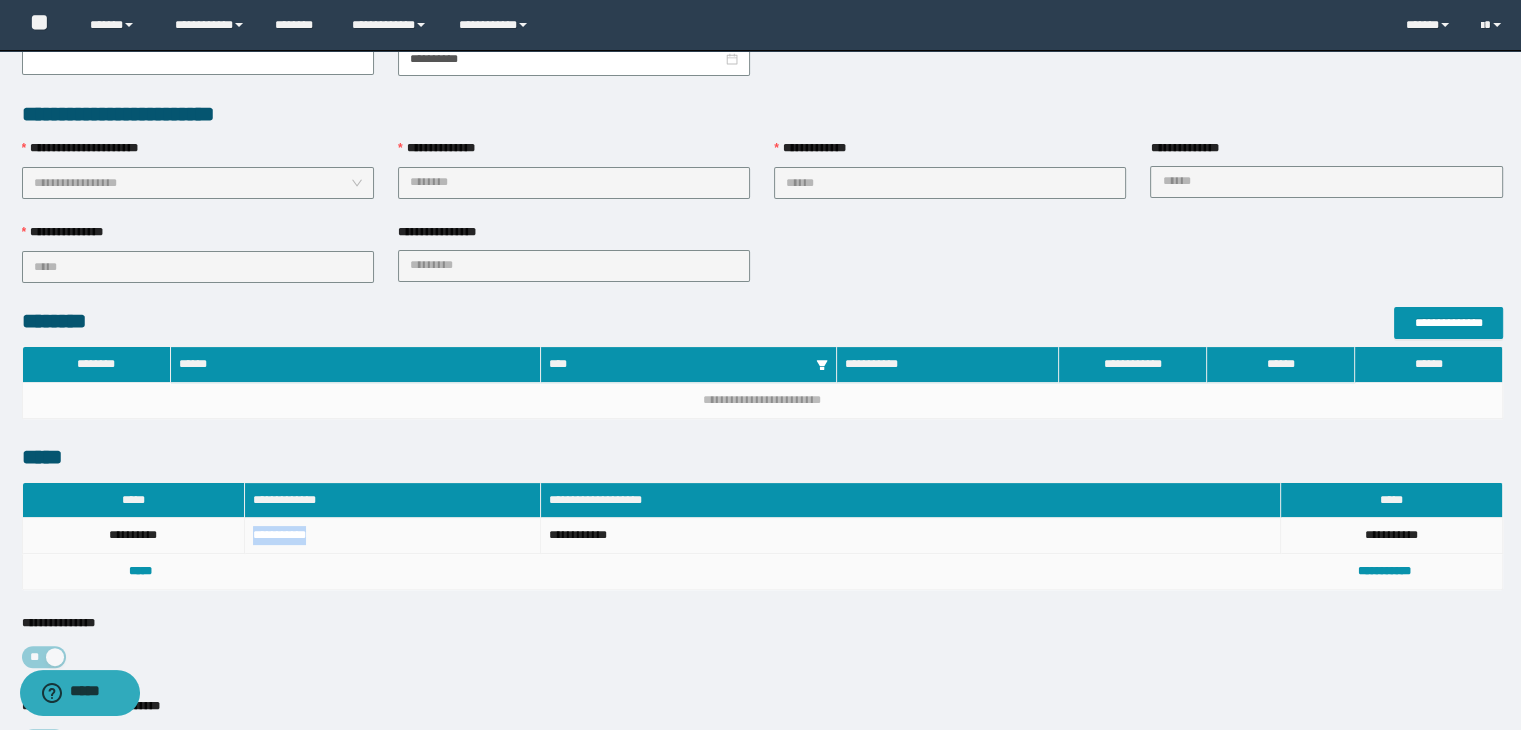 drag, startPoint x: 321, startPoint y: 531, endPoint x: 245, endPoint y: 541, distance: 76.655075 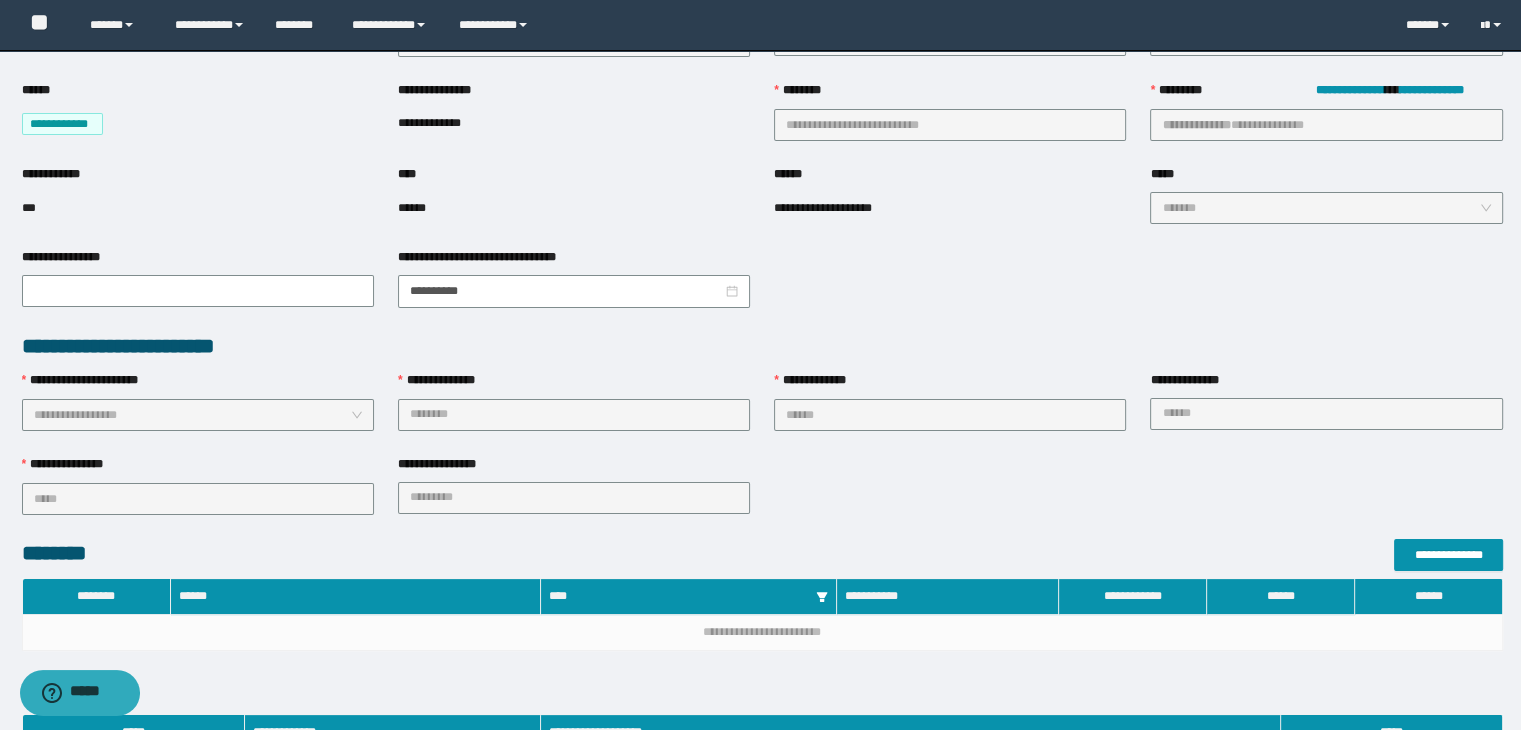 scroll, scrollTop: 0, scrollLeft: 0, axis: both 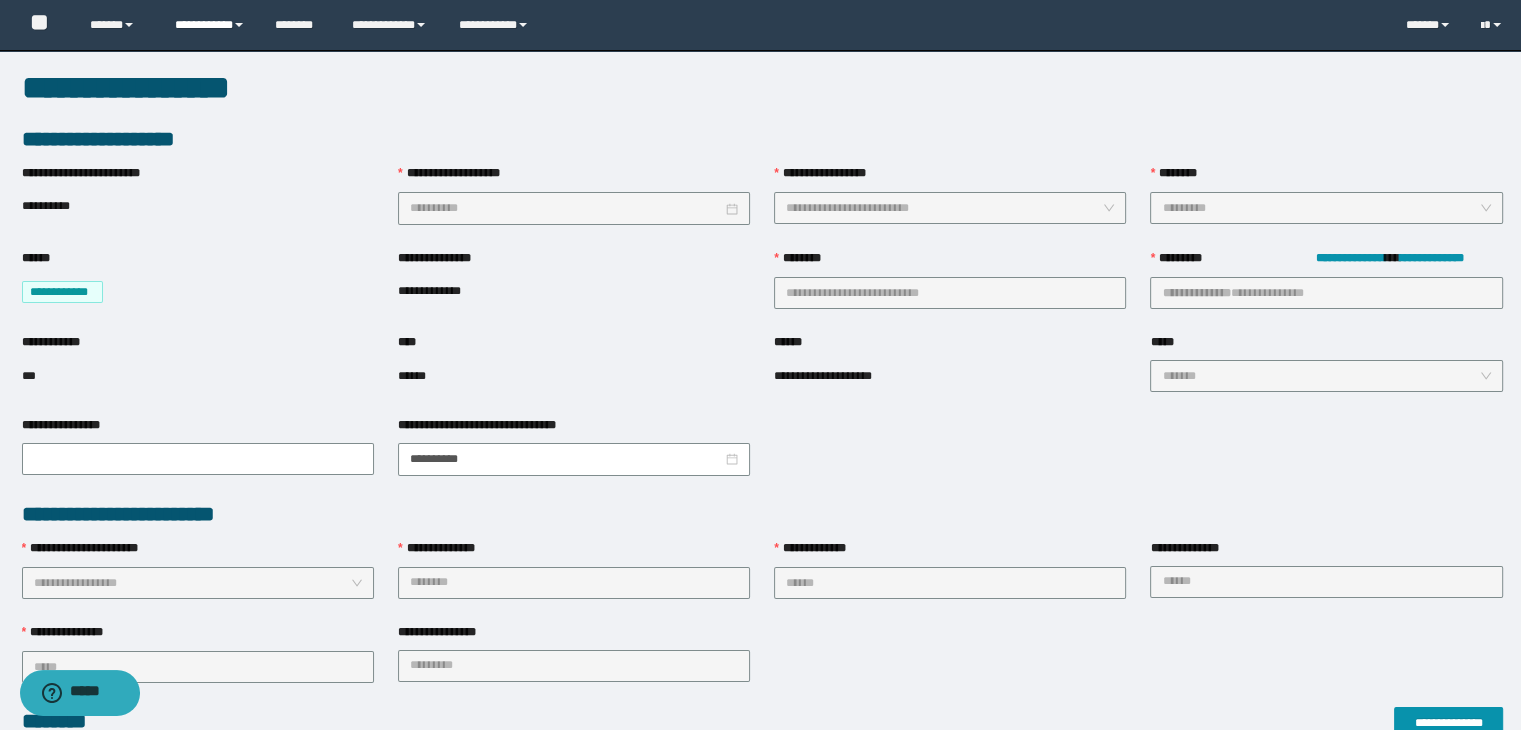 click on "**********" at bounding box center (210, 25) 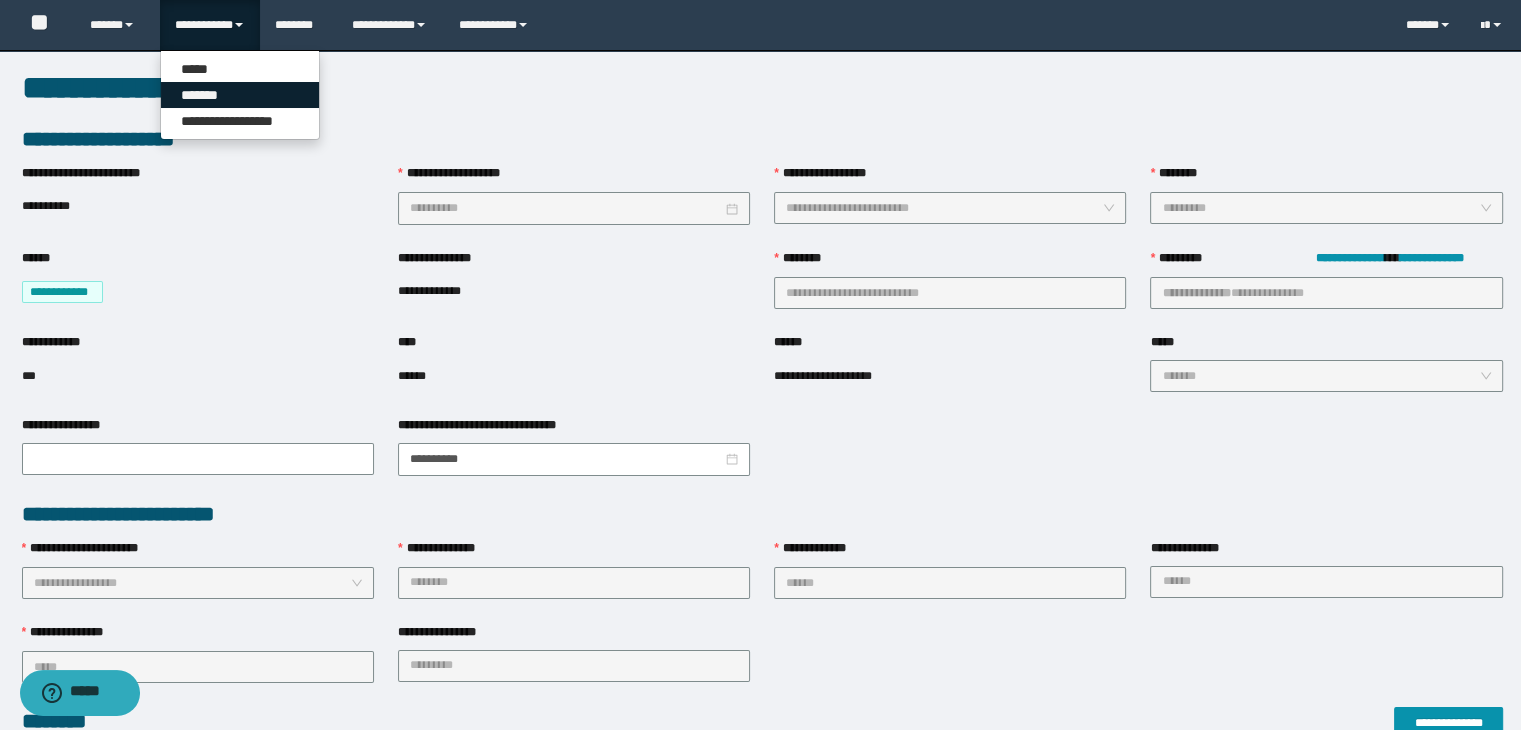 click on "*******" at bounding box center [240, 95] 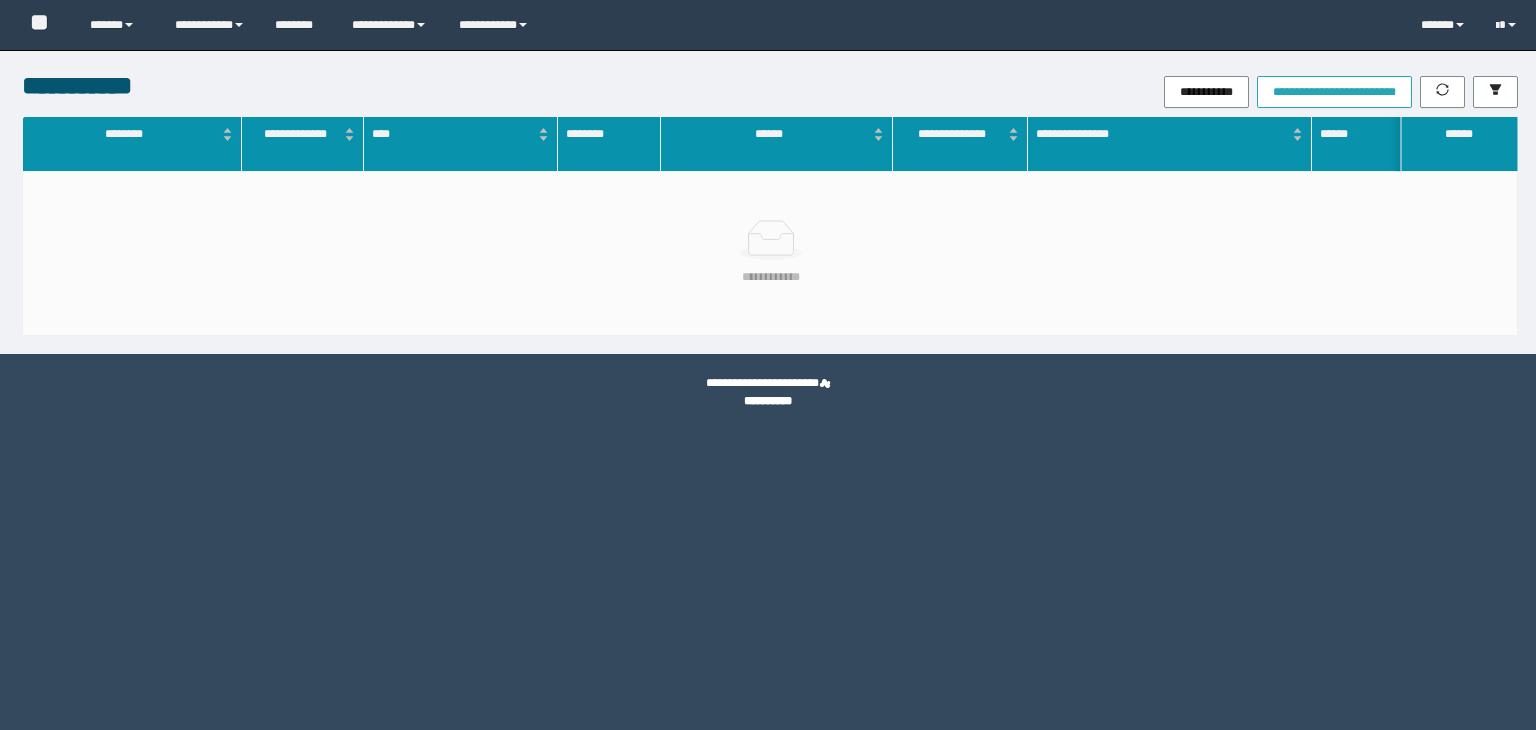 scroll, scrollTop: 0, scrollLeft: 0, axis: both 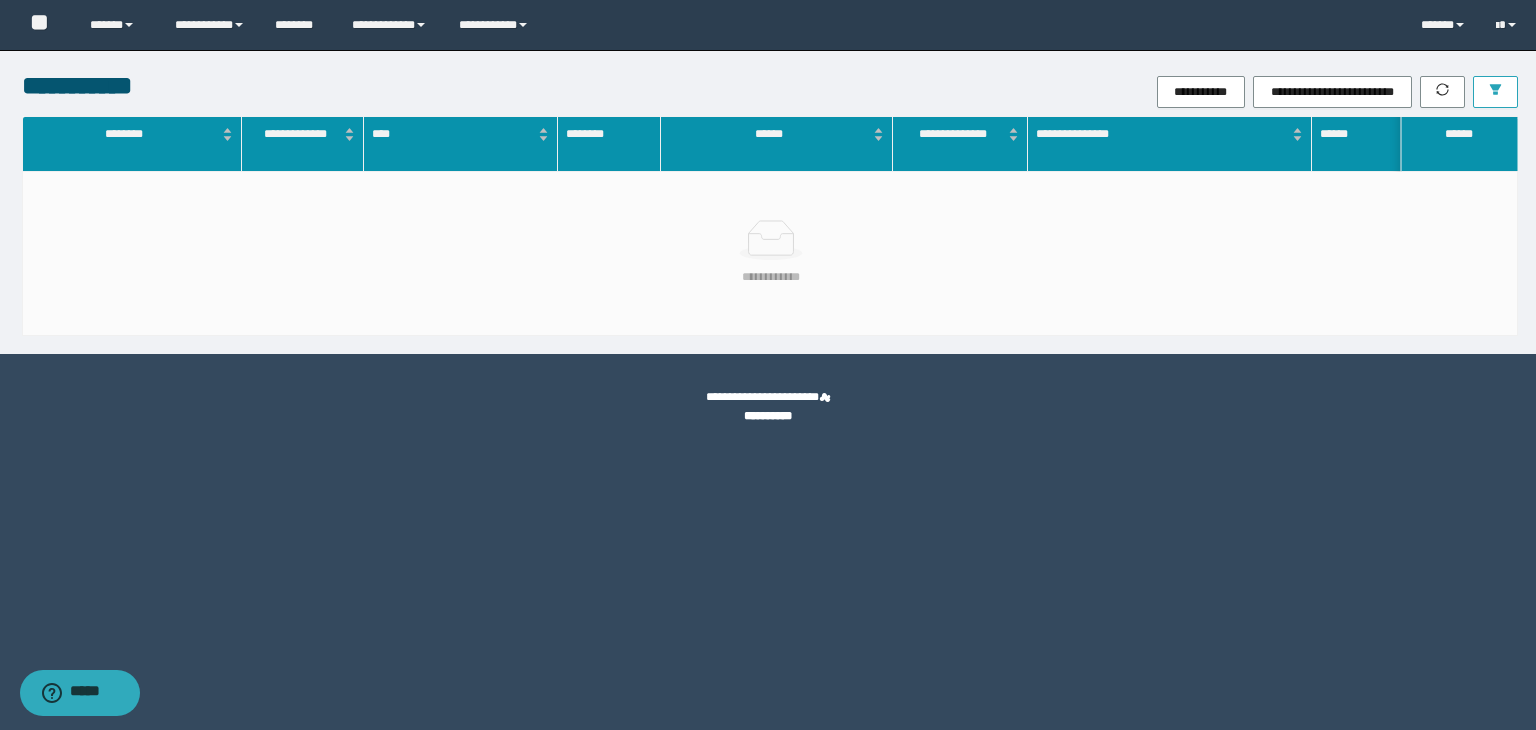 click 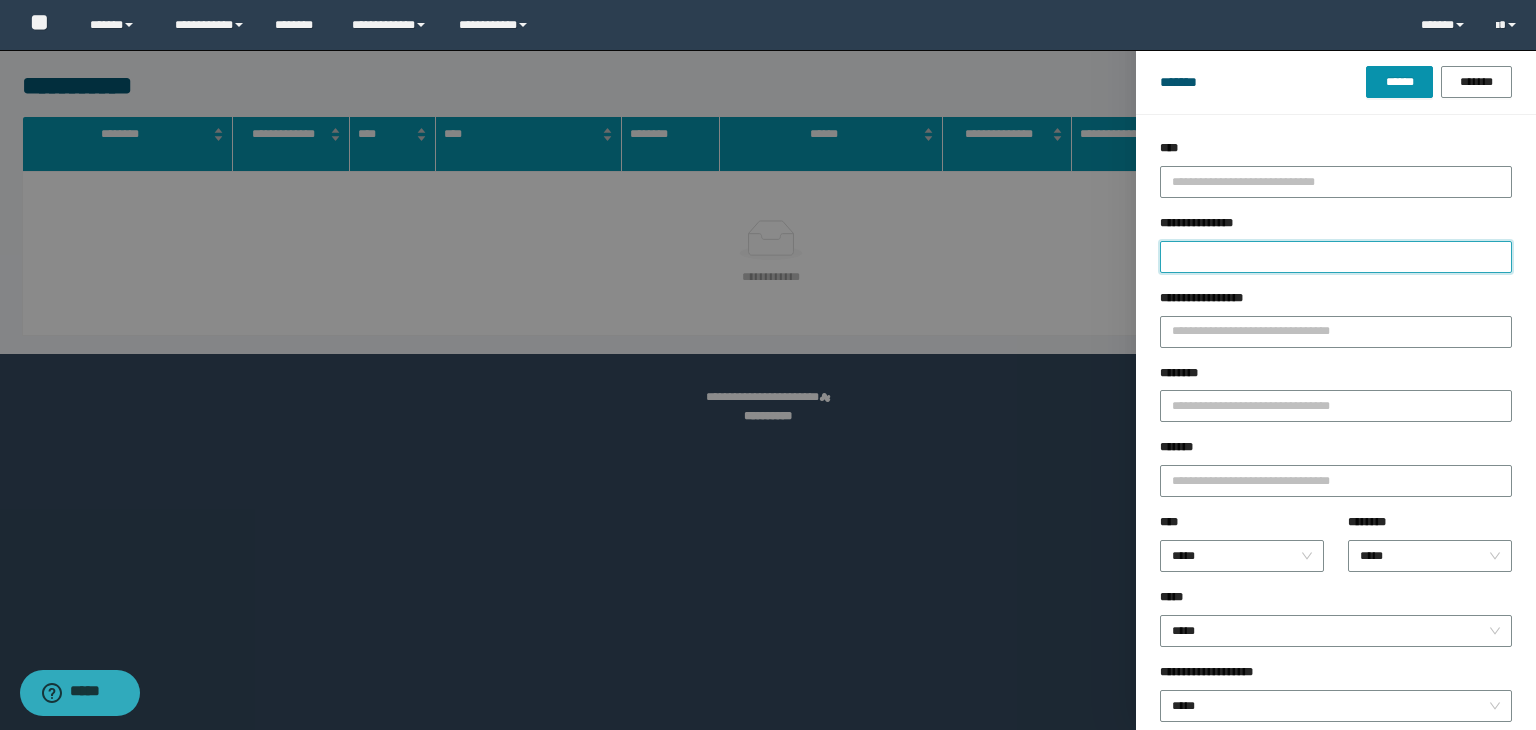 click on "**********" at bounding box center (1336, 257) 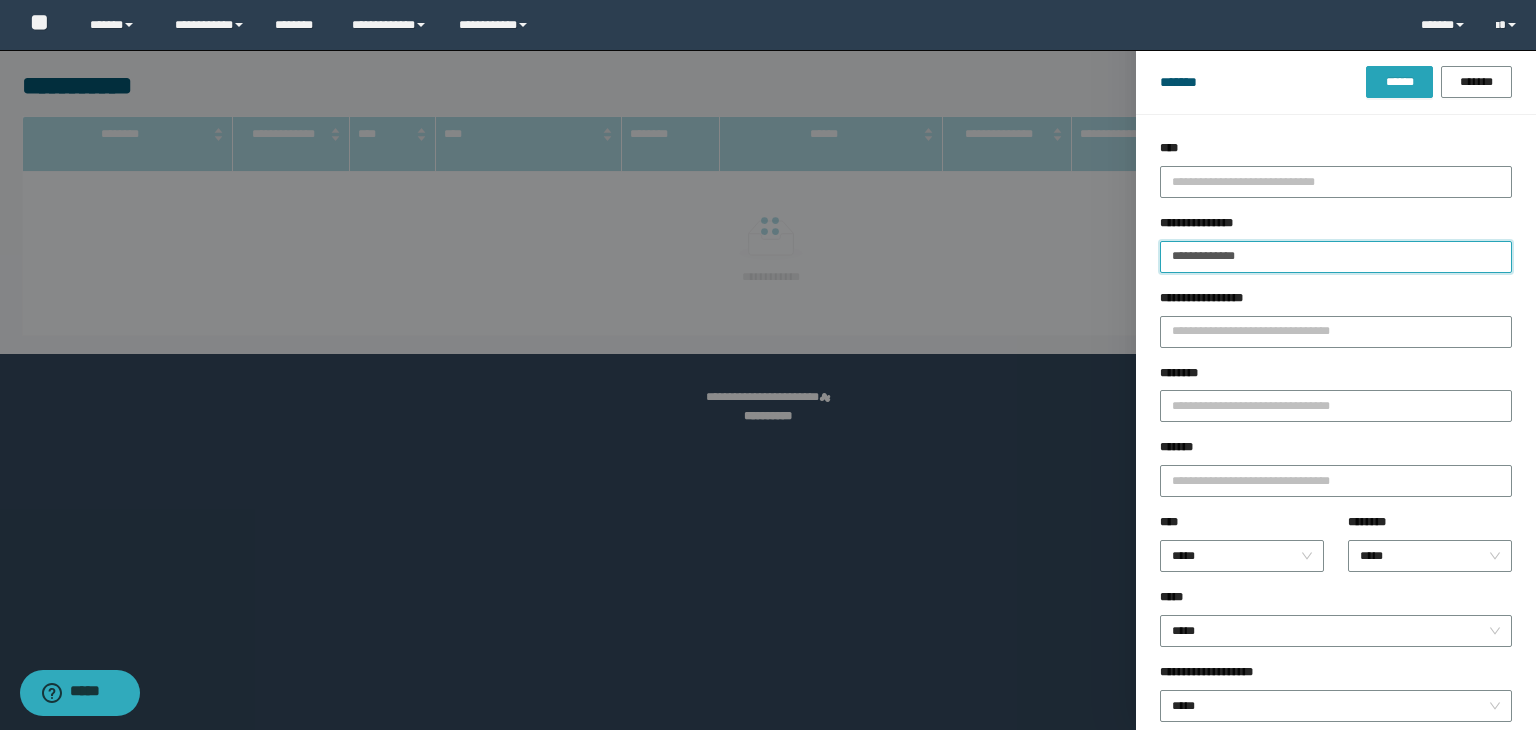 type on "**********" 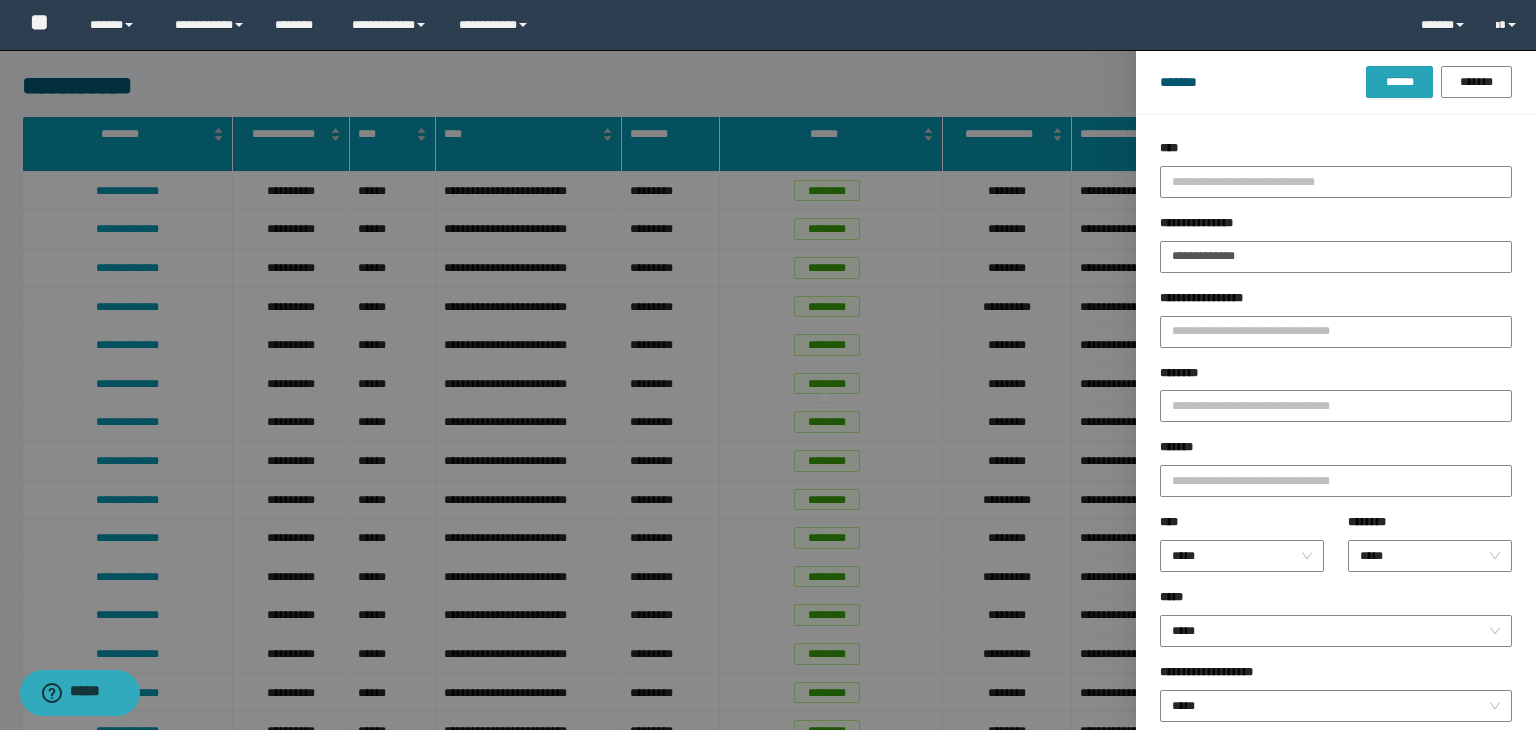 click on "******" at bounding box center (1399, 82) 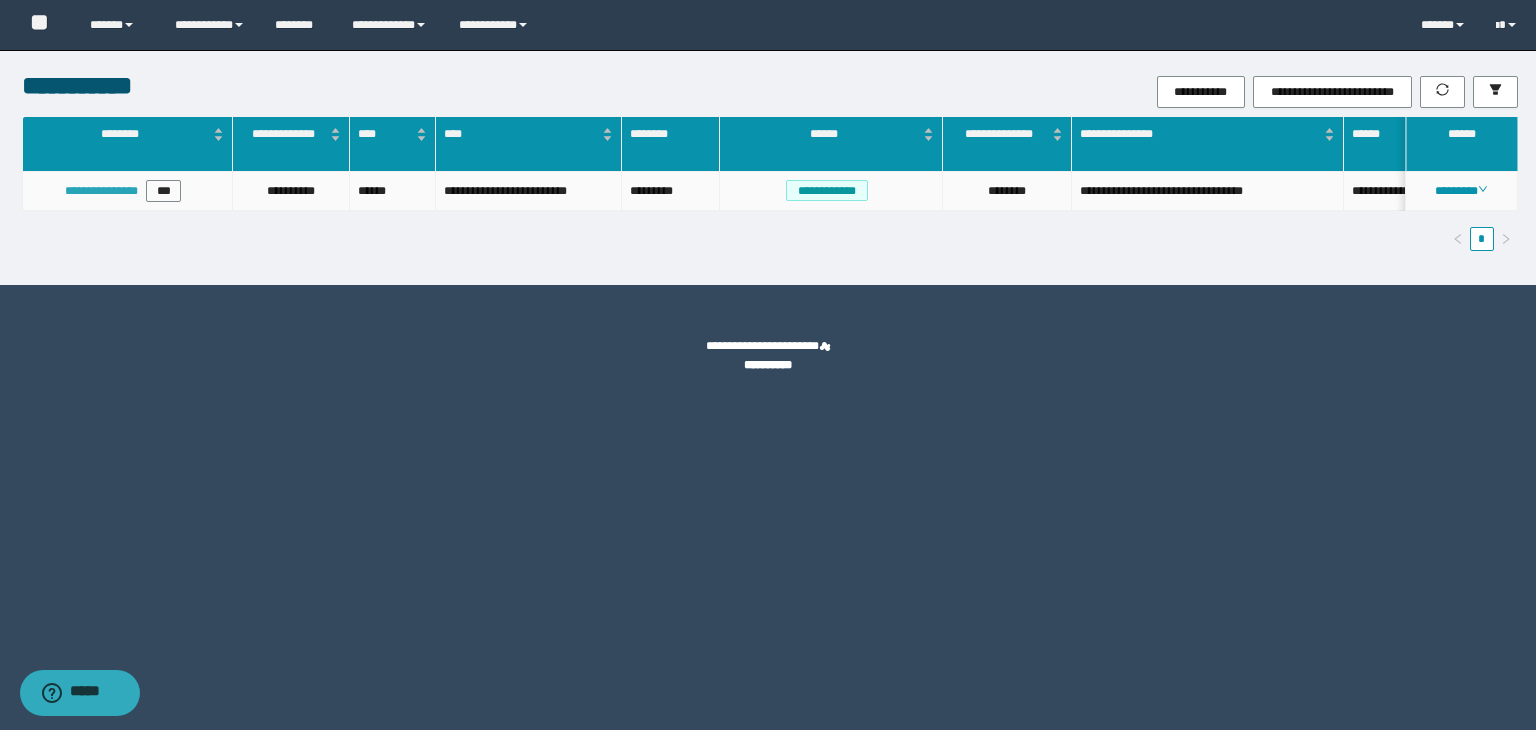 click on "**********" at bounding box center (101, 191) 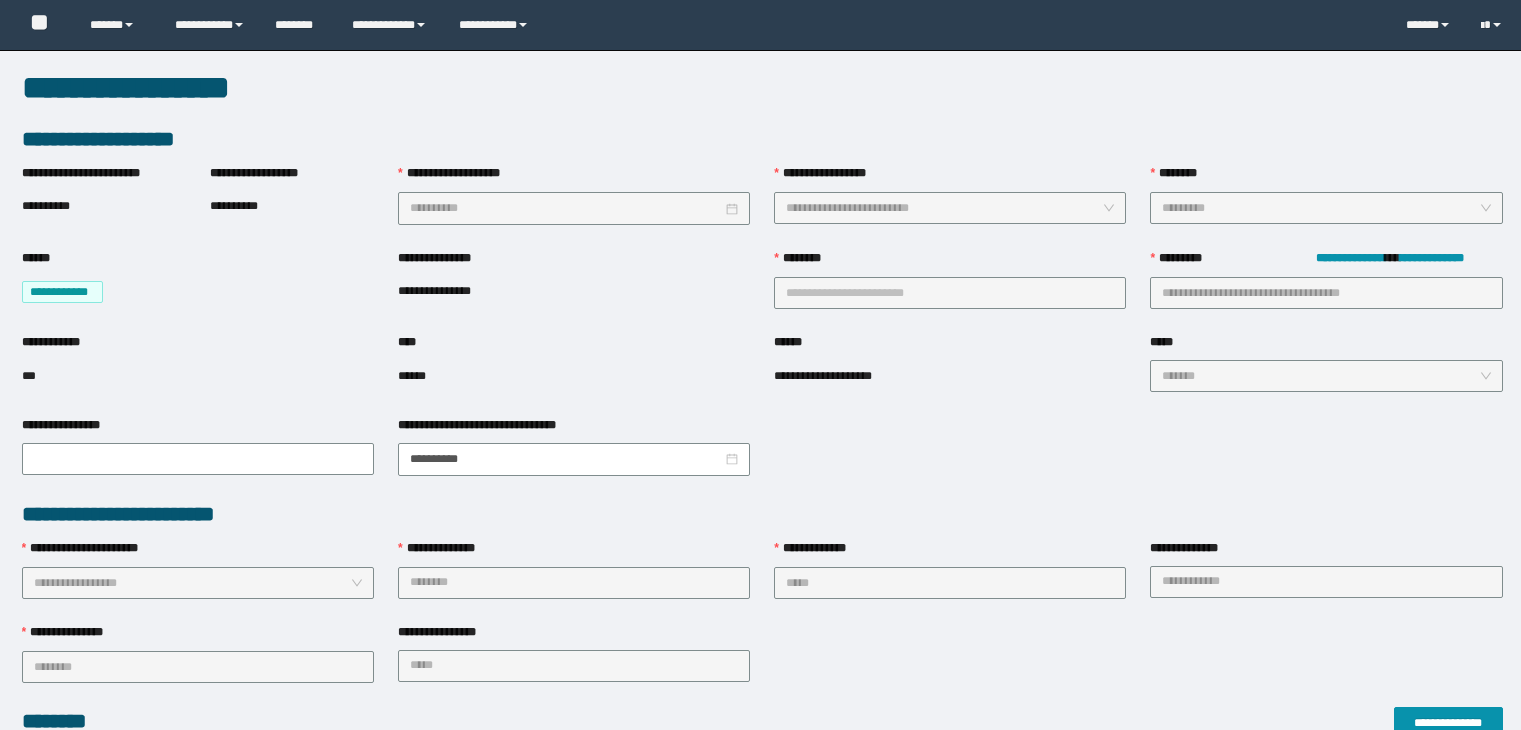 scroll, scrollTop: 0, scrollLeft: 0, axis: both 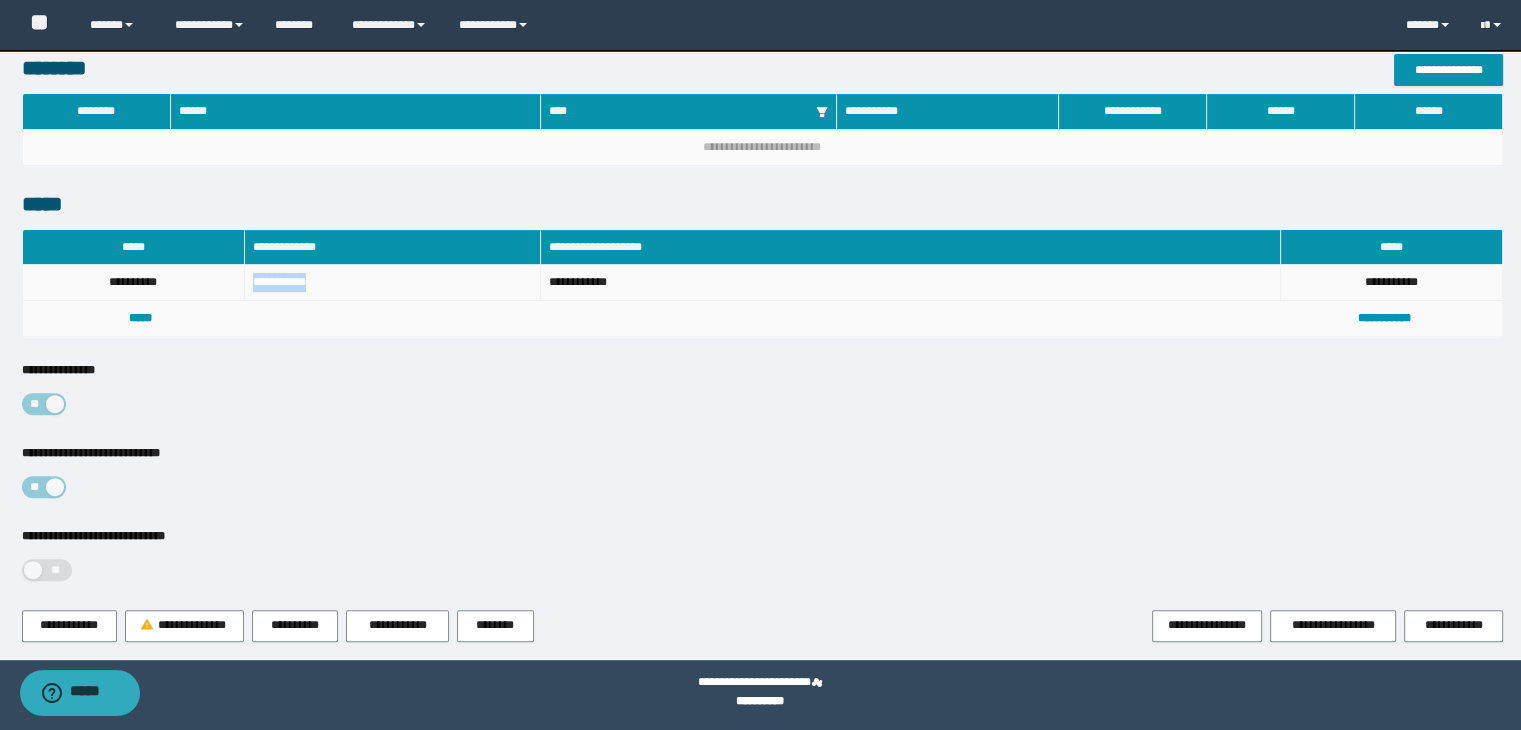 drag, startPoint x: 316, startPoint y: 278, endPoint x: 246, endPoint y: 277, distance: 70.00714 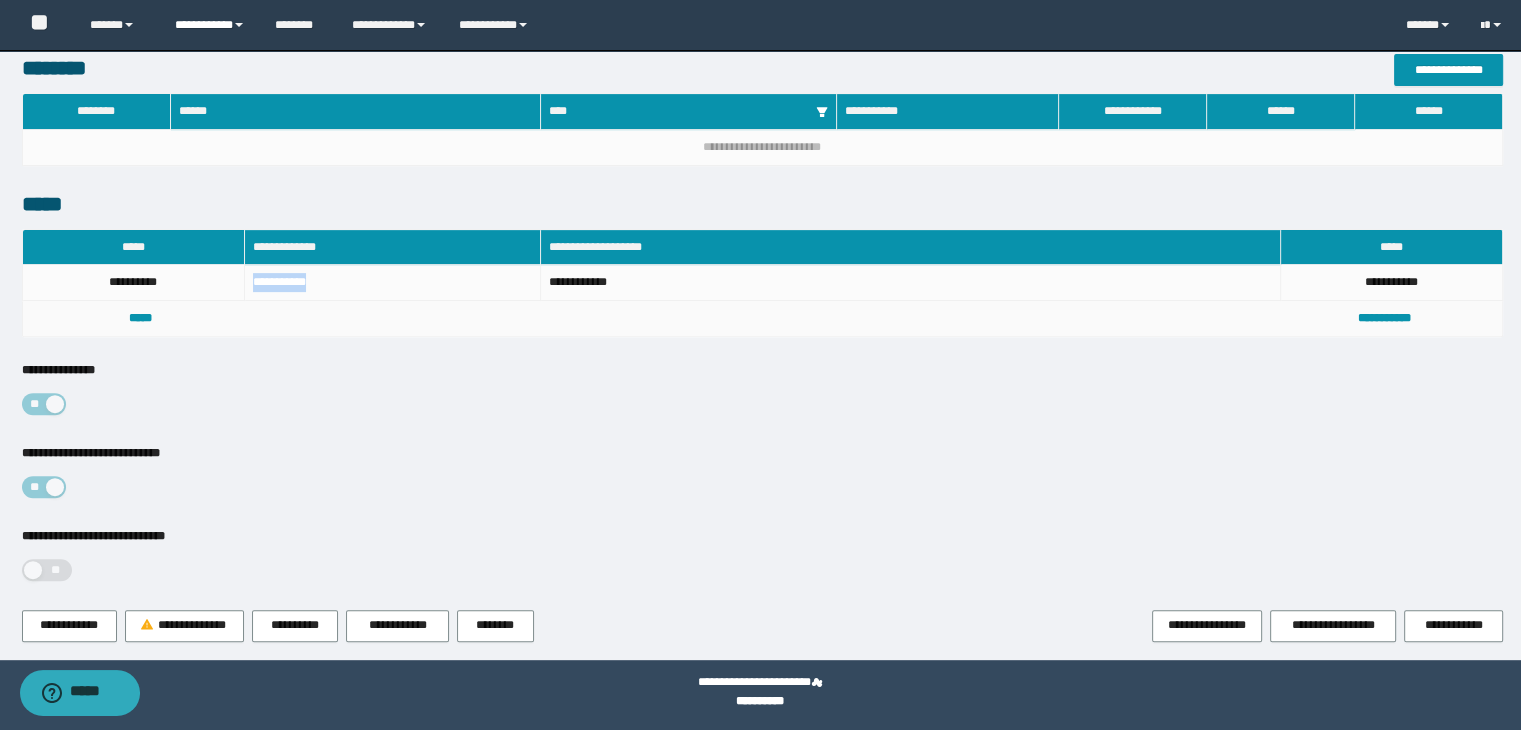 click on "**********" at bounding box center (210, 25) 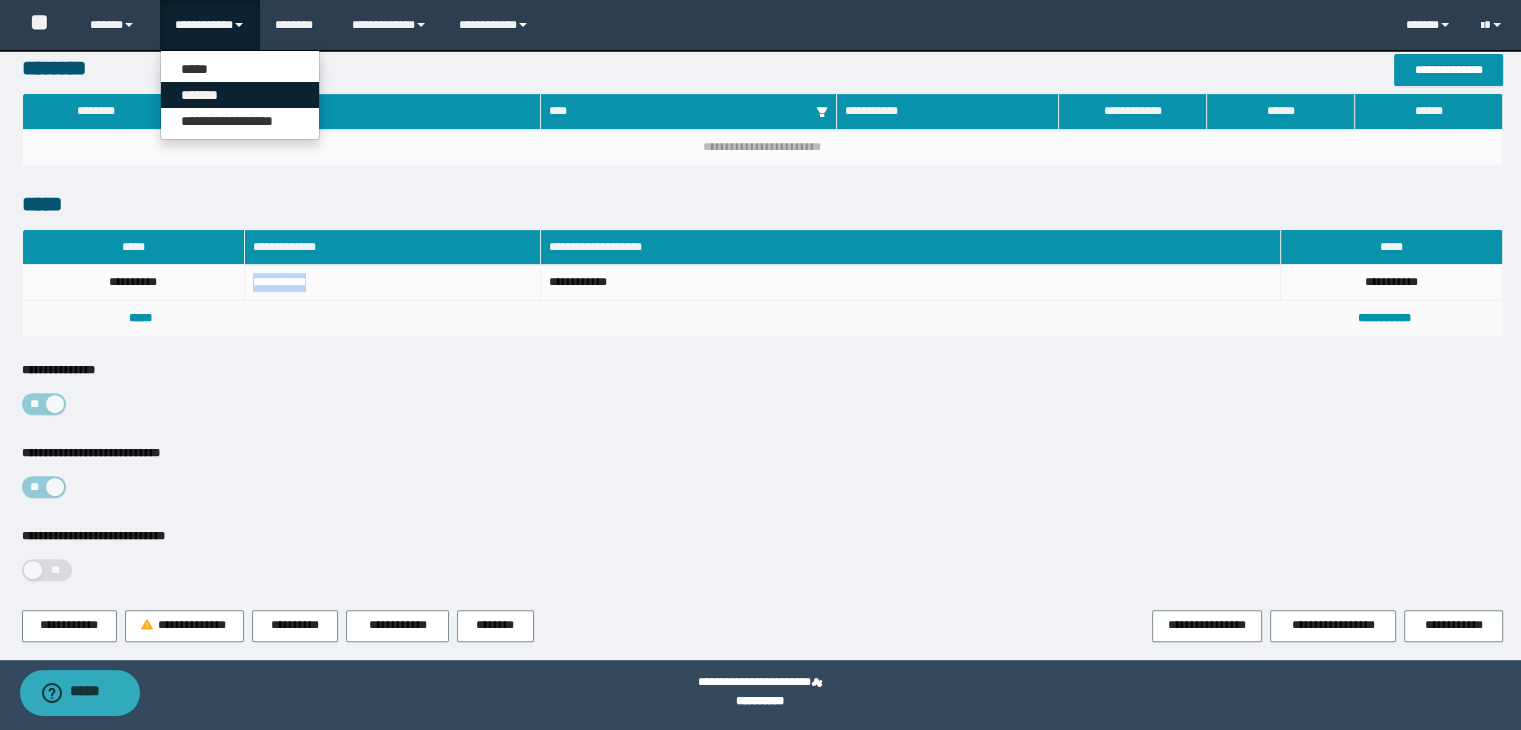 click on "*******" at bounding box center (240, 95) 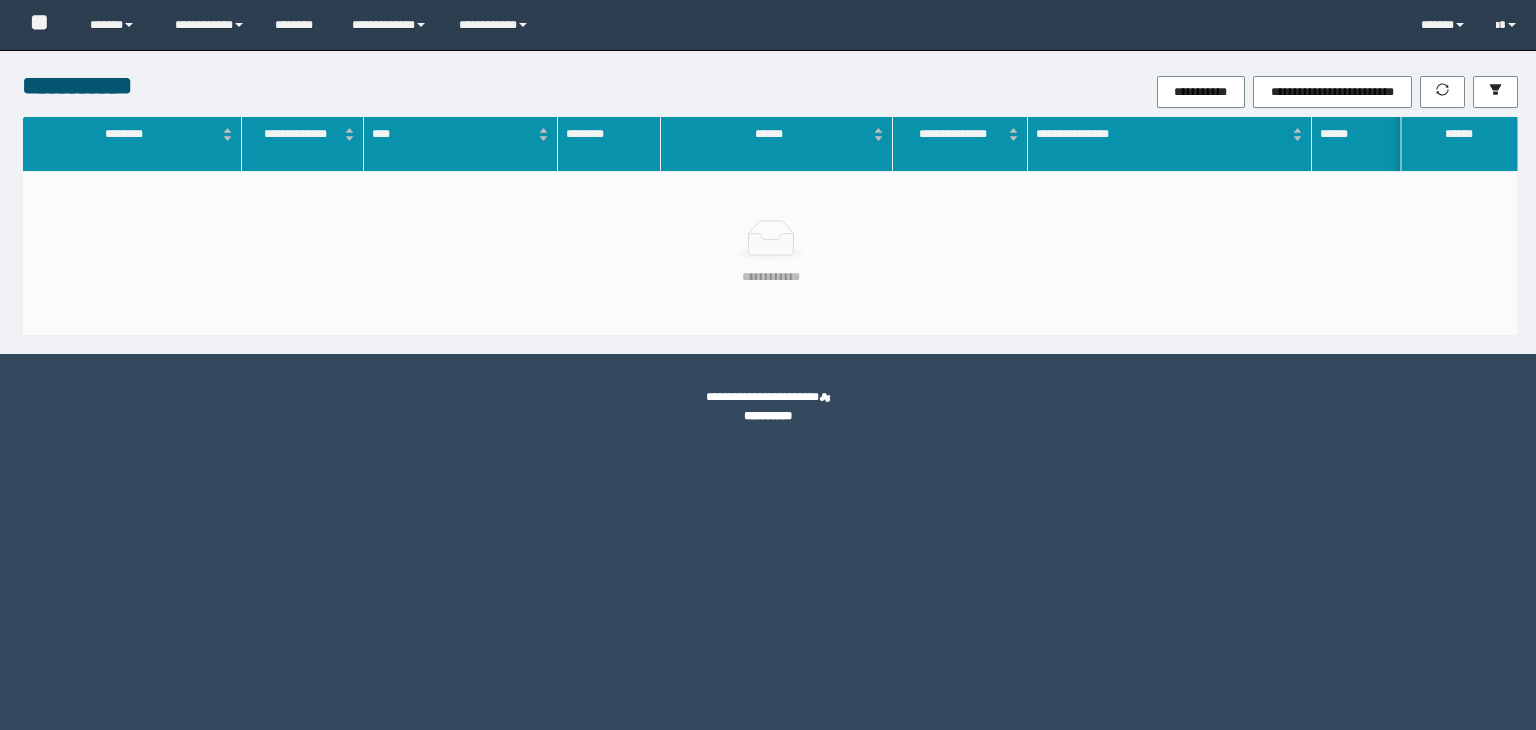 scroll, scrollTop: 0, scrollLeft: 0, axis: both 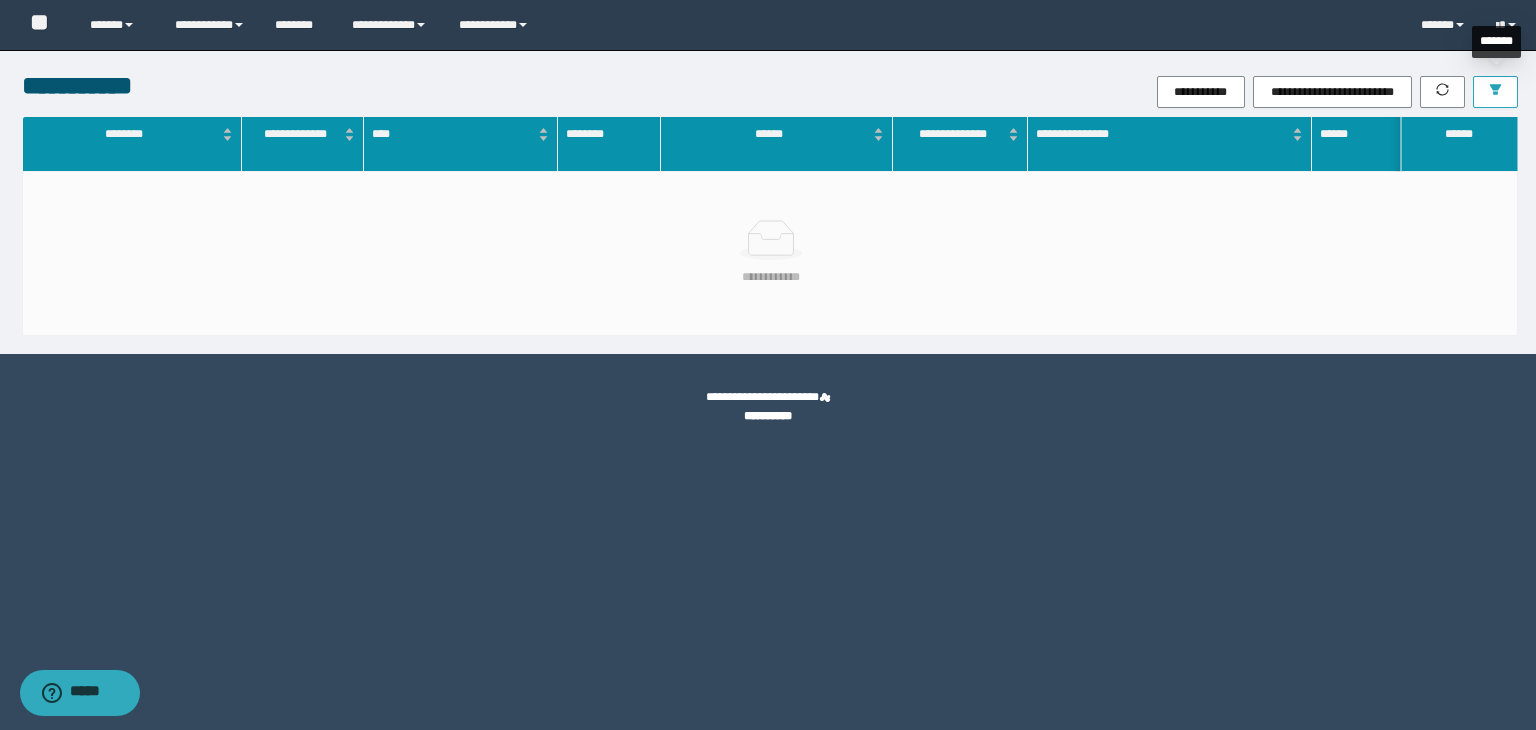 click 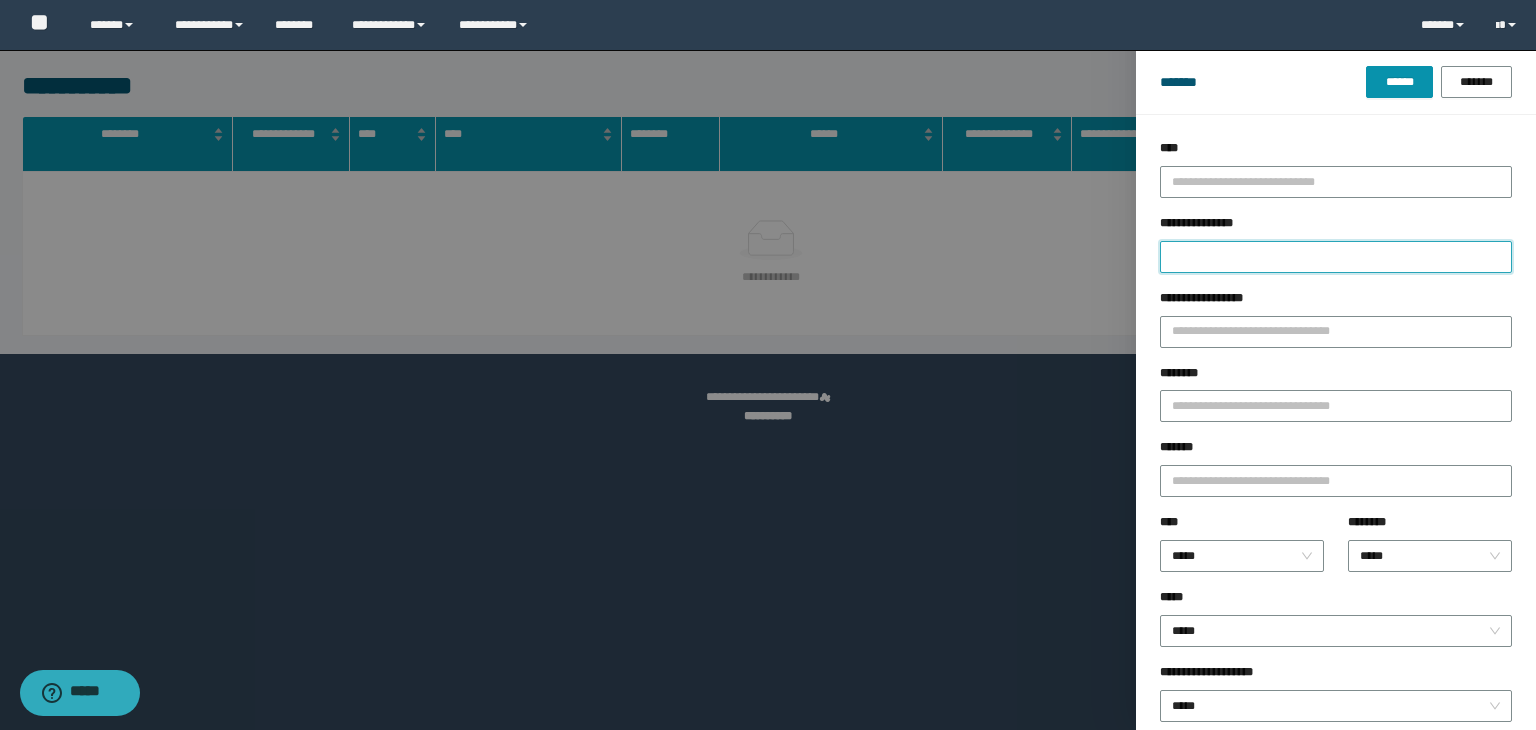 click on "**********" at bounding box center [1336, 257] 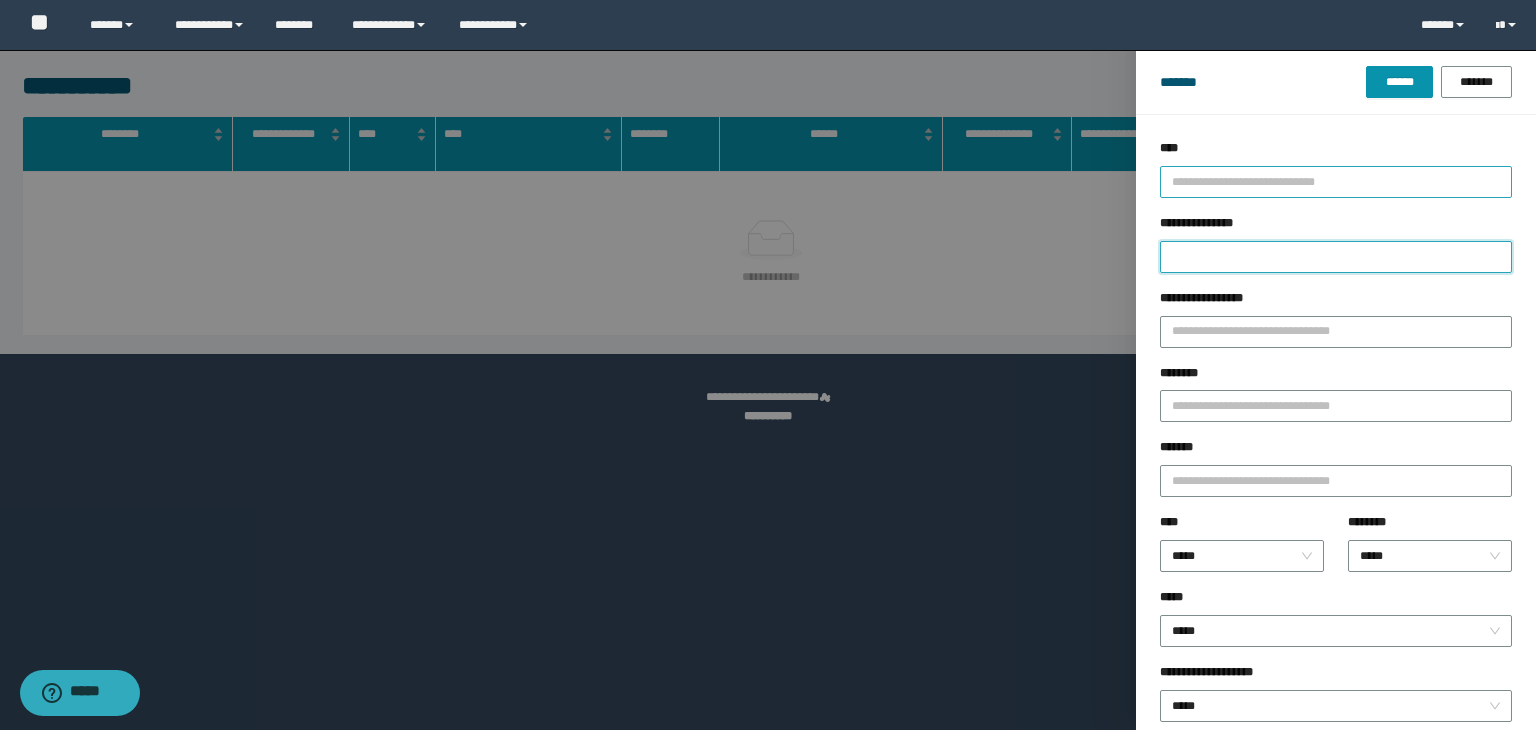 paste on "**********" 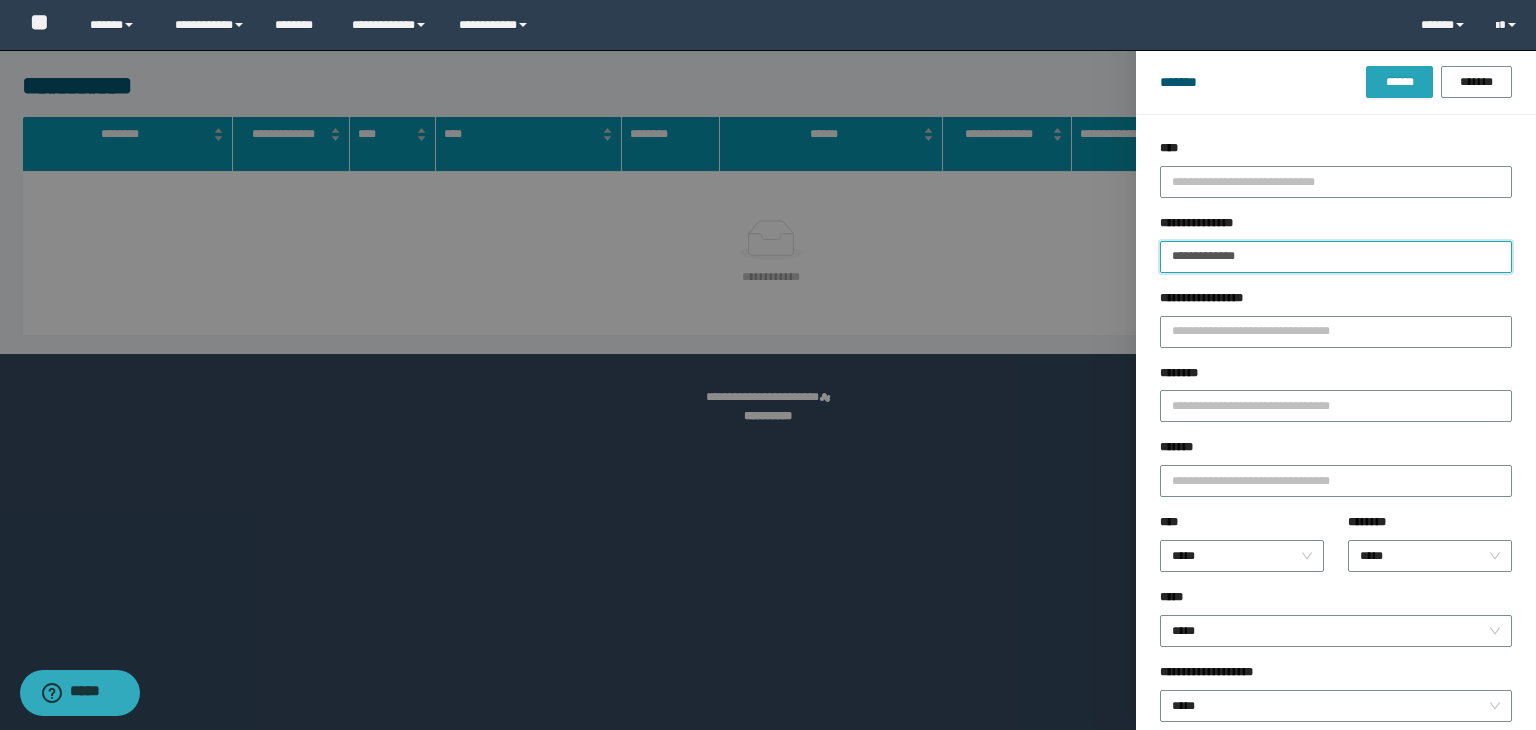 type on "**********" 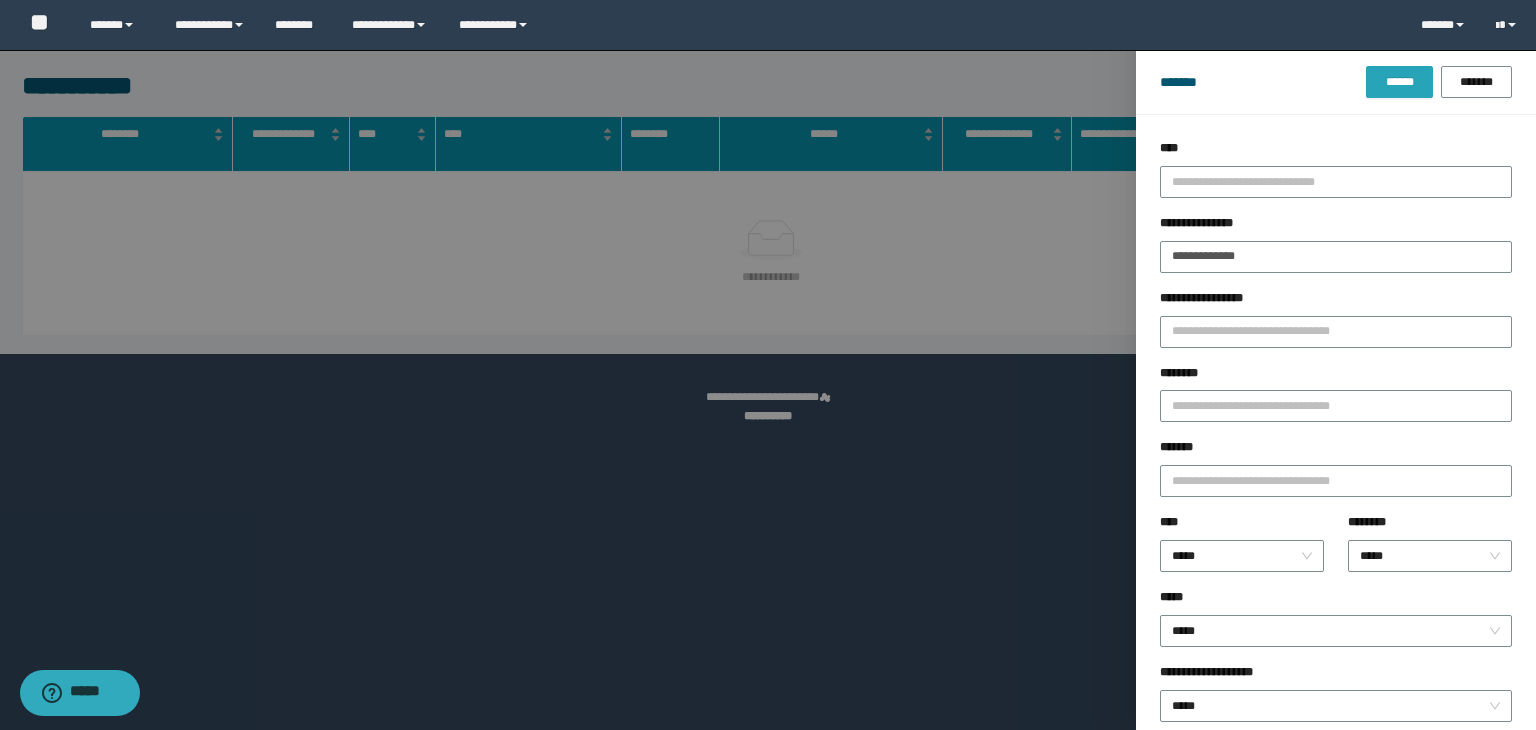 click on "******" at bounding box center (1399, 82) 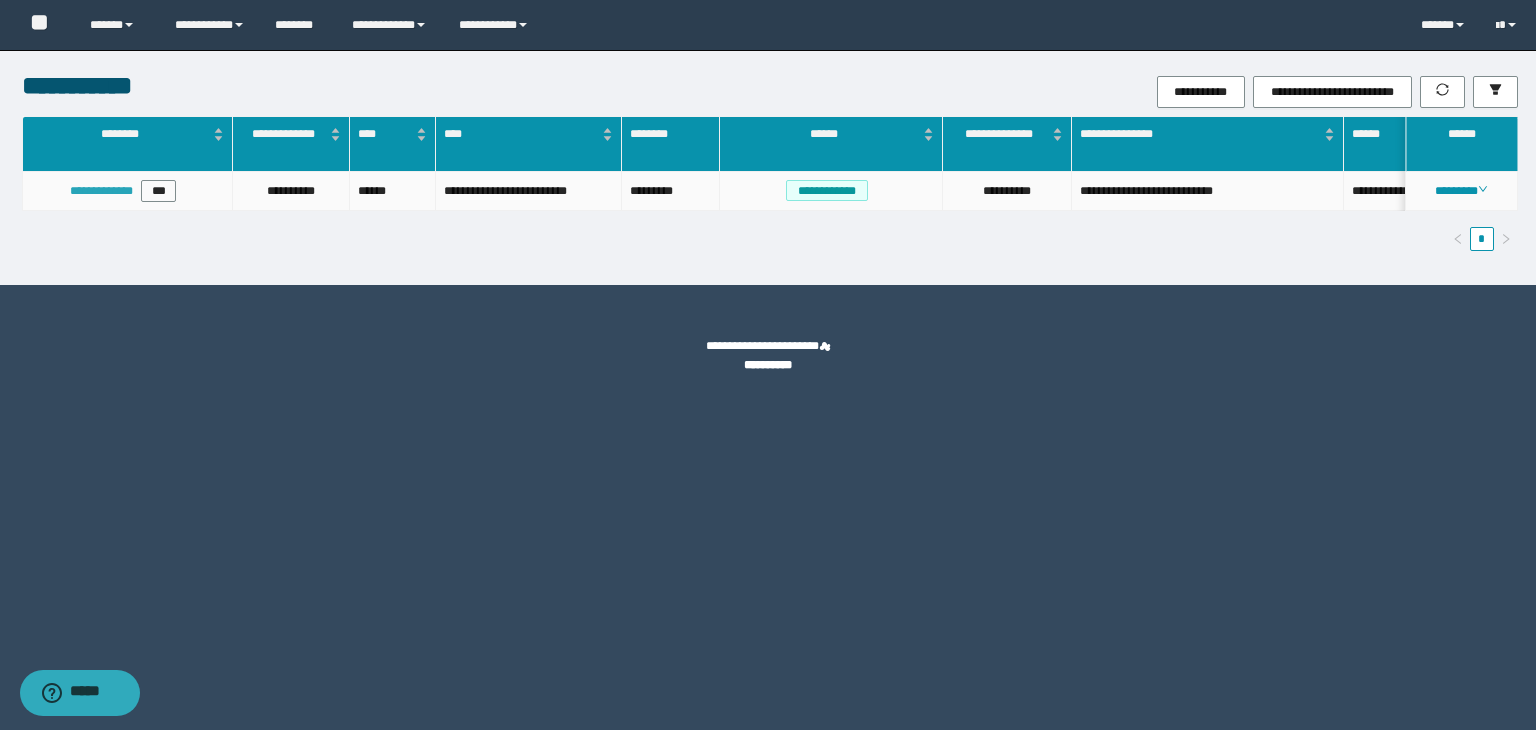 click on "**********" at bounding box center (101, 191) 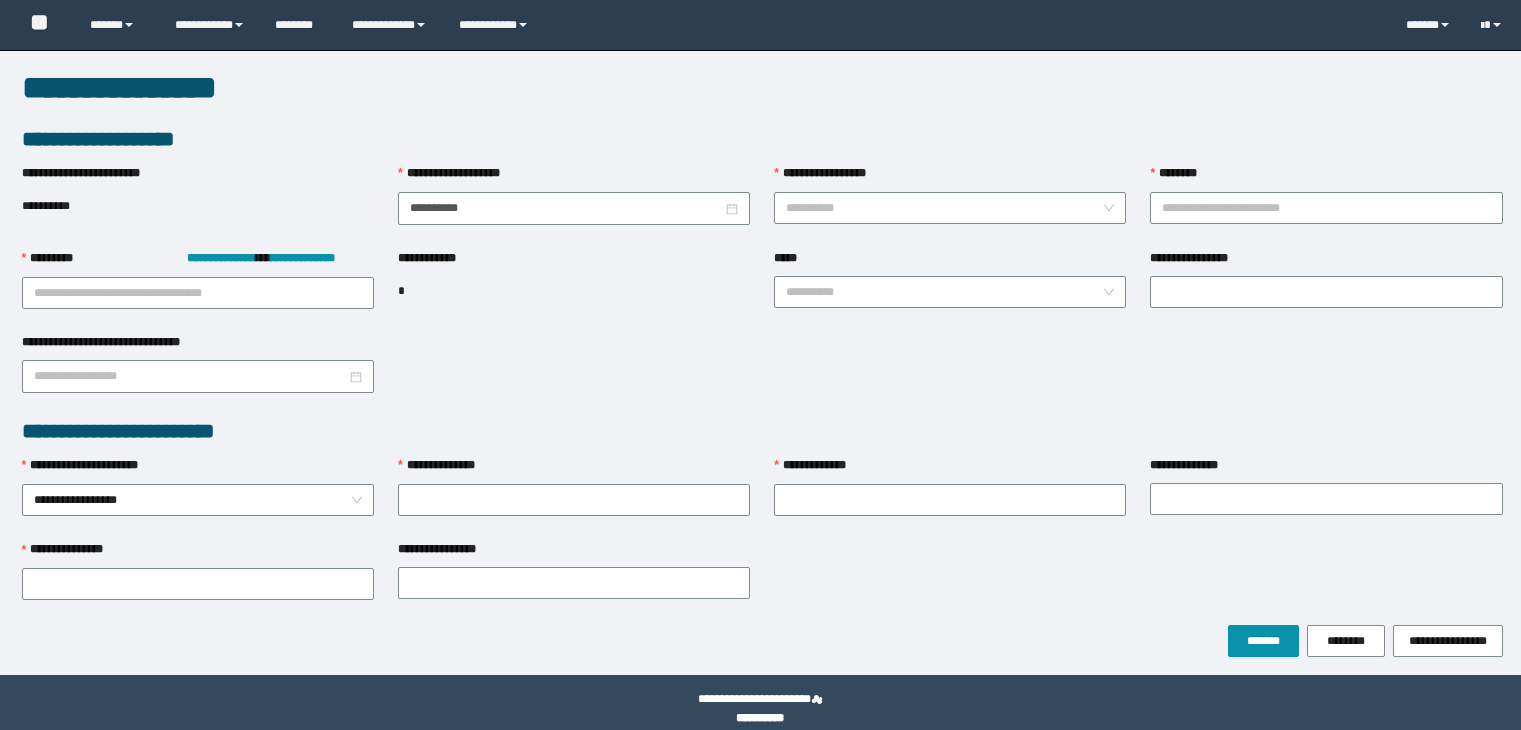 scroll, scrollTop: 0, scrollLeft: 0, axis: both 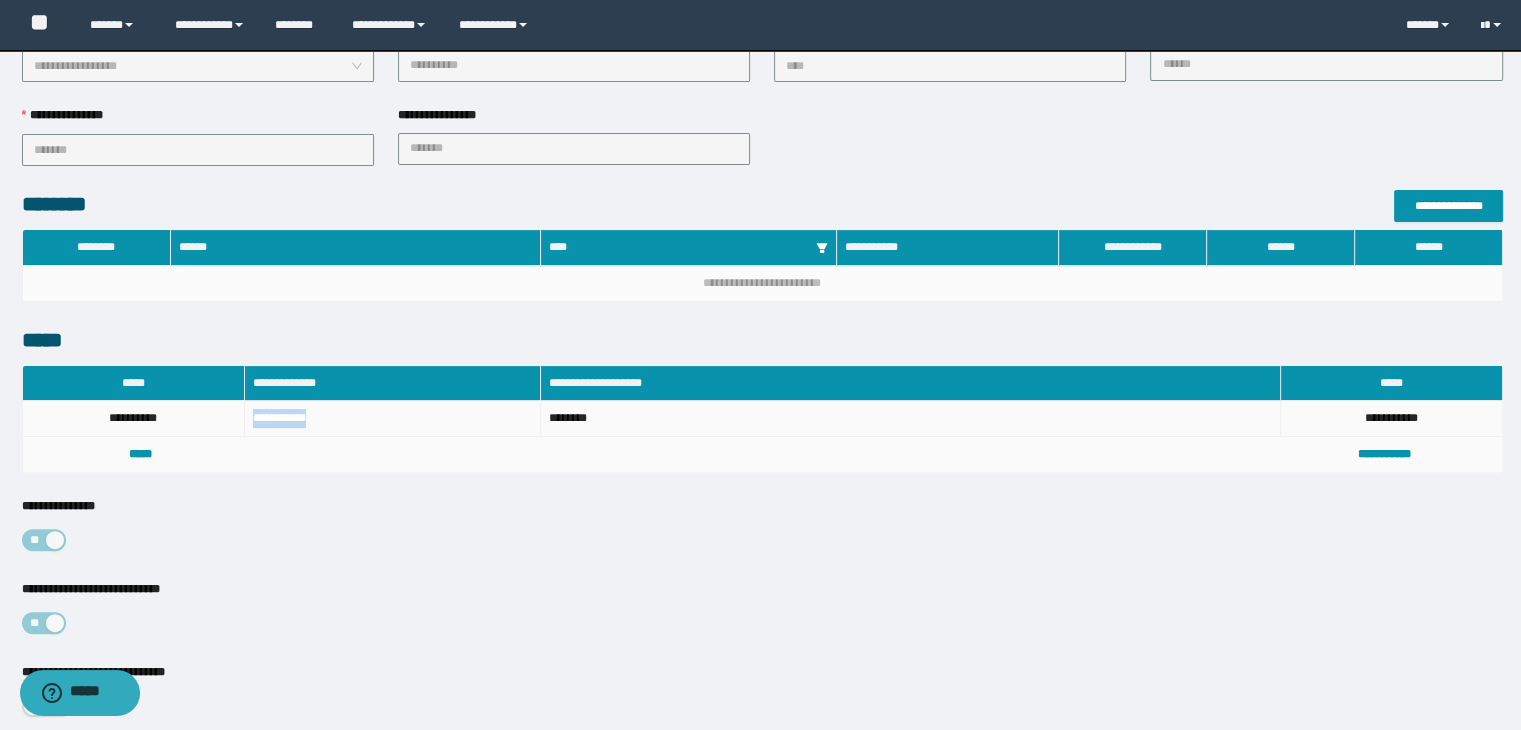 drag, startPoint x: 322, startPoint y: 413, endPoint x: 237, endPoint y: 417, distance: 85.09406 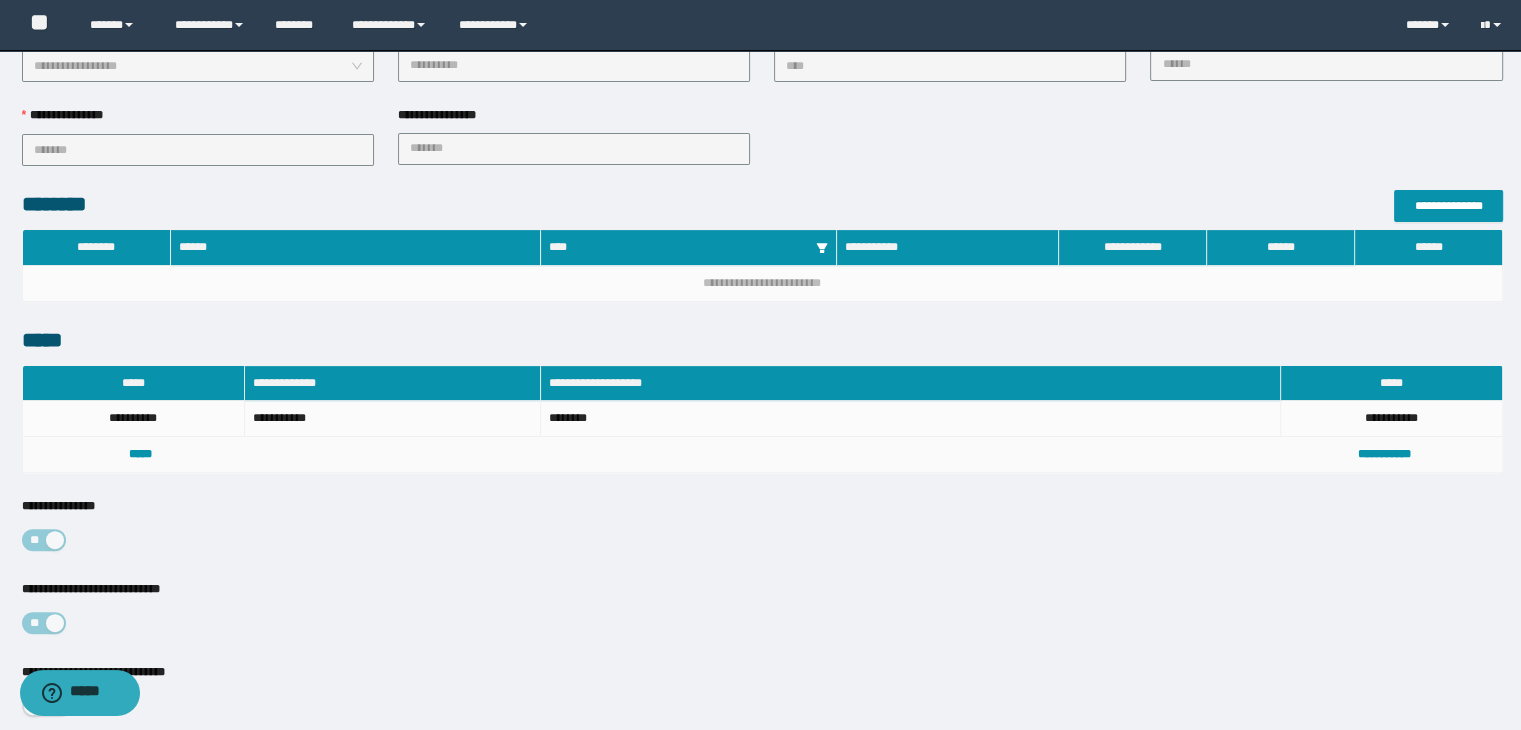 click at bounding box center (396, 454) 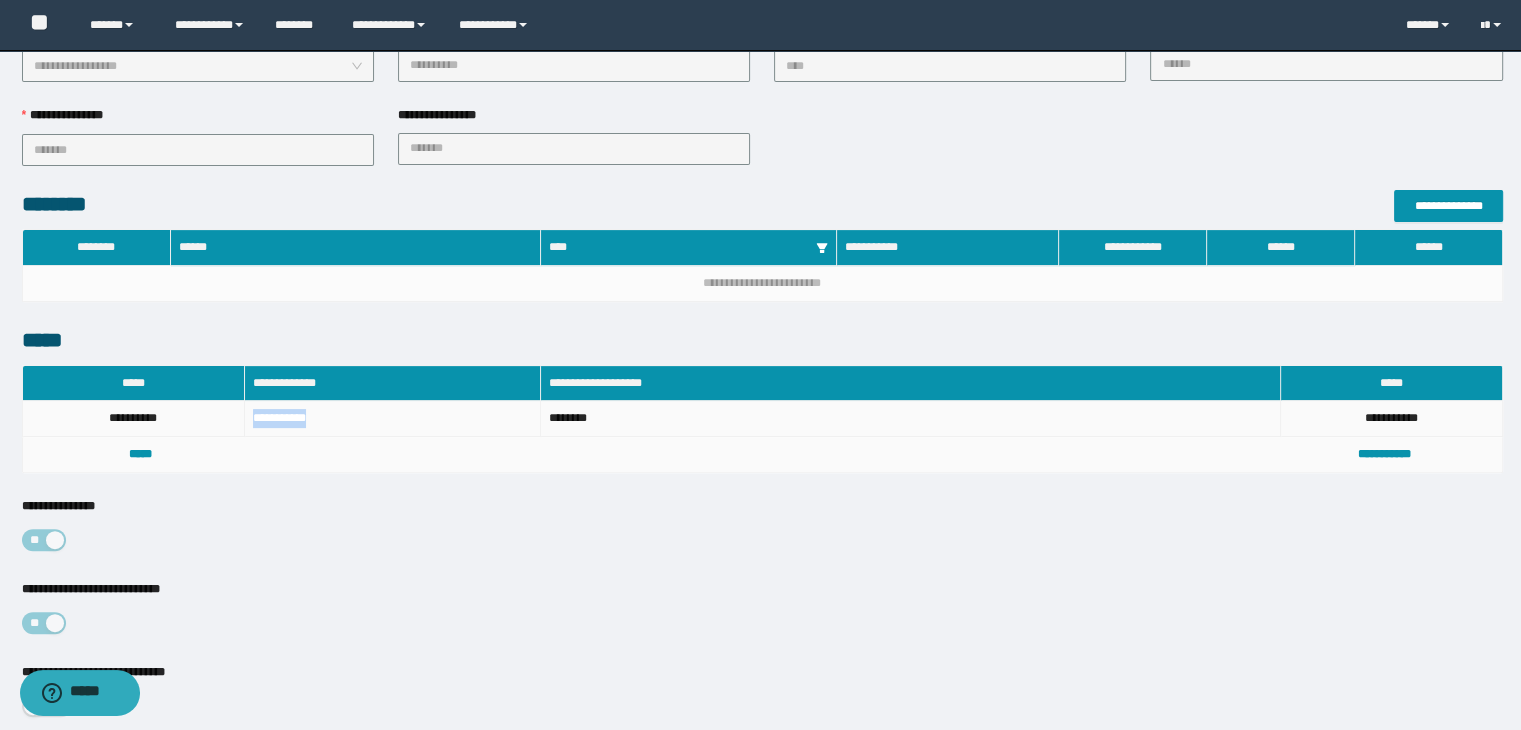 drag, startPoint x: 255, startPoint y: 412, endPoint x: 322, endPoint y: 416, distance: 67.11929 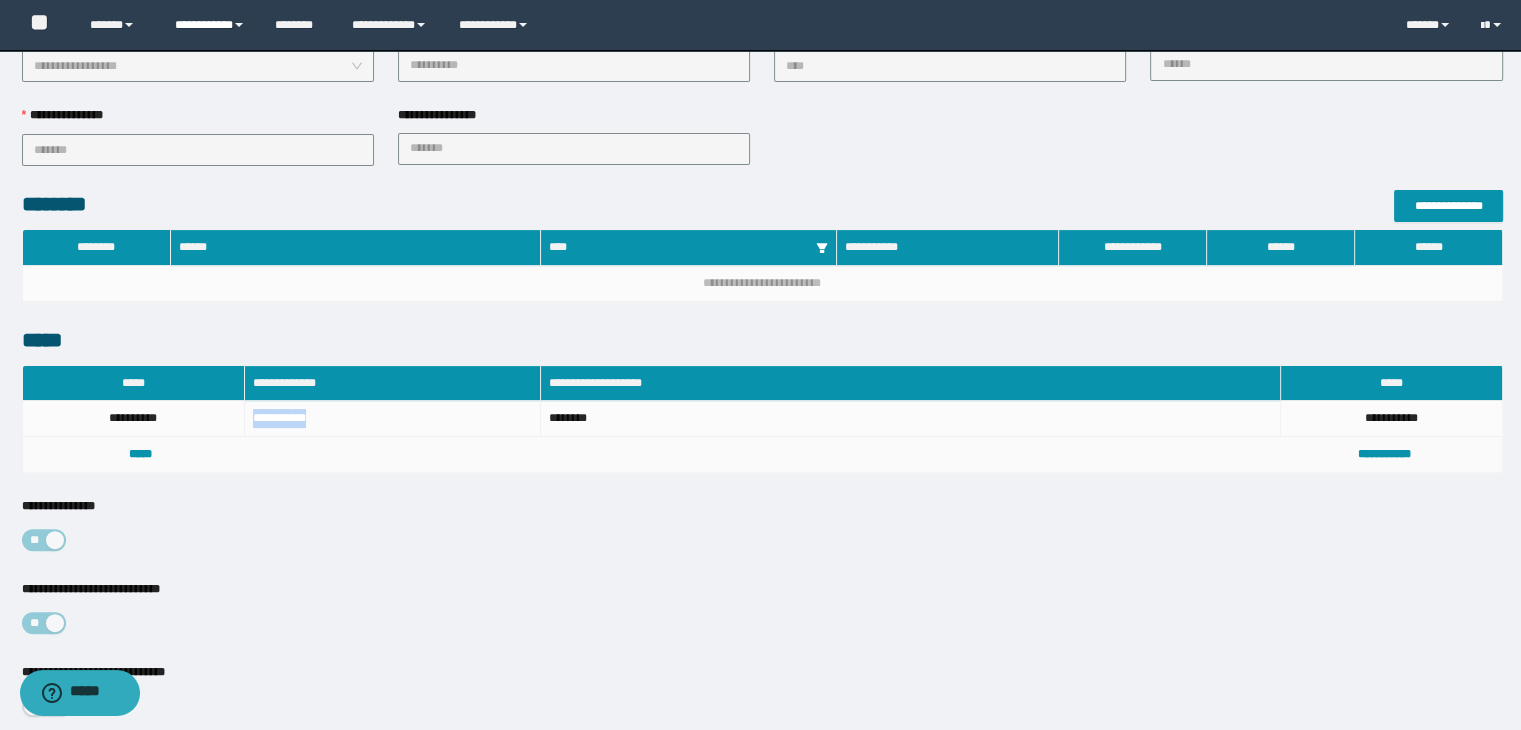 click on "**********" at bounding box center (210, 25) 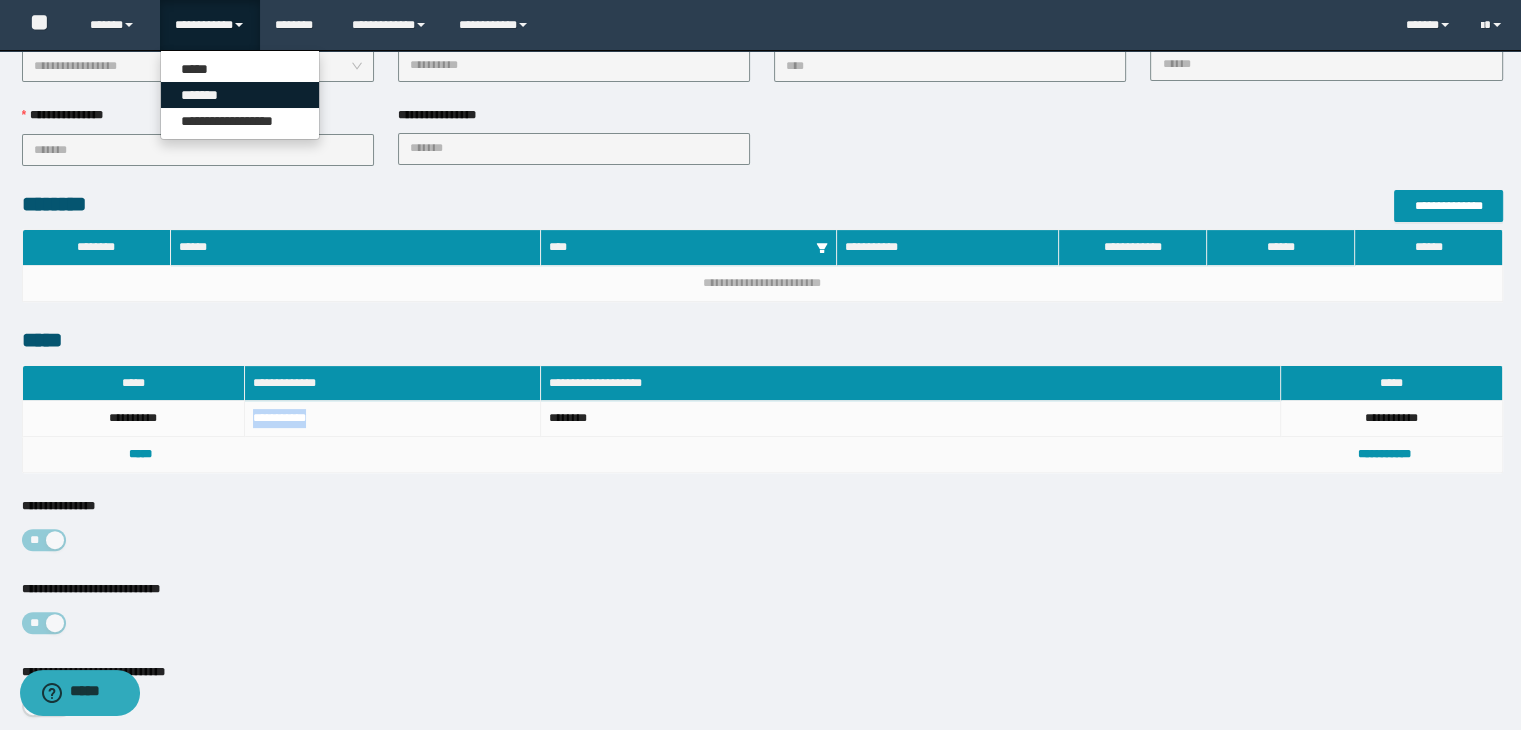 drag, startPoint x: 235, startPoint y: 99, endPoint x: 336, endPoint y: 129, distance: 105.36128 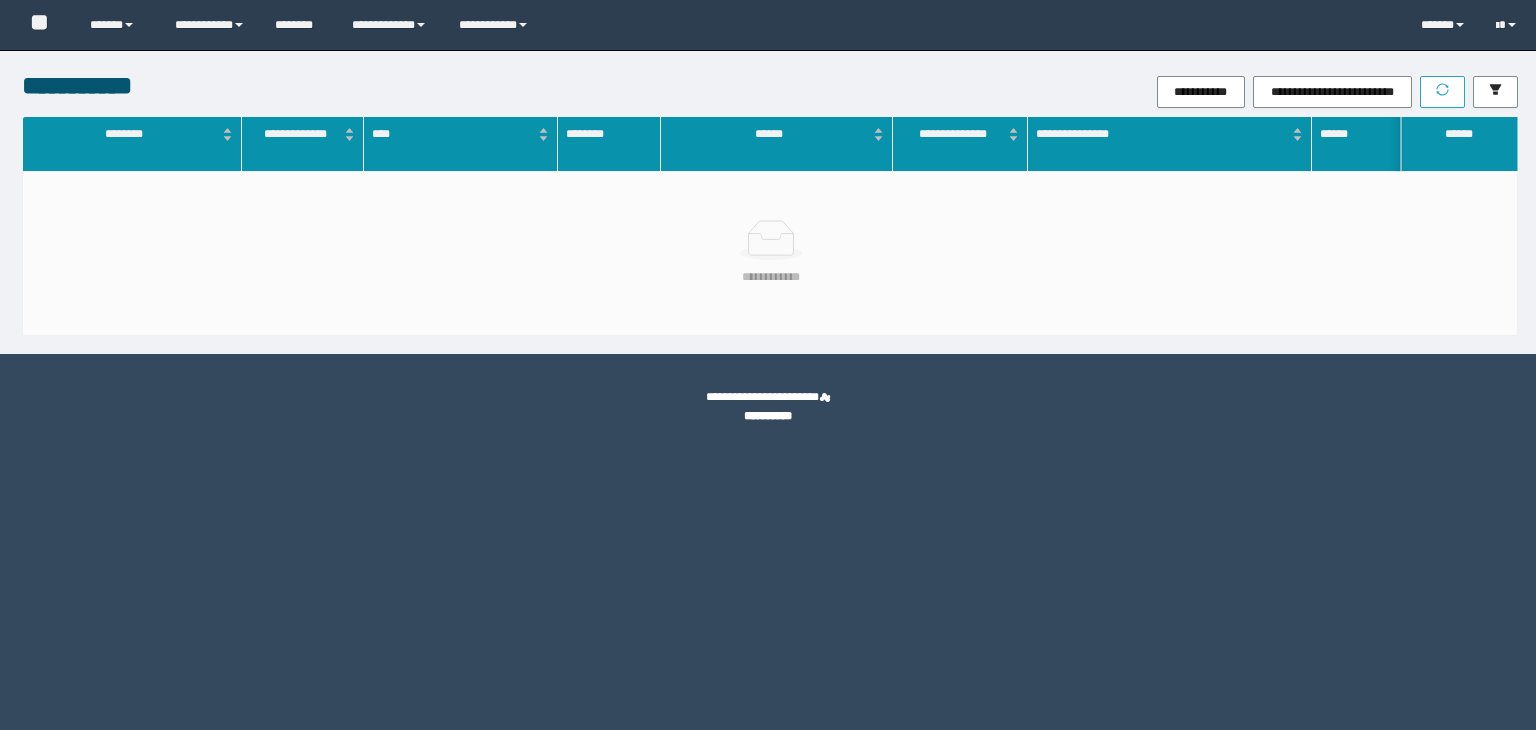 scroll, scrollTop: 0, scrollLeft: 0, axis: both 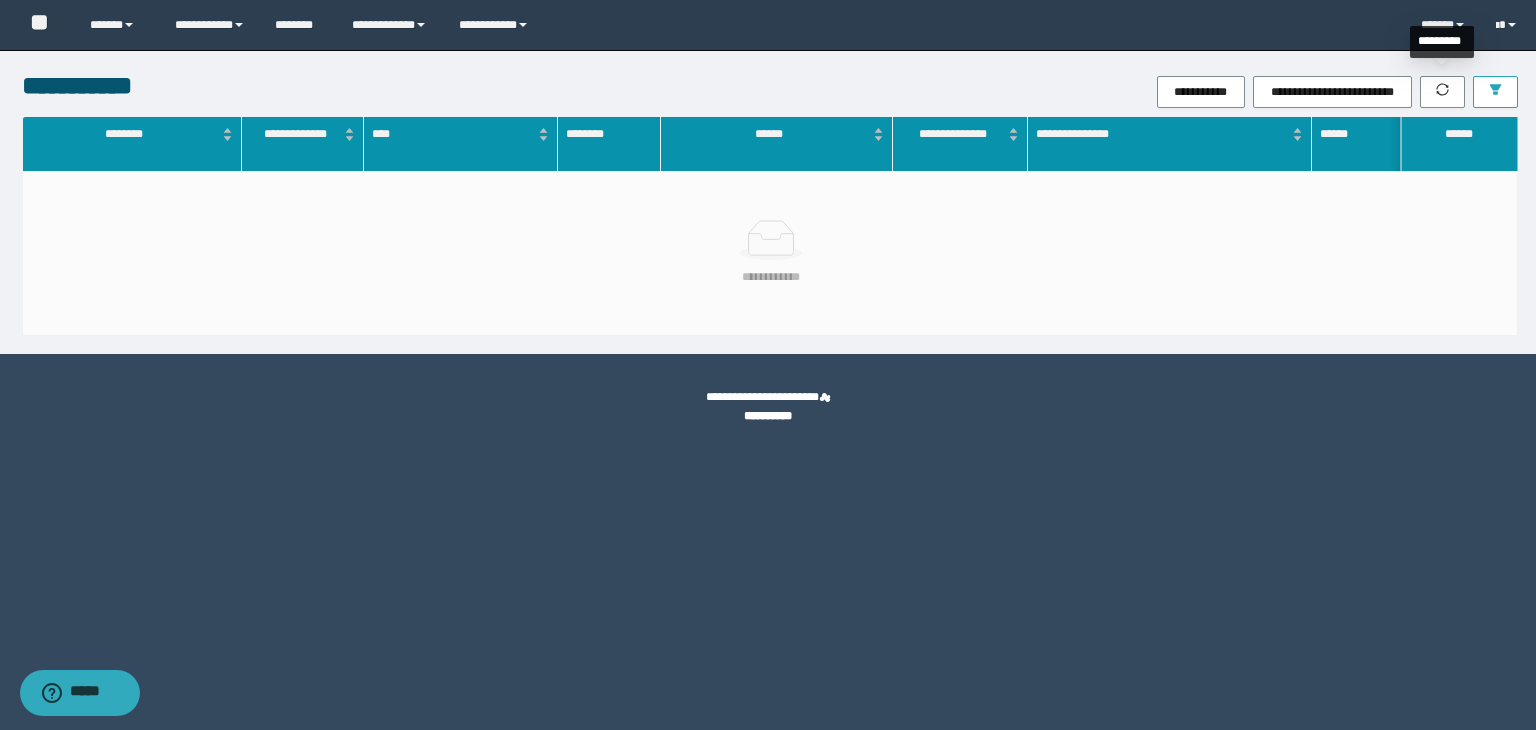 click 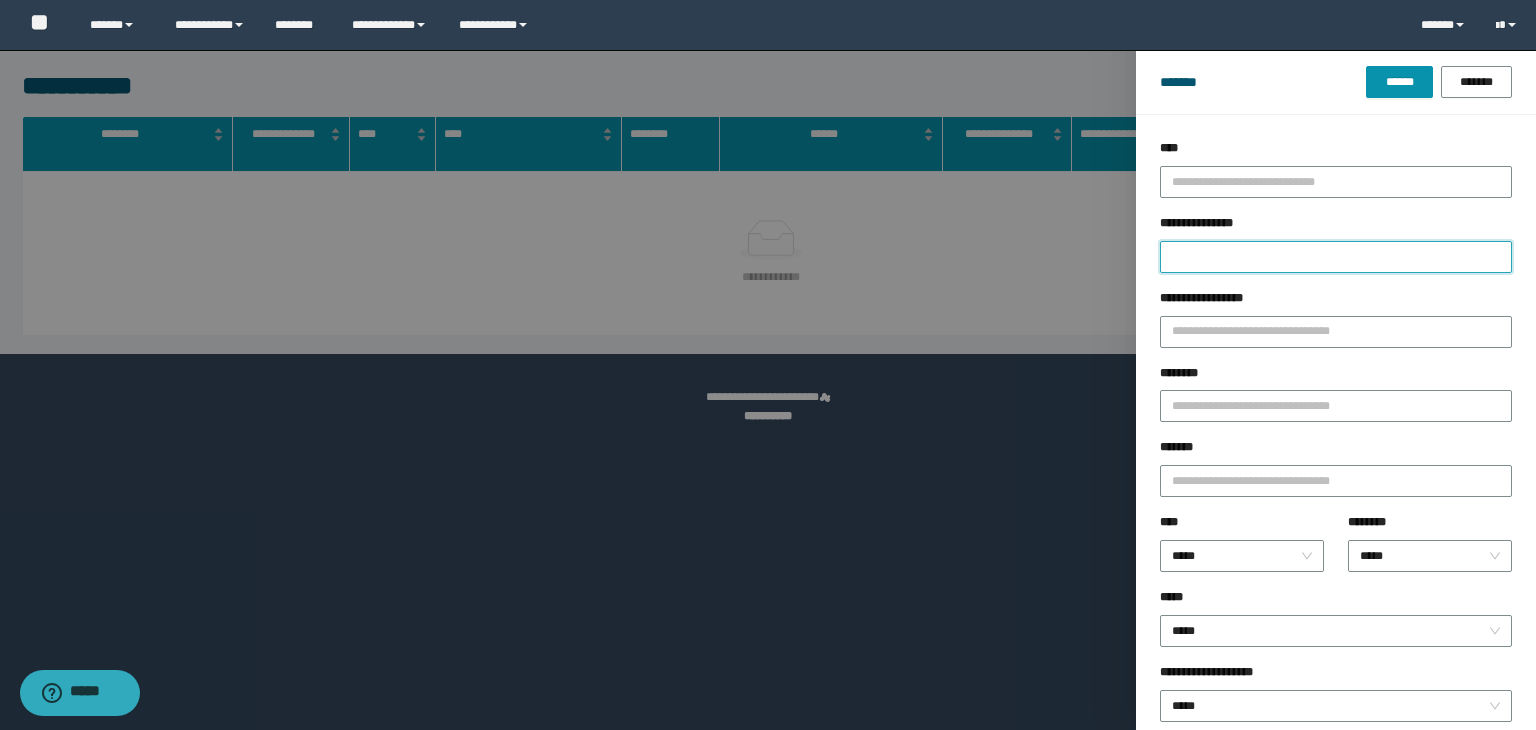 click on "**********" at bounding box center [1336, 257] 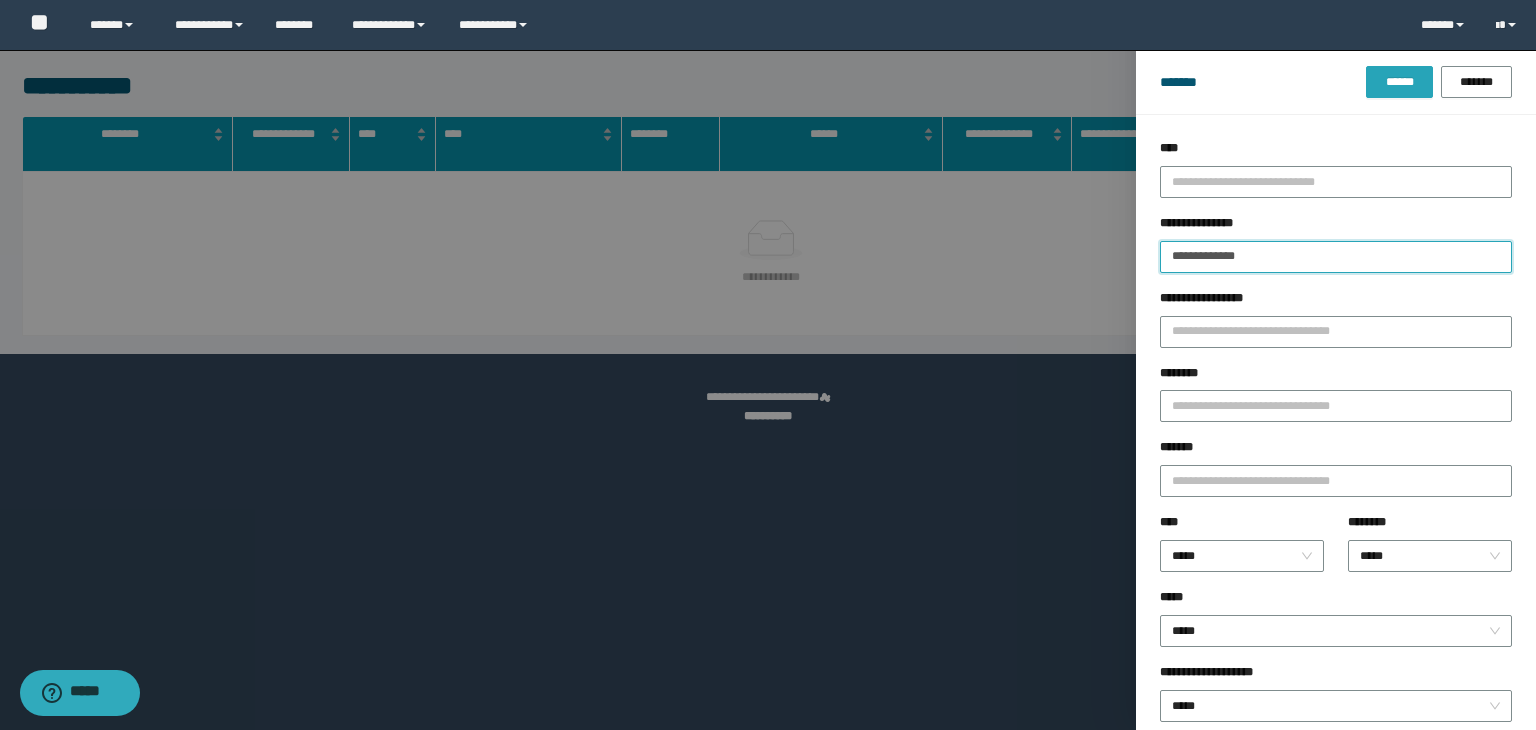 type on "**********" 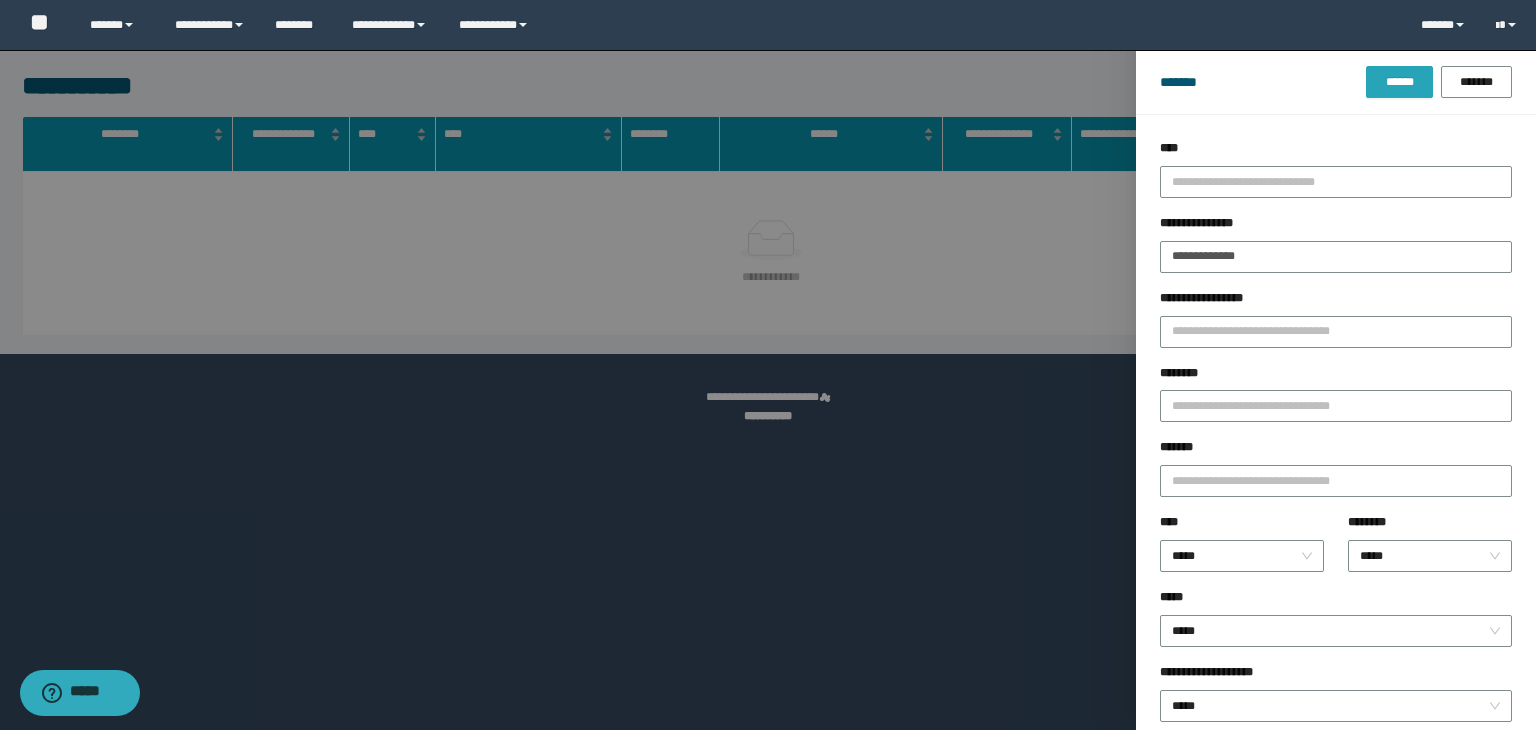 click on "******" at bounding box center (1399, 82) 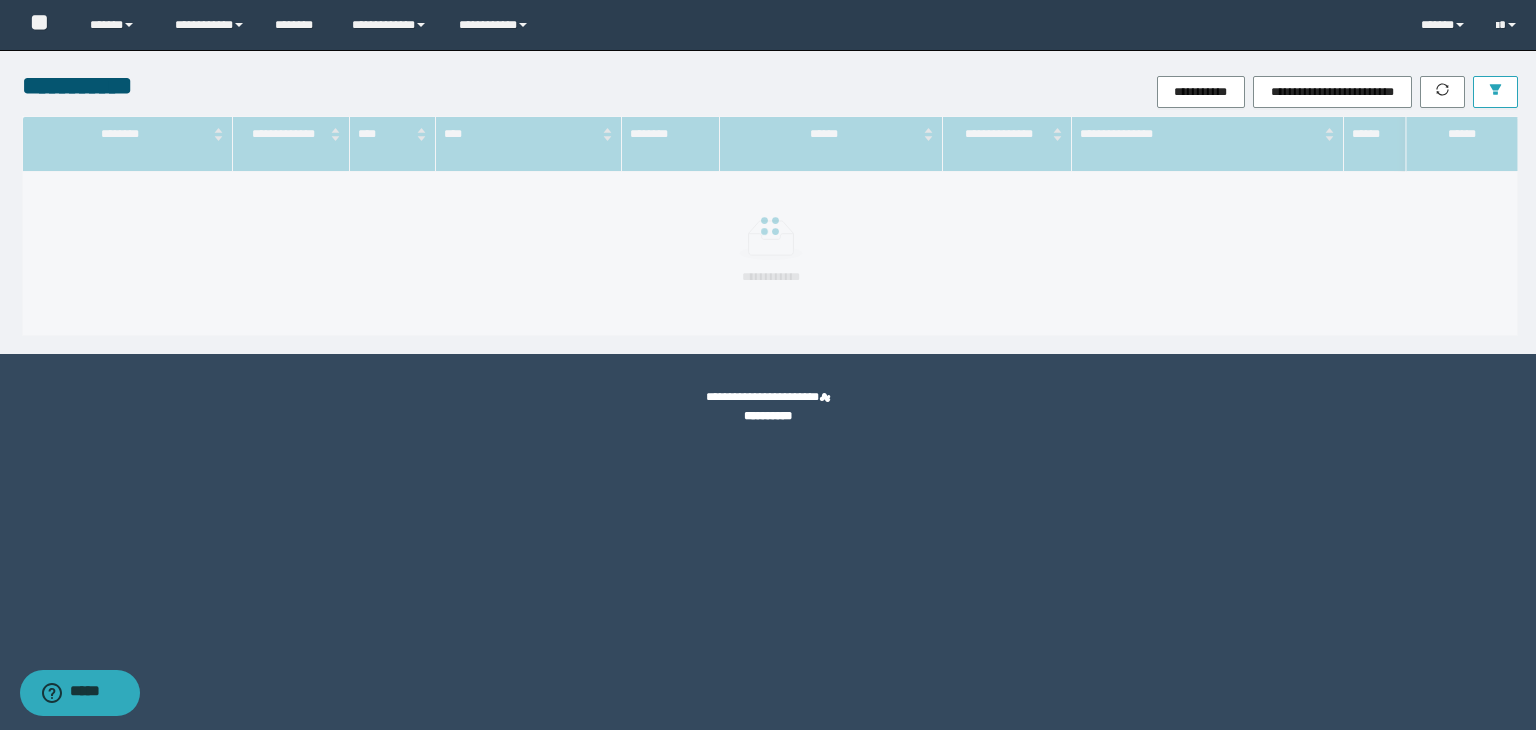 type 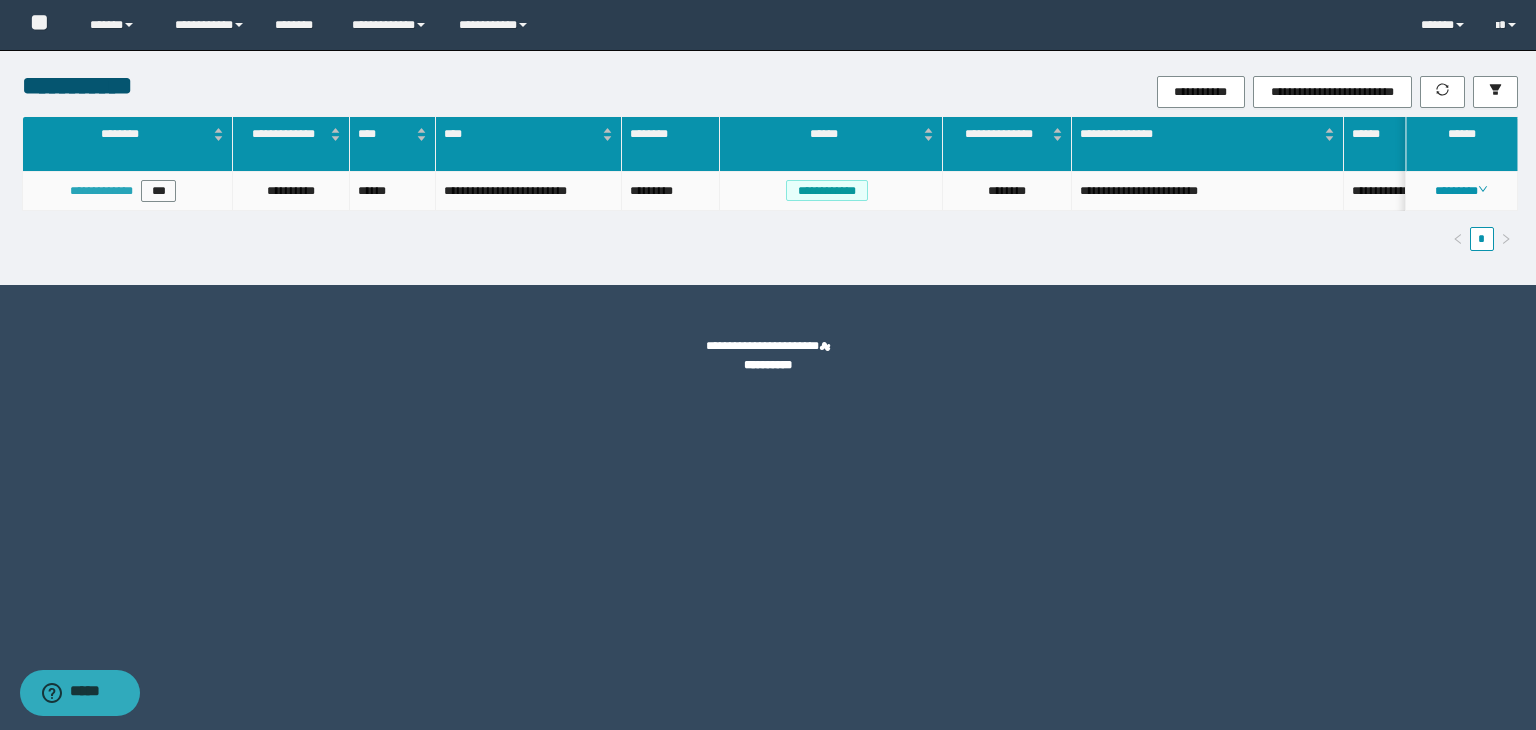 click on "**********" at bounding box center (101, 191) 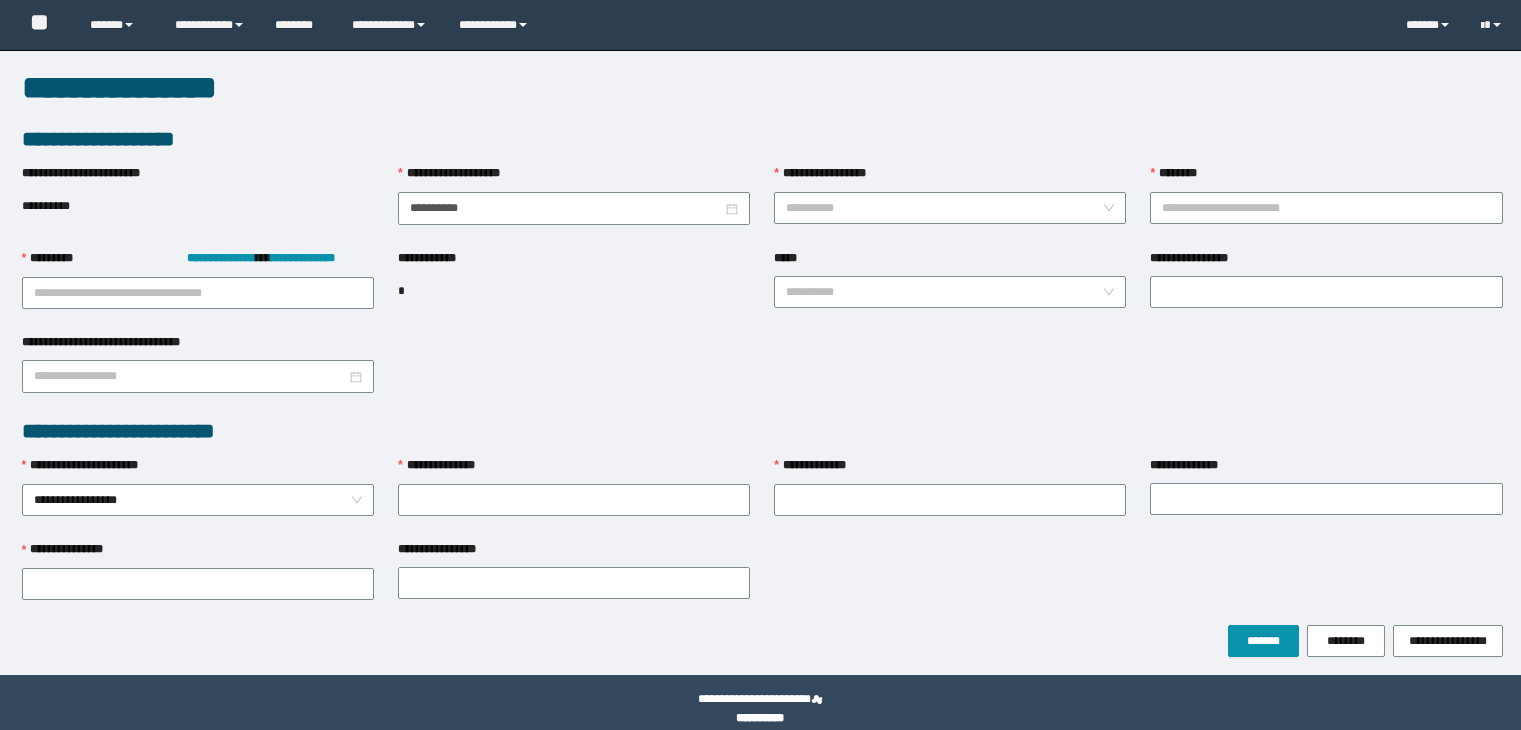scroll, scrollTop: 0, scrollLeft: 0, axis: both 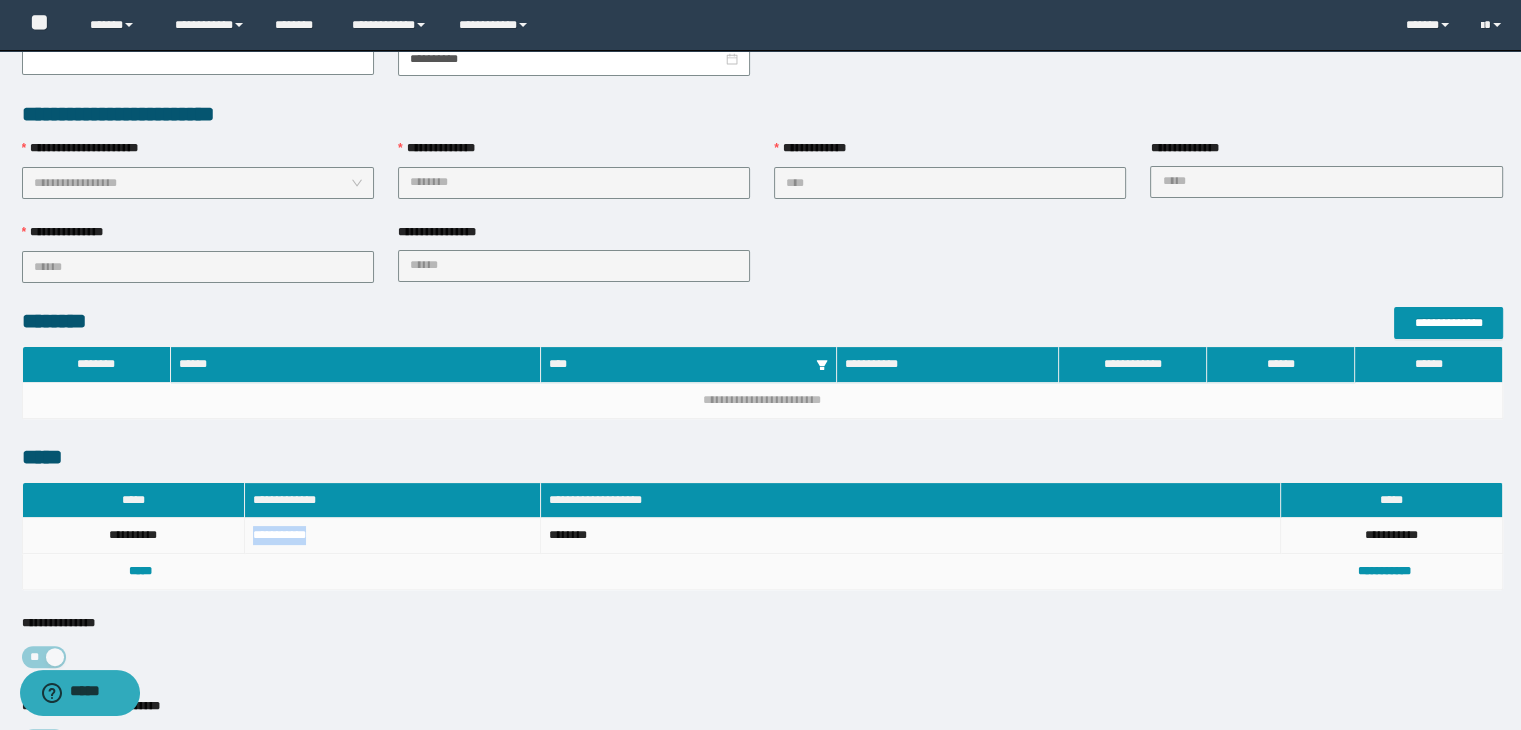 drag, startPoint x: 320, startPoint y: 527, endPoint x: 250, endPoint y: 537, distance: 70.71068 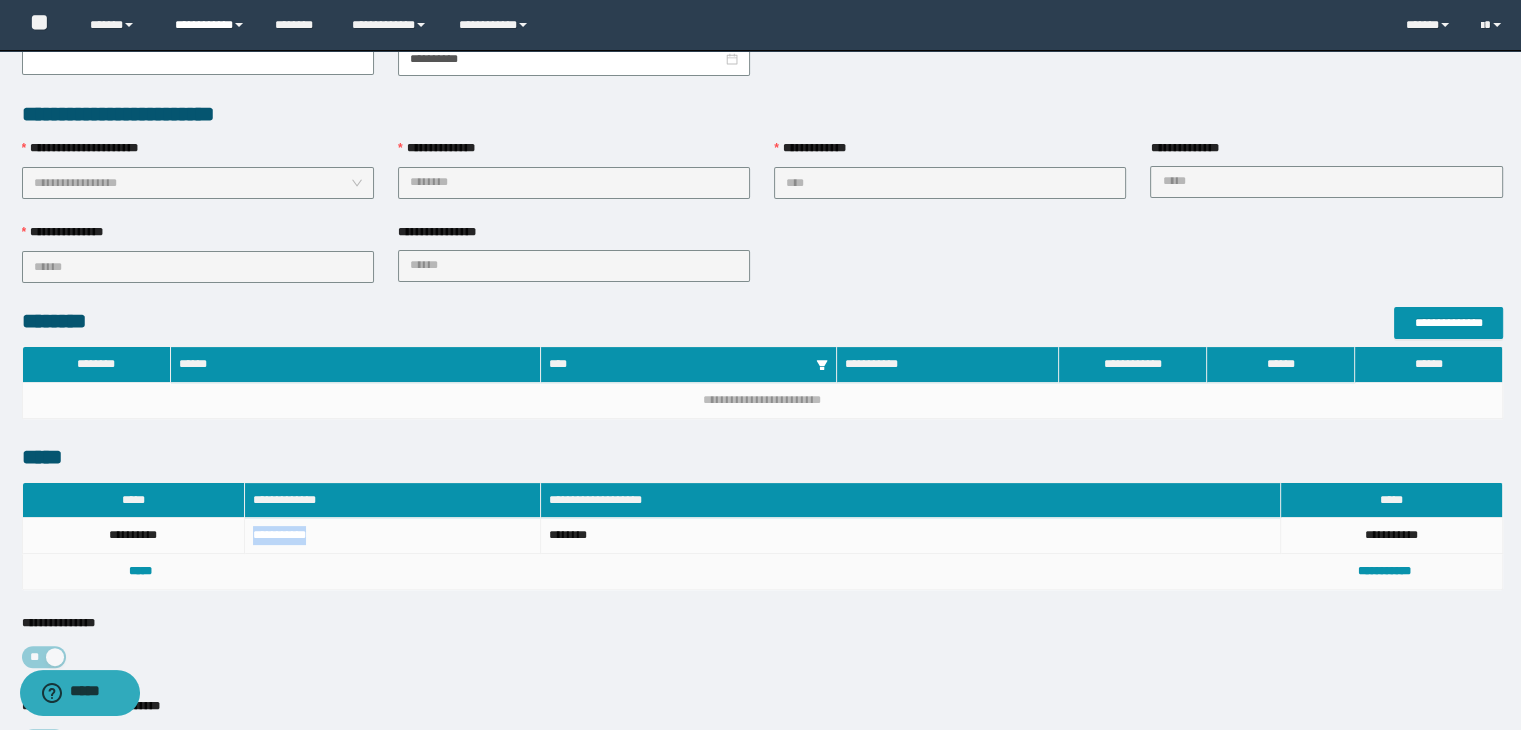 click on "**********" at bounding box center [210, 25] 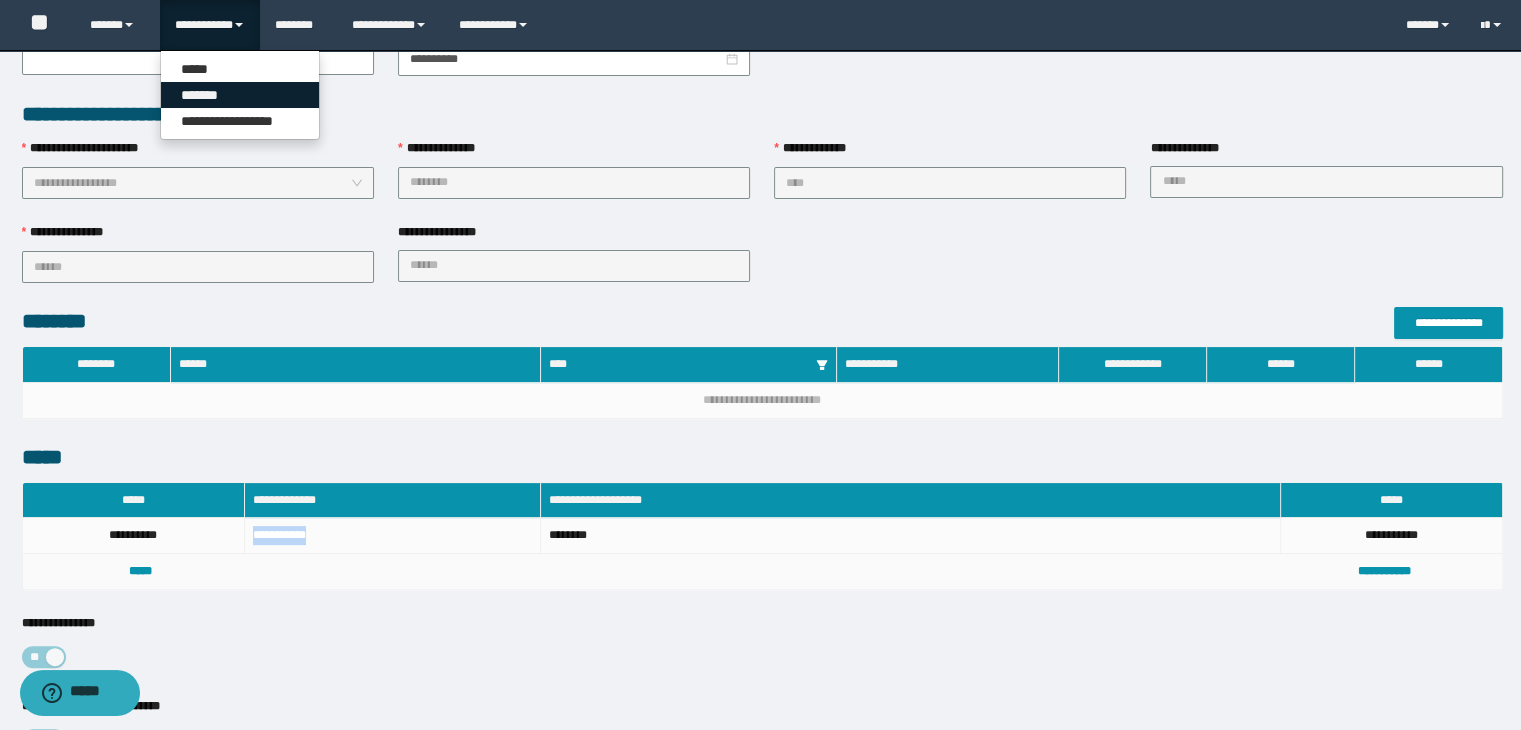 click on "*******" at bounding box center (240, 95) 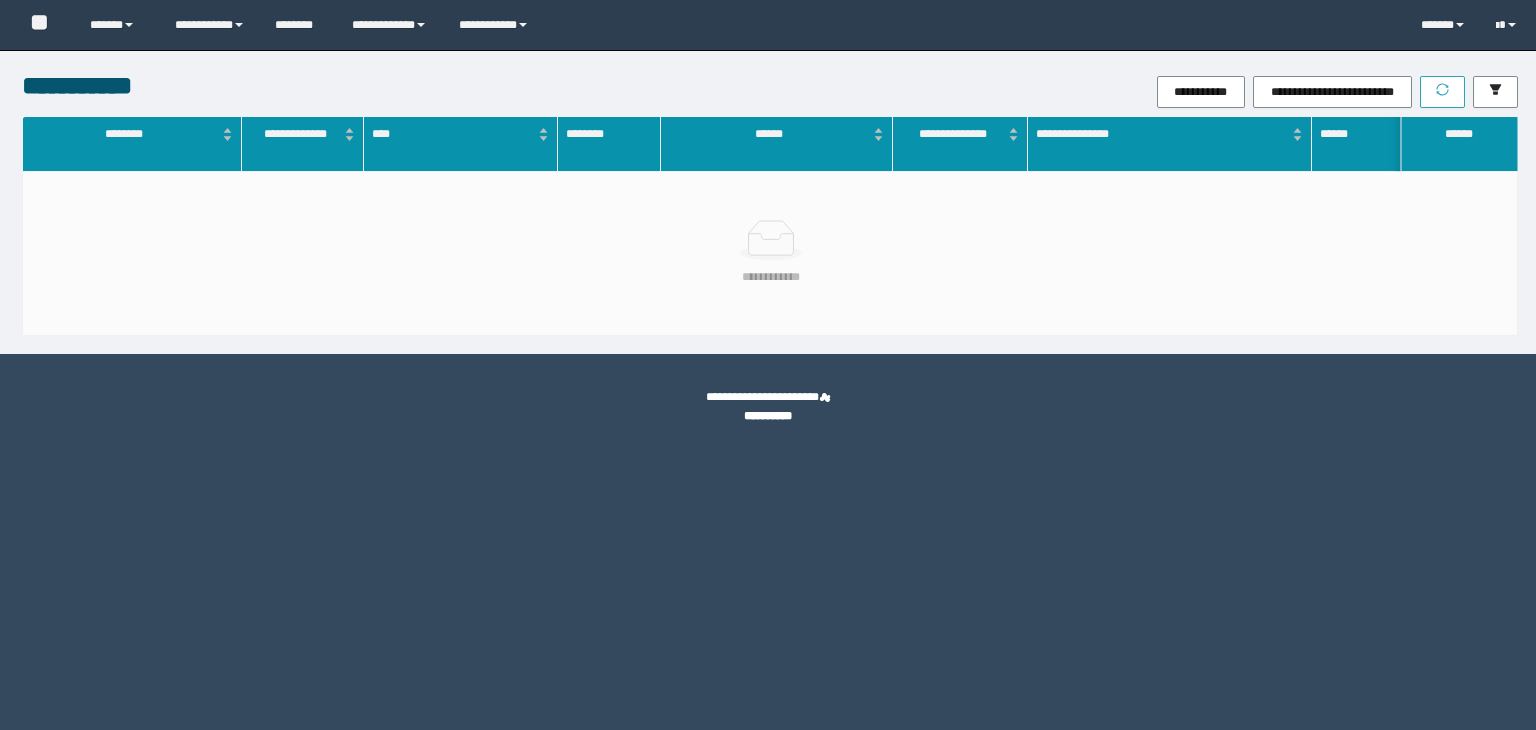 scroll, scrollTop: 0, scrollLeft: 0, axis: both 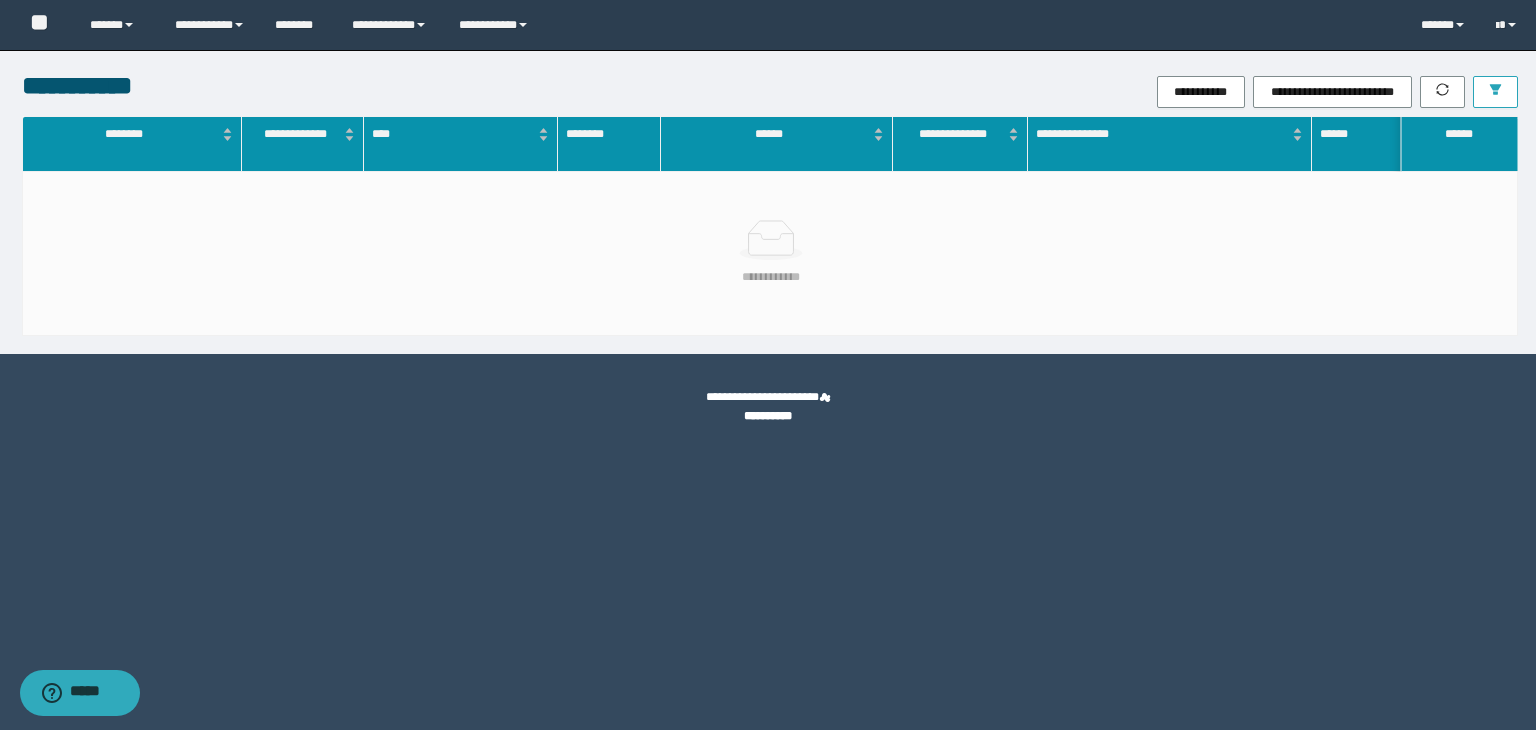 click 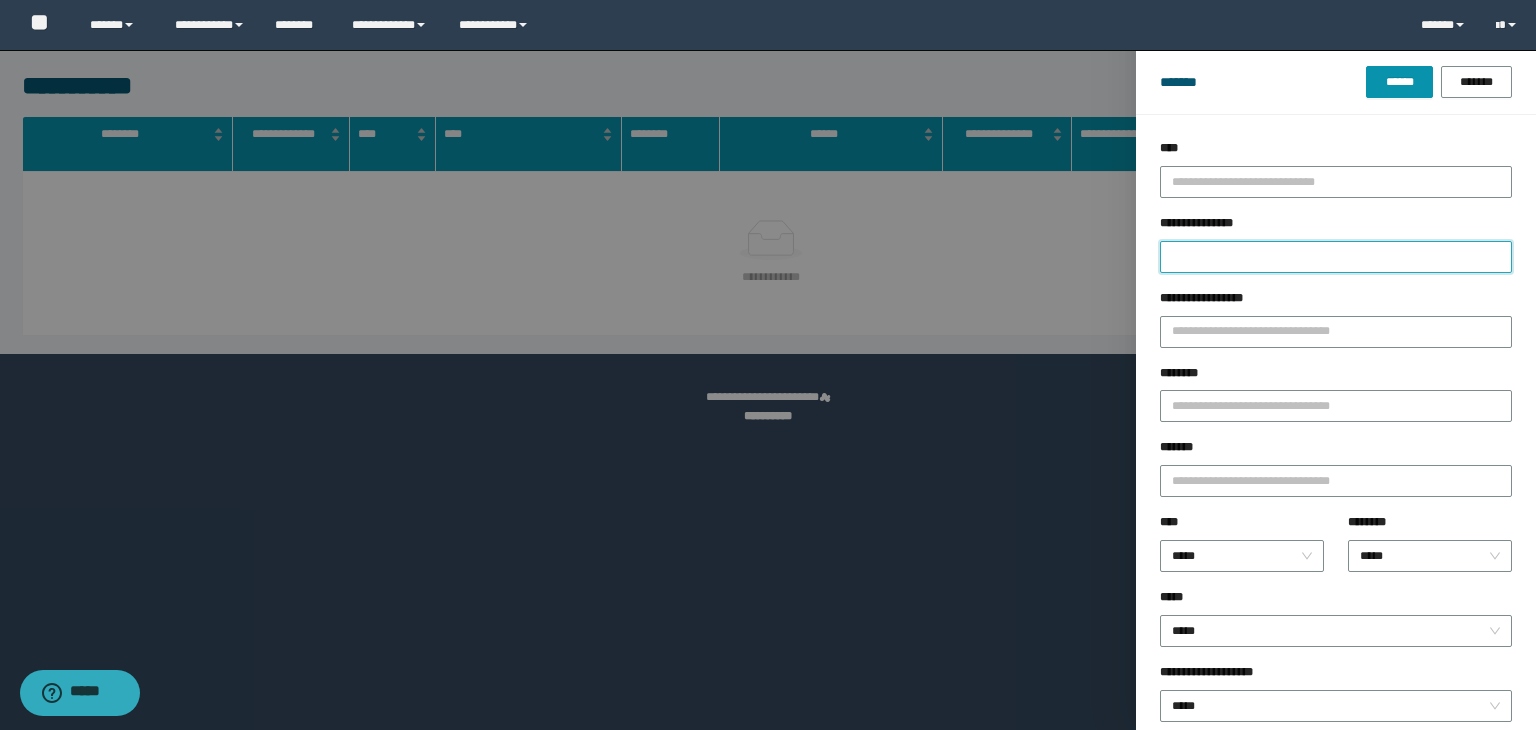 click on "**********" at bounding box center [1336, 257] 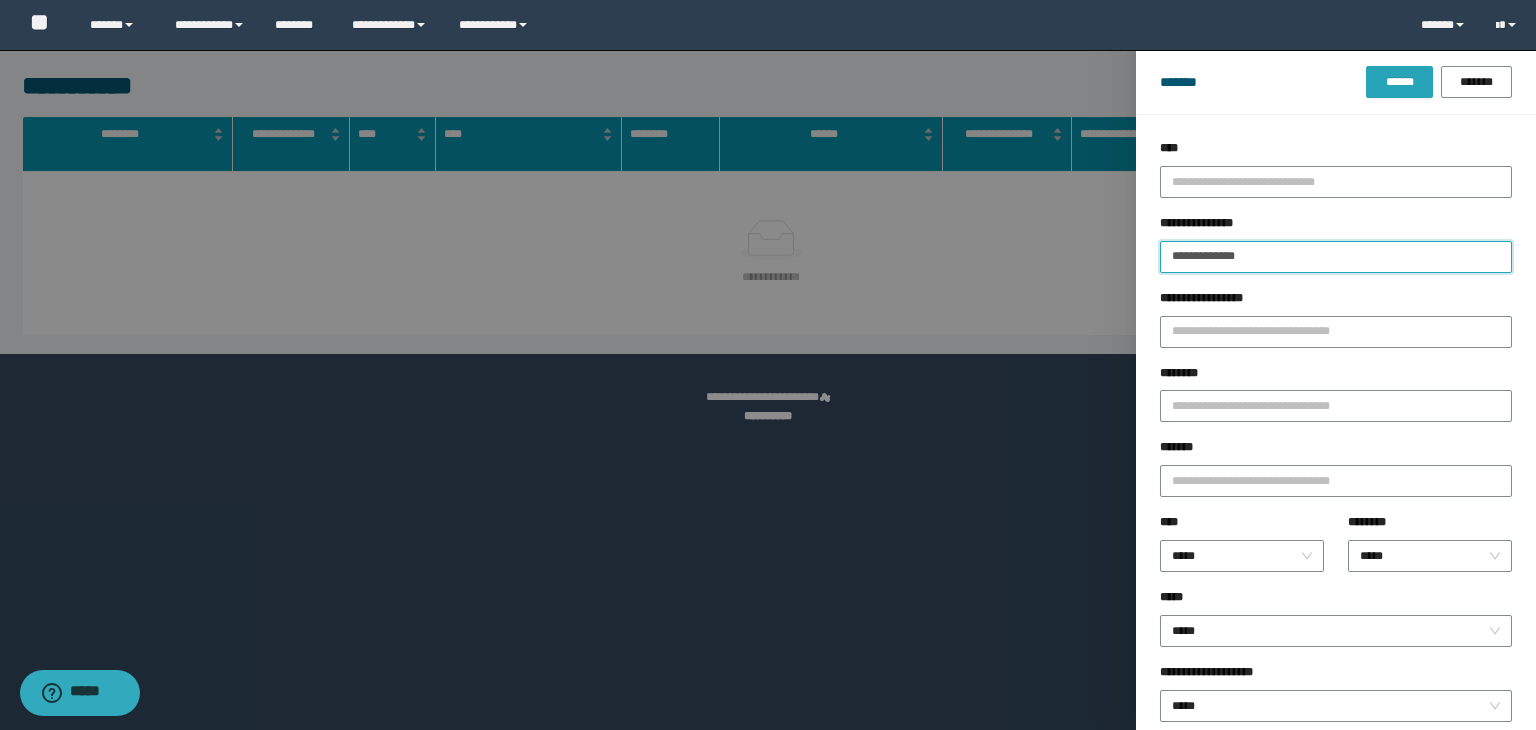 type on "**********" 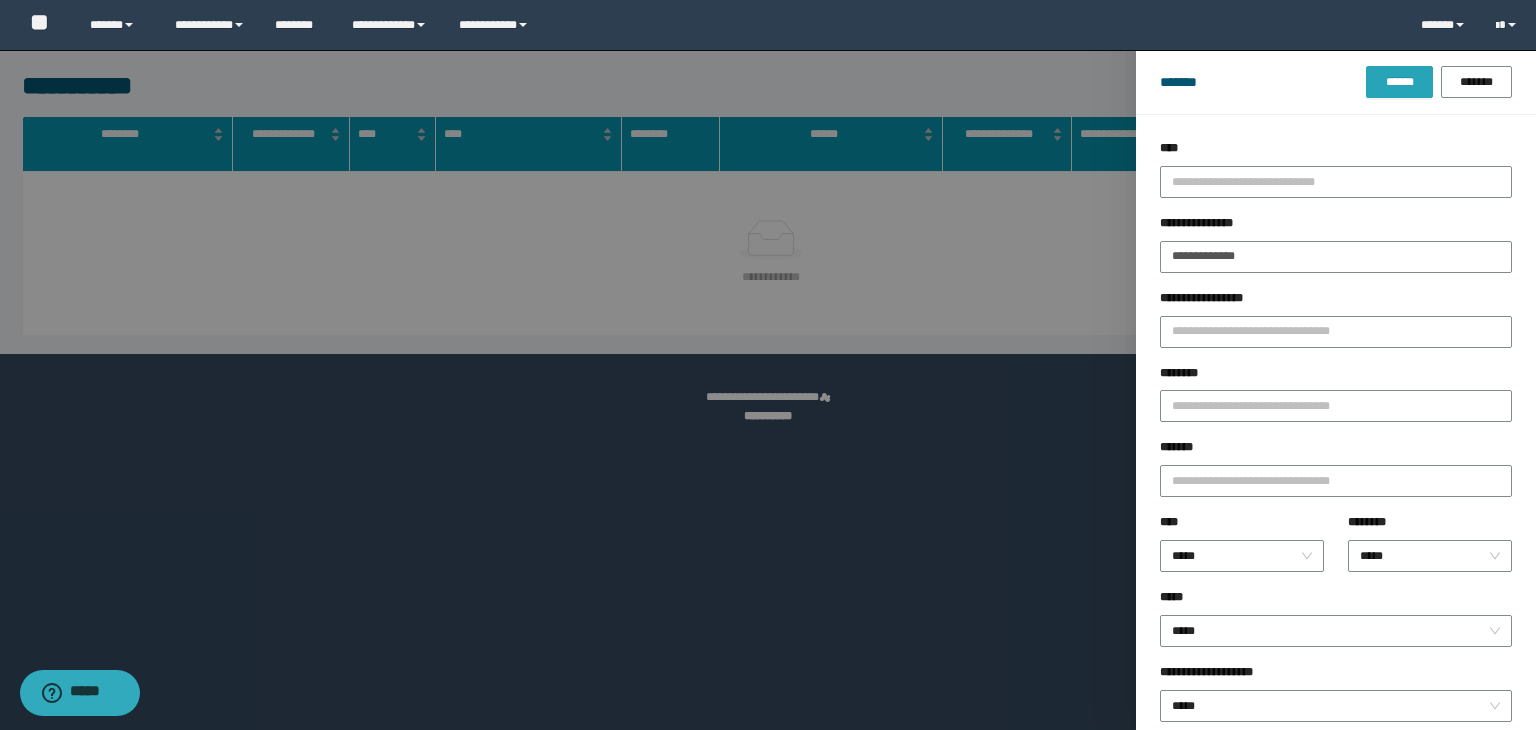 click on "******" at bounding box center (1399, 82) 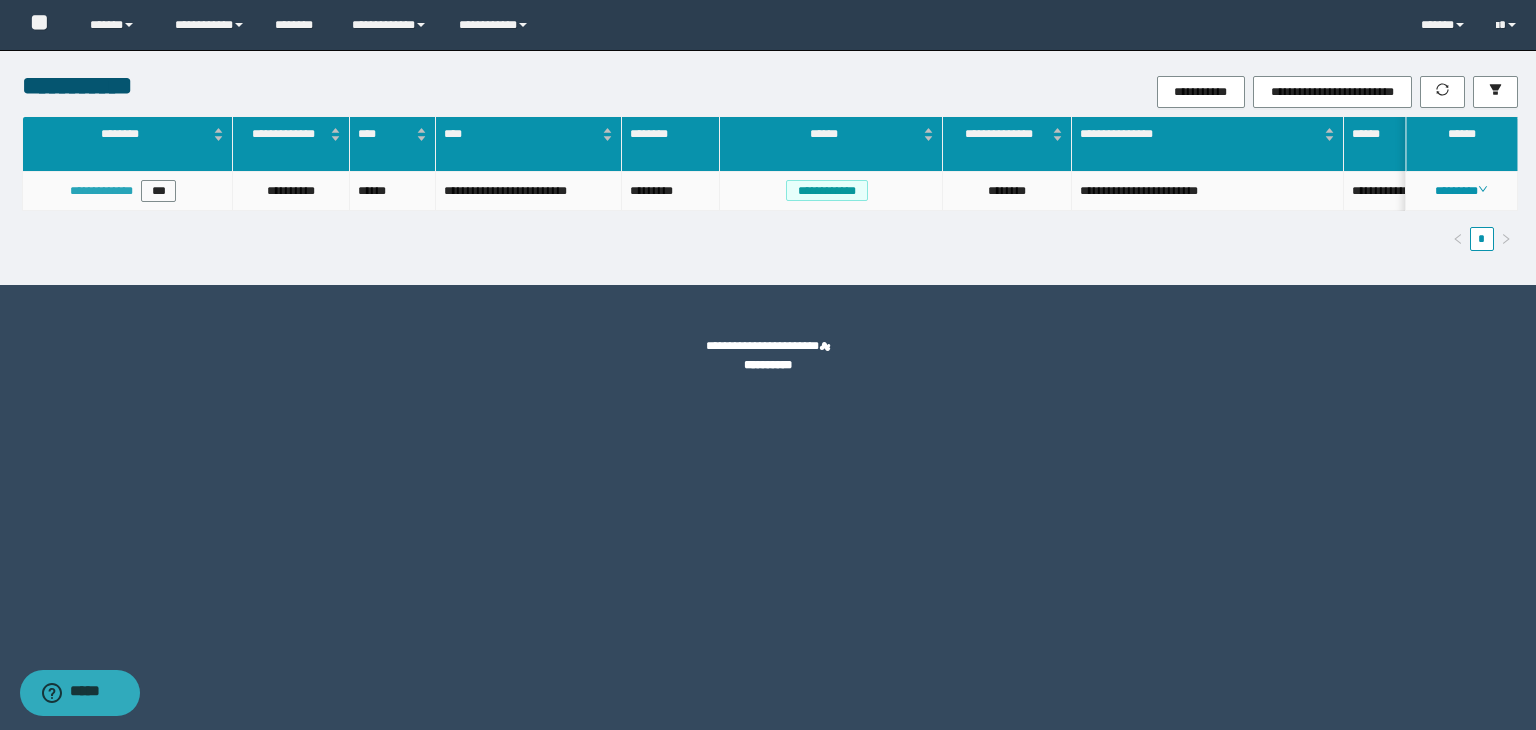 click on "**********" at bounding box center (101, 191) 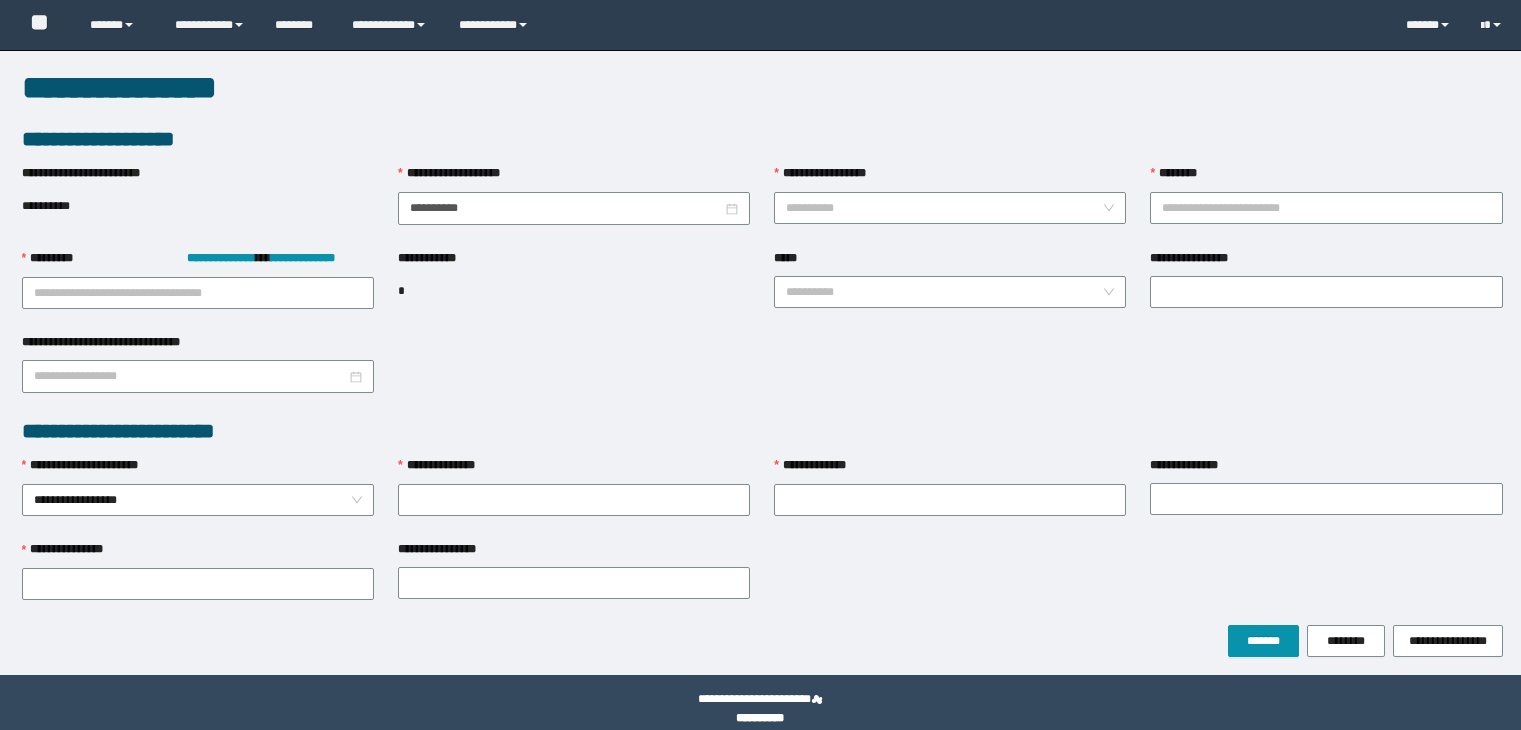 scroll, scrollTop: 0, scrollLeft: 0, axis: both 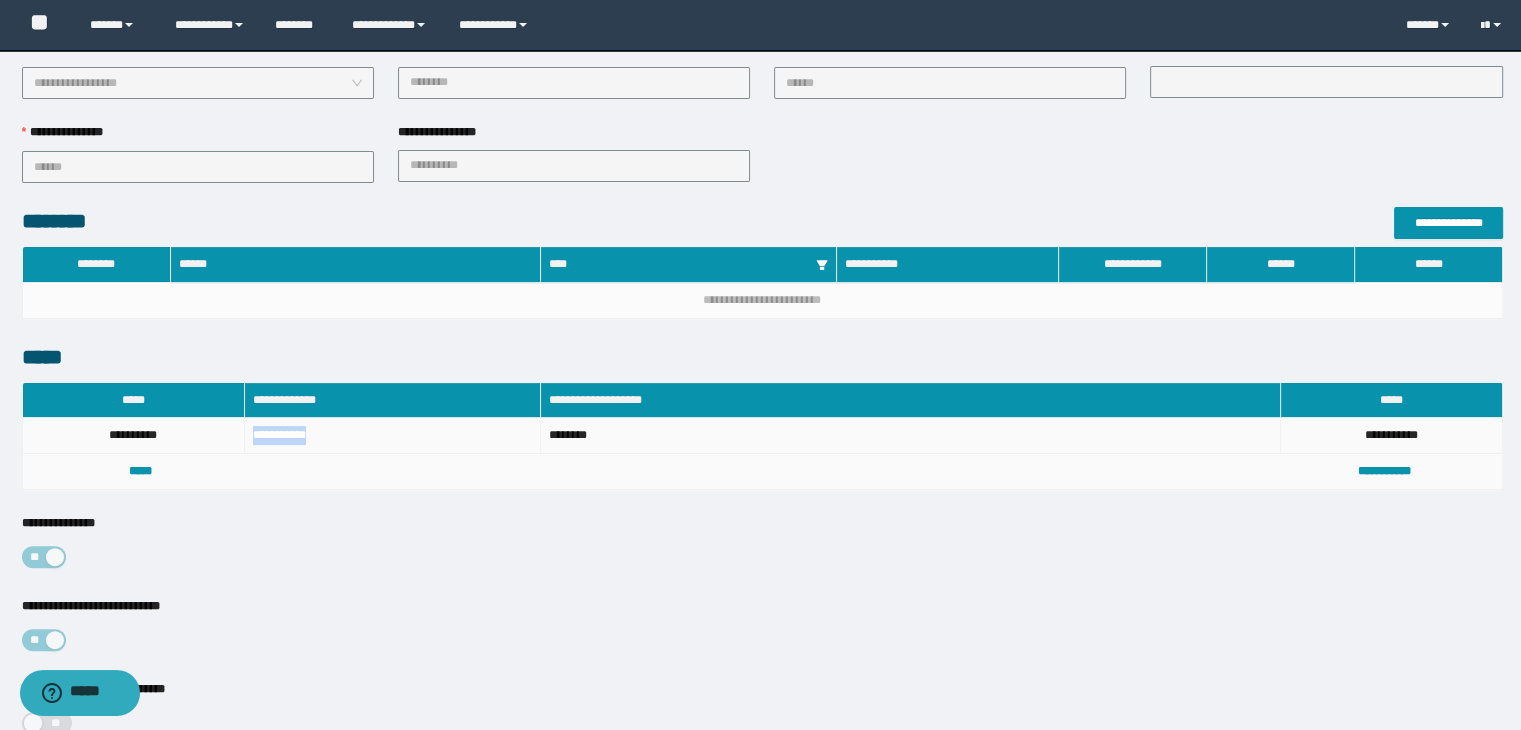drag, startPoint x: 321, startPoint y: 434, endPoint x: 248, endPoint y: 437, distance: 73.061615 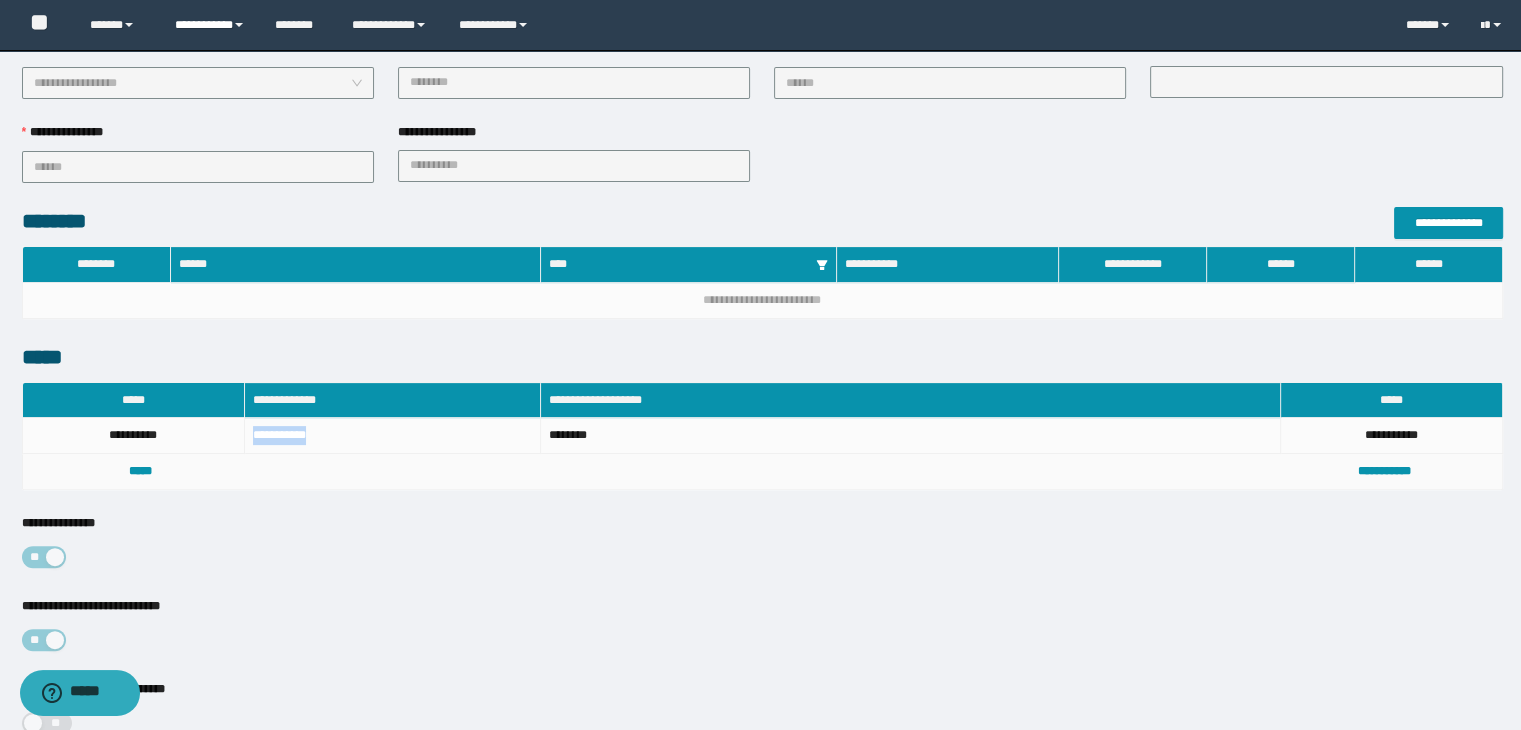 click on "**********" at bounding box center [210, 25] 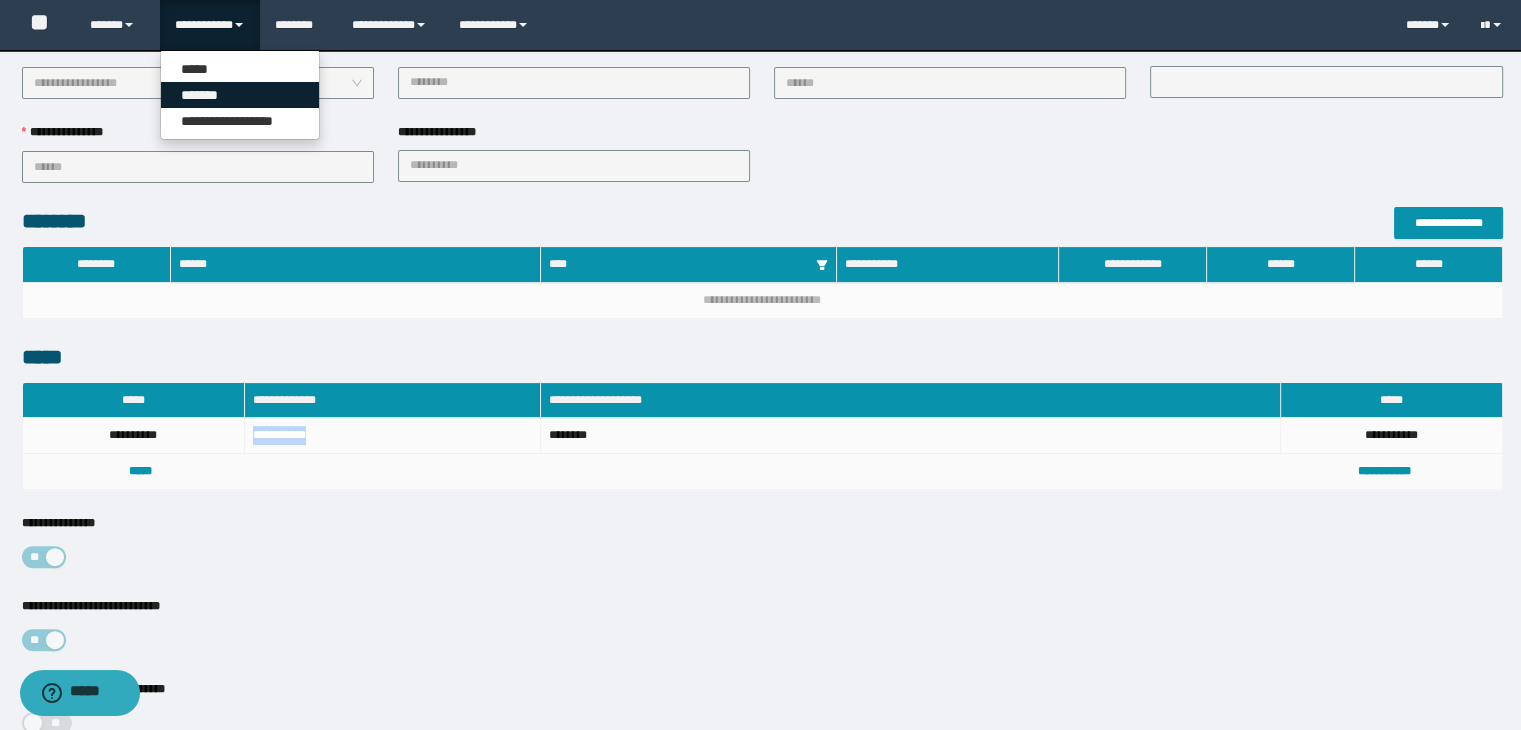 click on "*******" at bounding box center [240, 95] 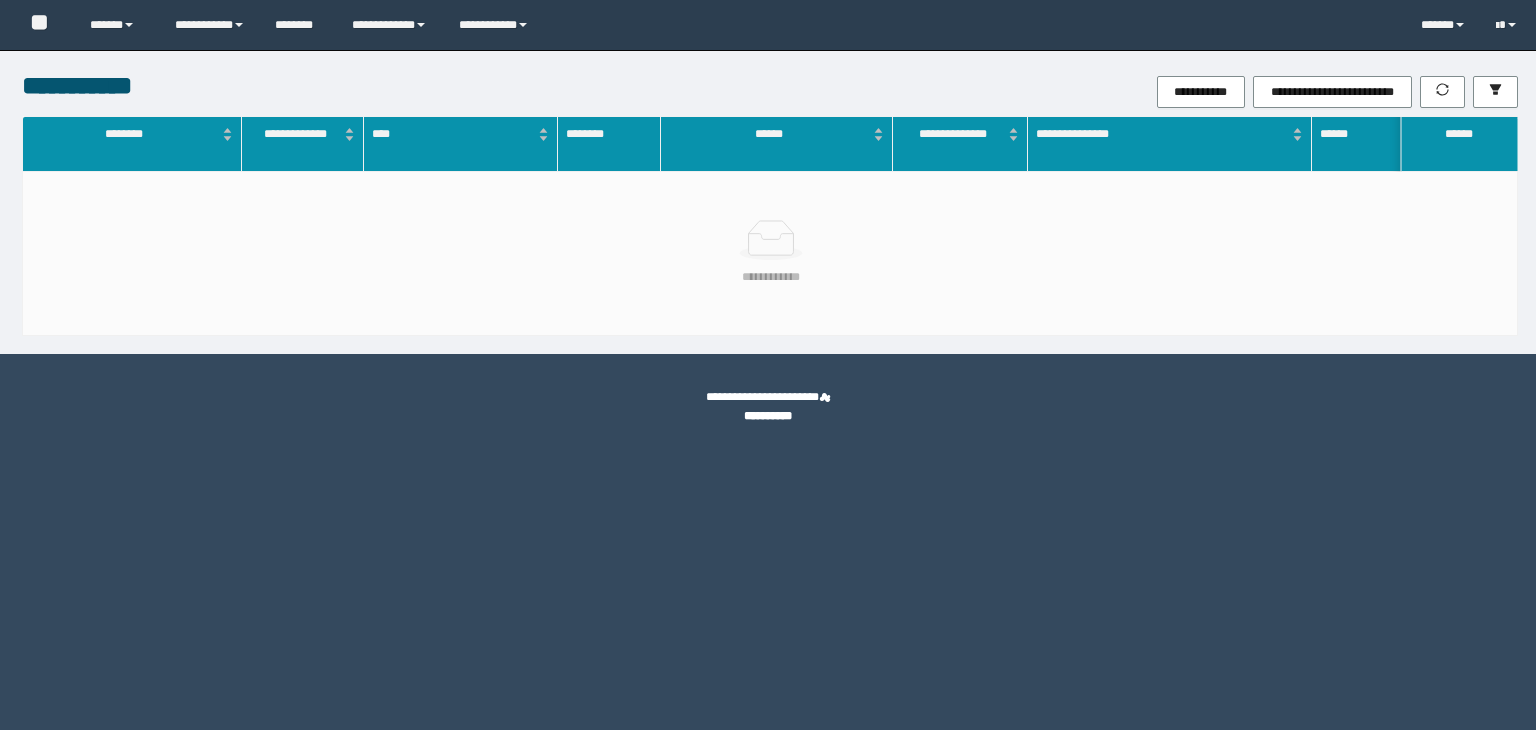 scroll, scrollTop: 0, scrollLeft: 0, axis: both 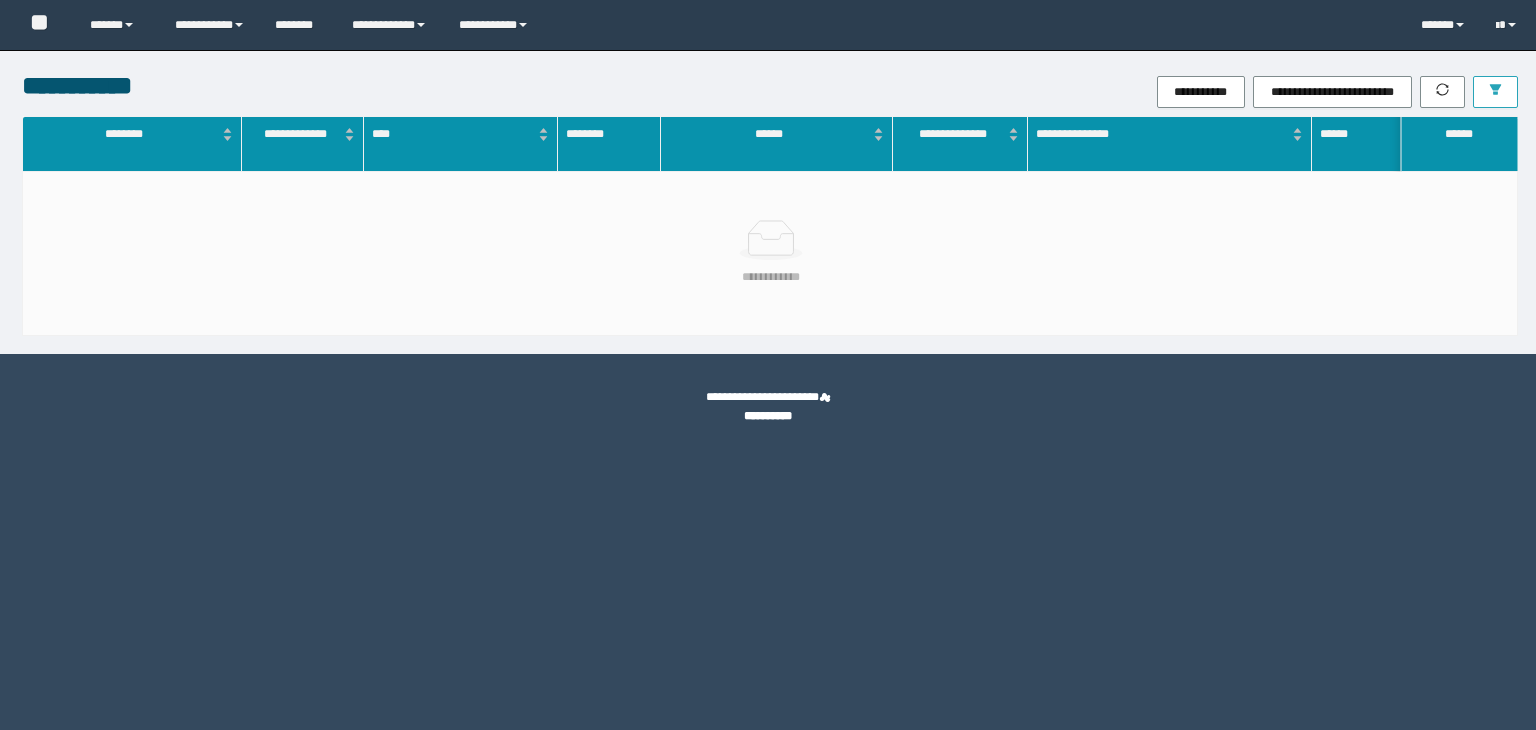 click at bounding box center (1495, 92) 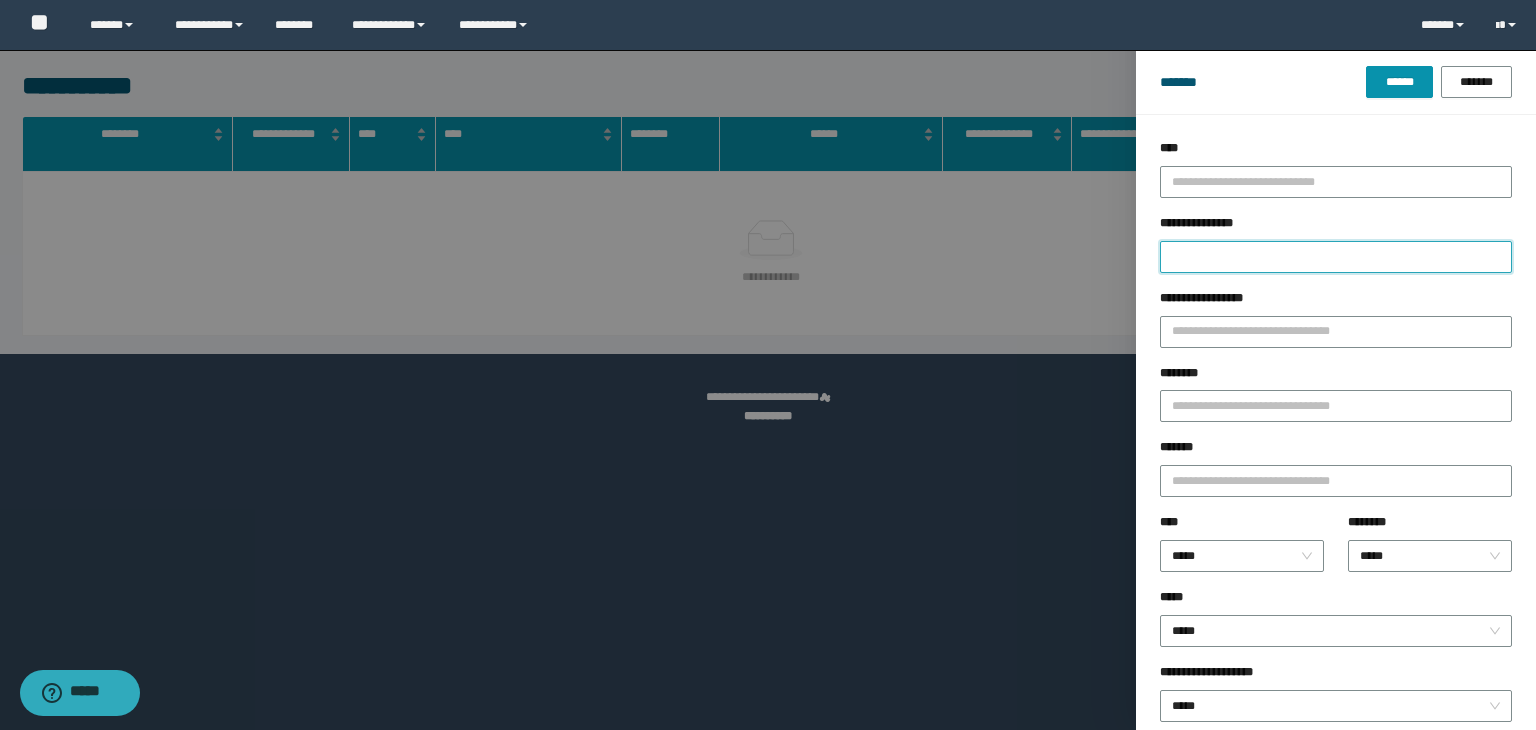click on "**********" at bounding box center [1336, 257] 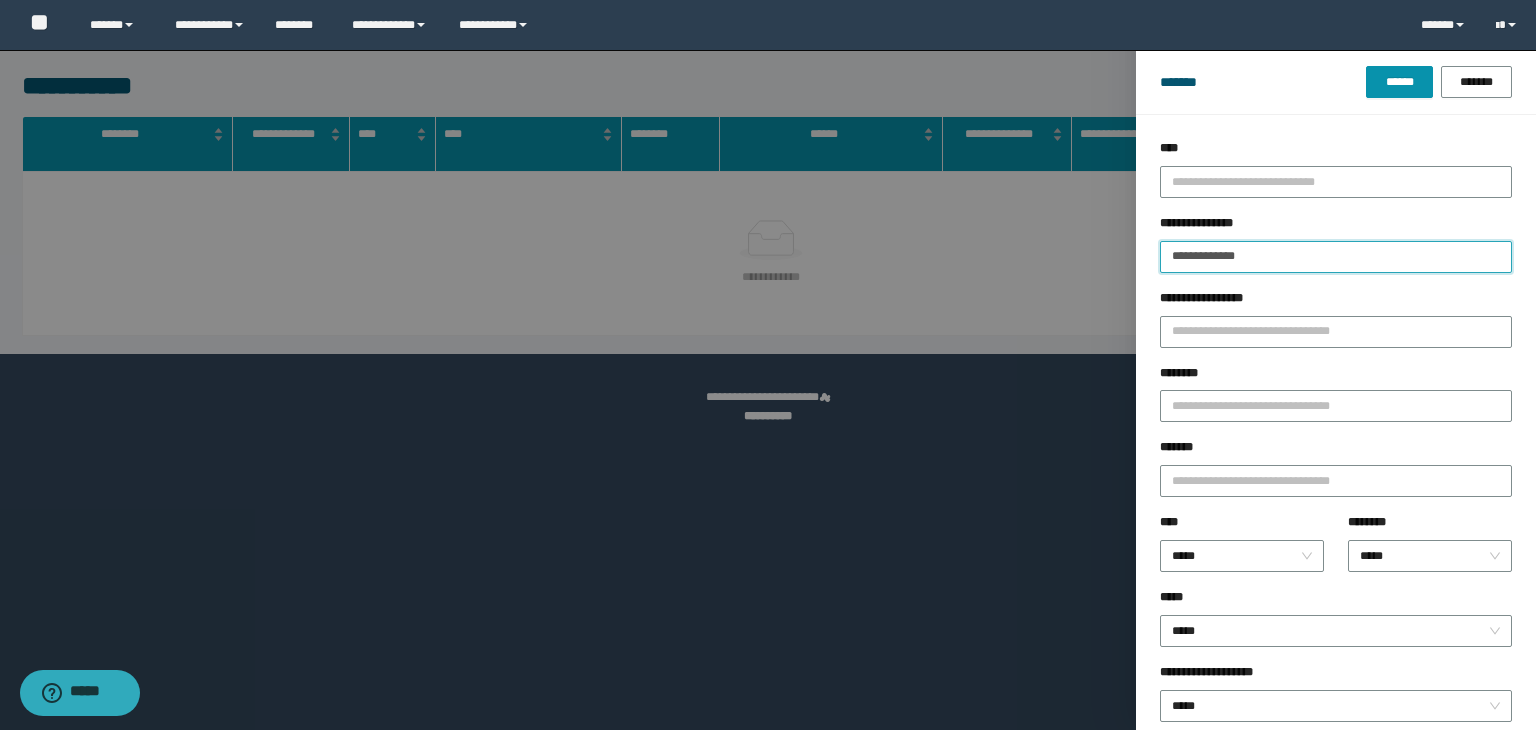 type 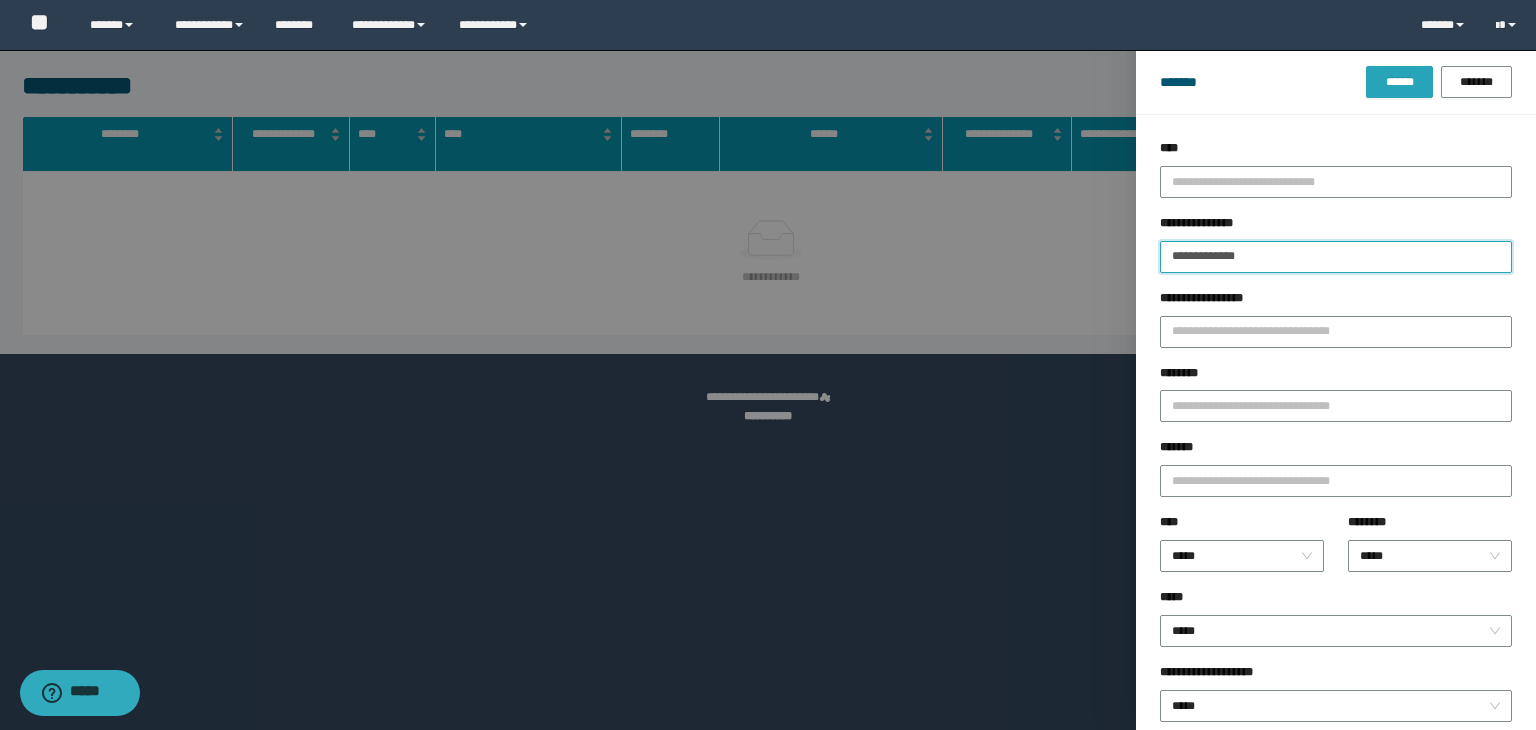 type on "**********" 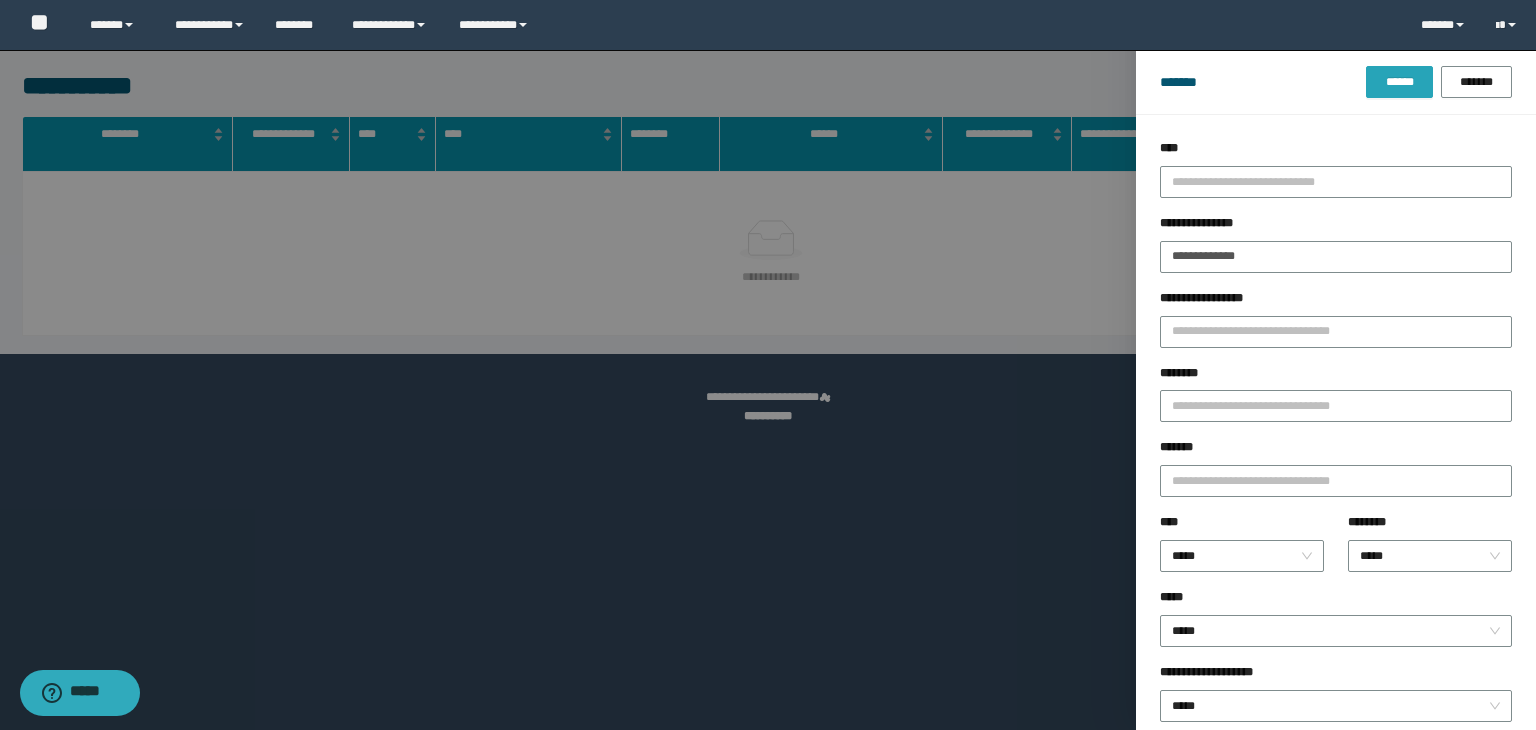 click on "******" at bounding box center [1399, 82] 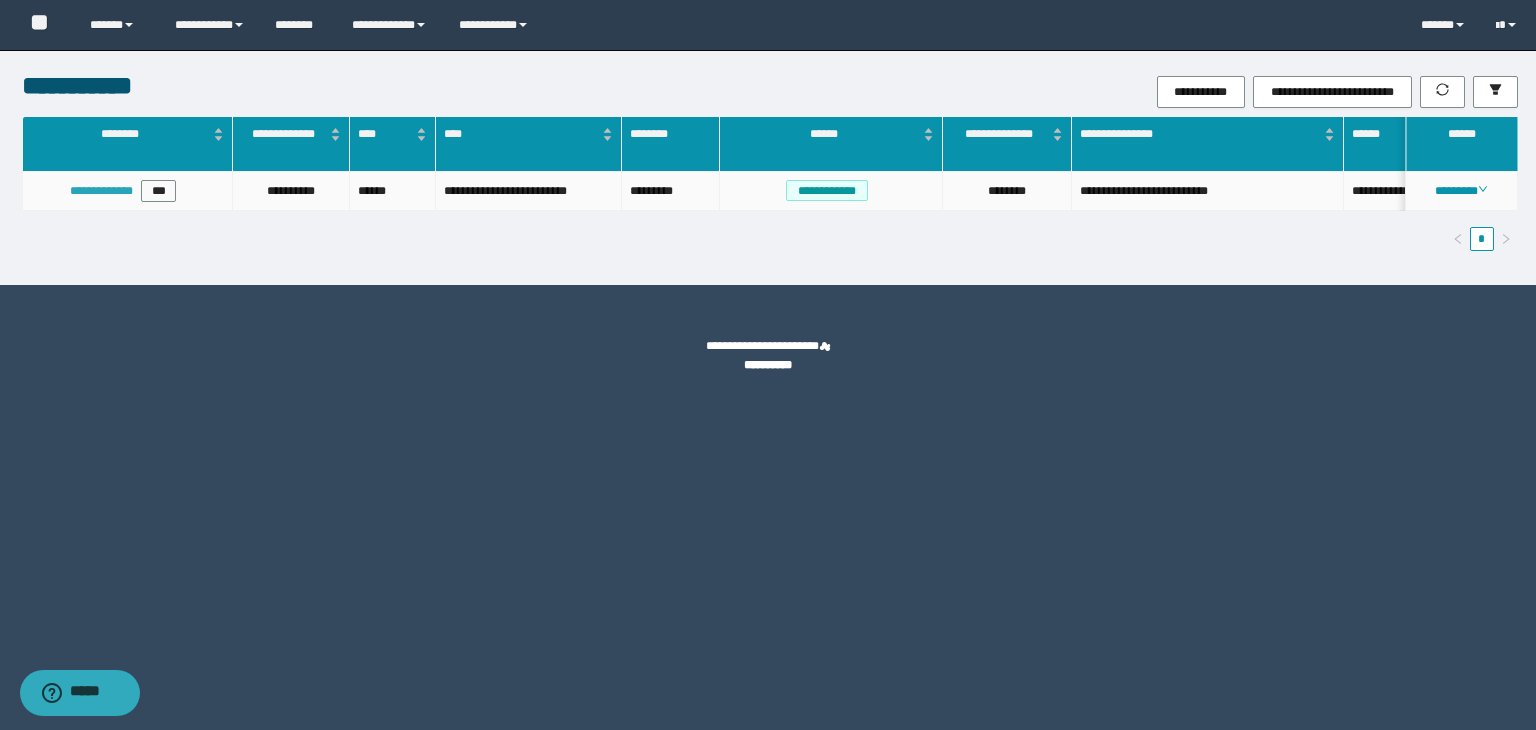 click on "**********" at bounding box center (101, 191) 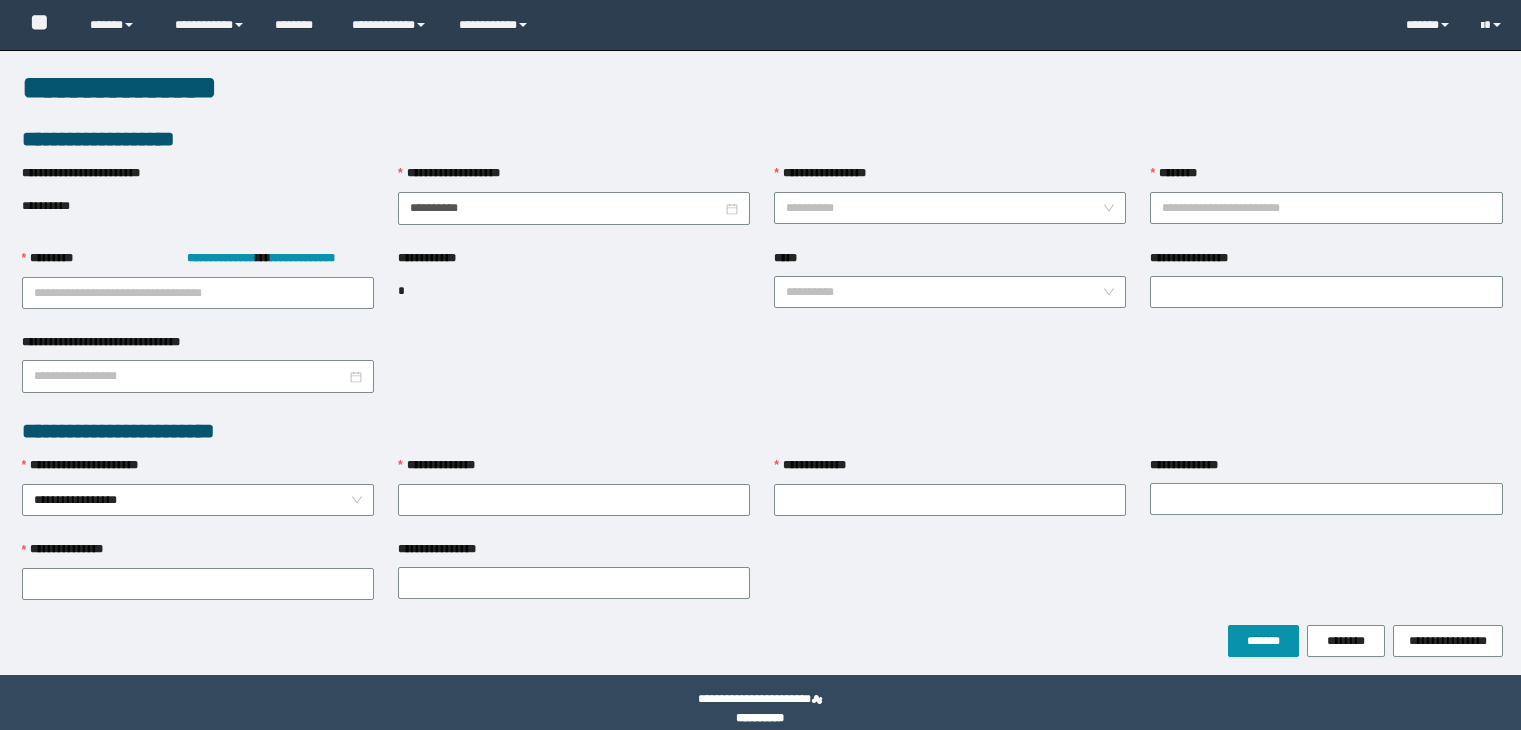 scroll, scrollTop: 0, scrollLeft: 0, axis: both 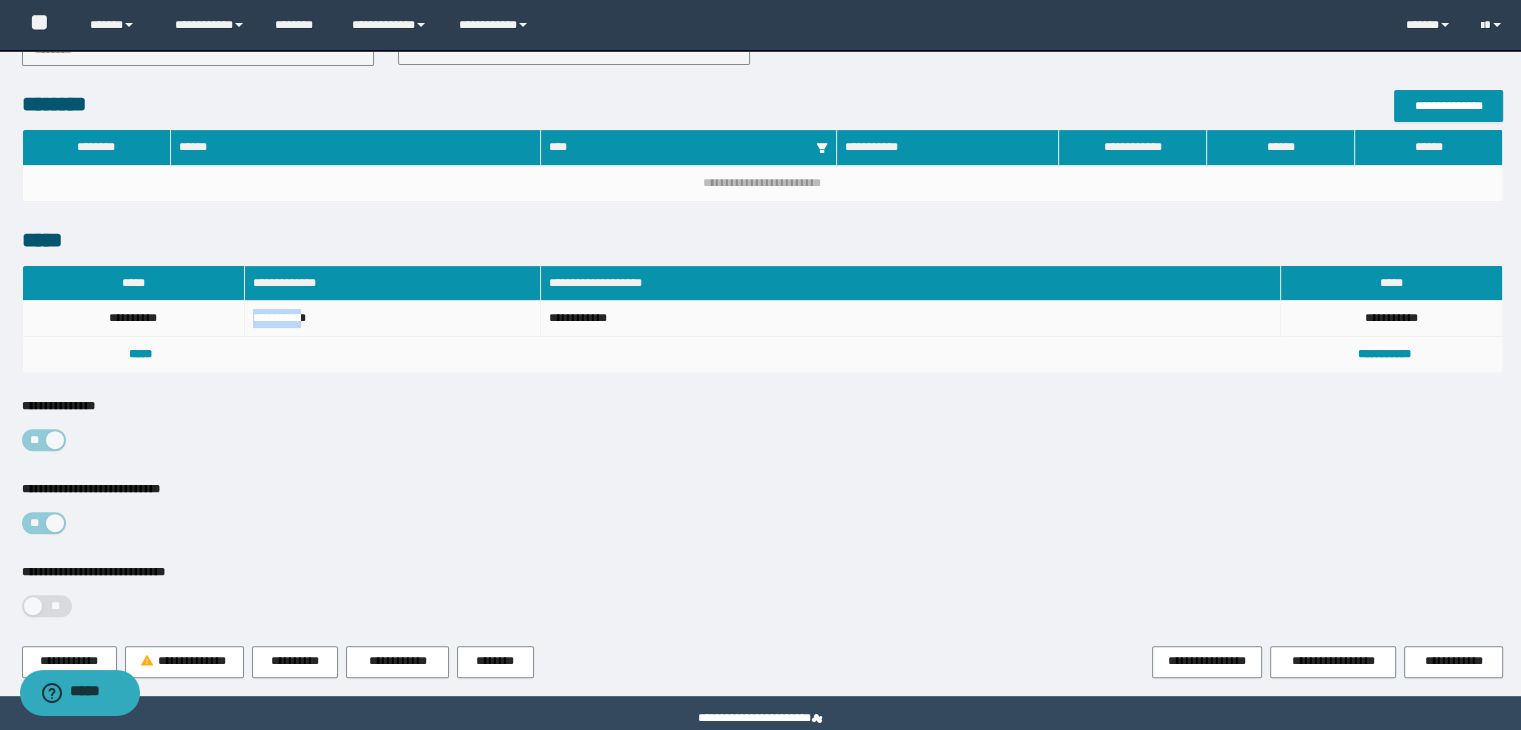drag, startPoint x: 316, startPoint y: 312, endPoint x: 249, endPoint y: 316, distance: 67.11929 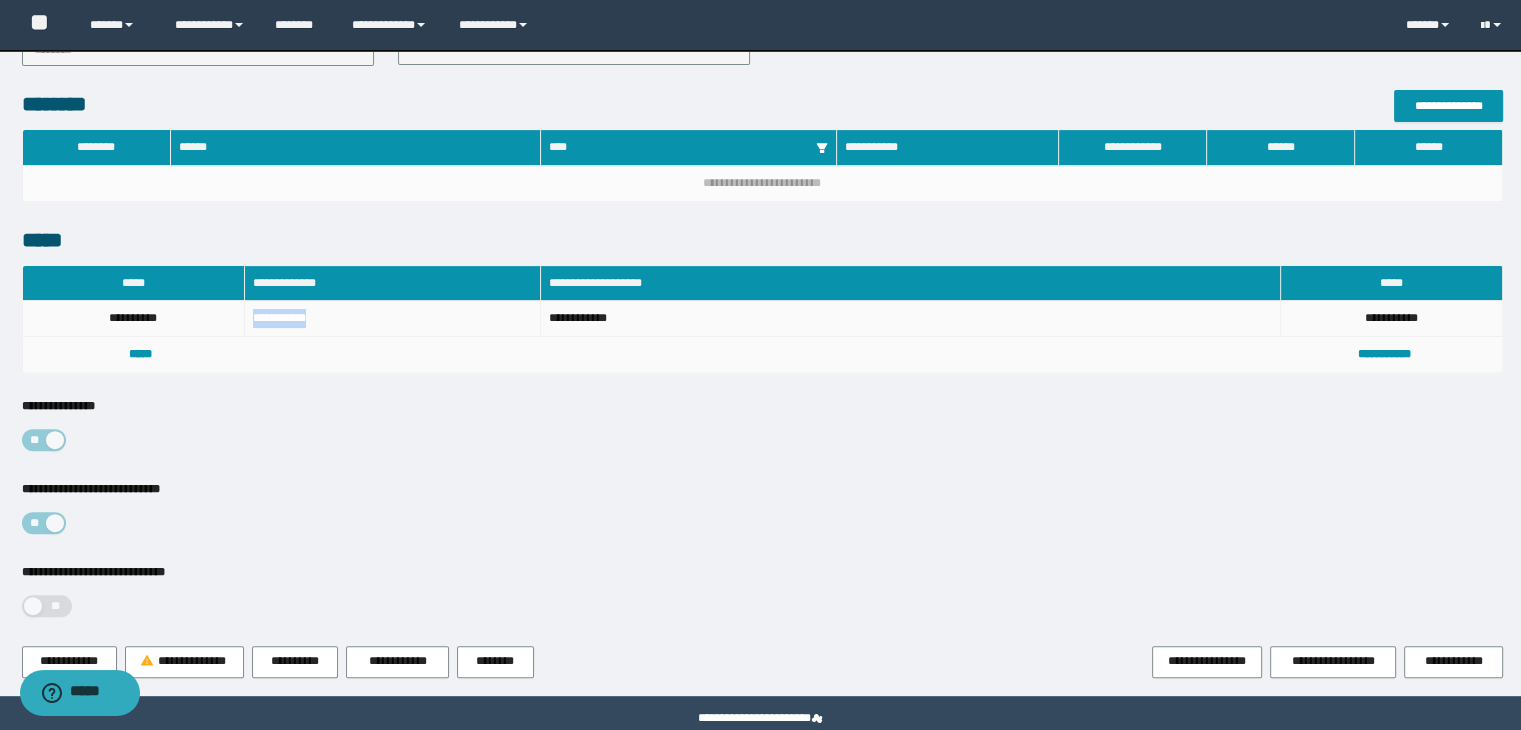 drag, startPoint x: 319, startPoint y: 313, endPoint x: 244, endPoint y: 312, distance: 75.00667 